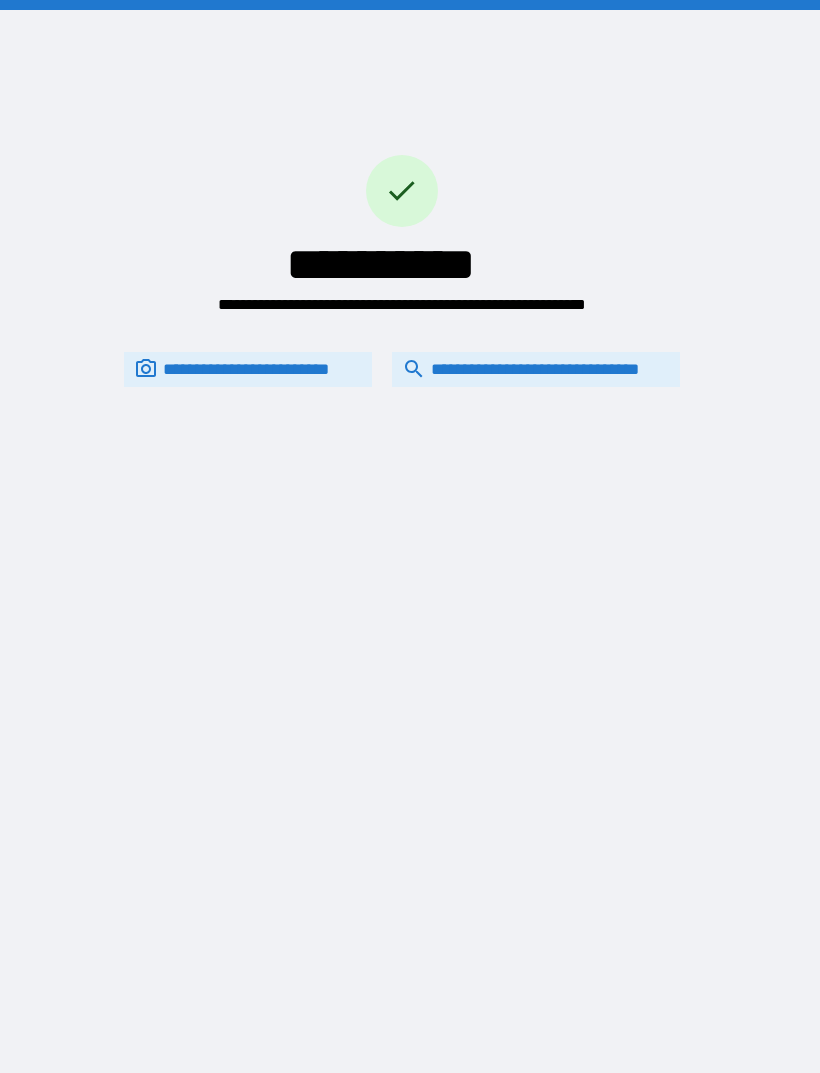 scroll, scrollTop: 64, scrollLeft: 0, axis: vertical 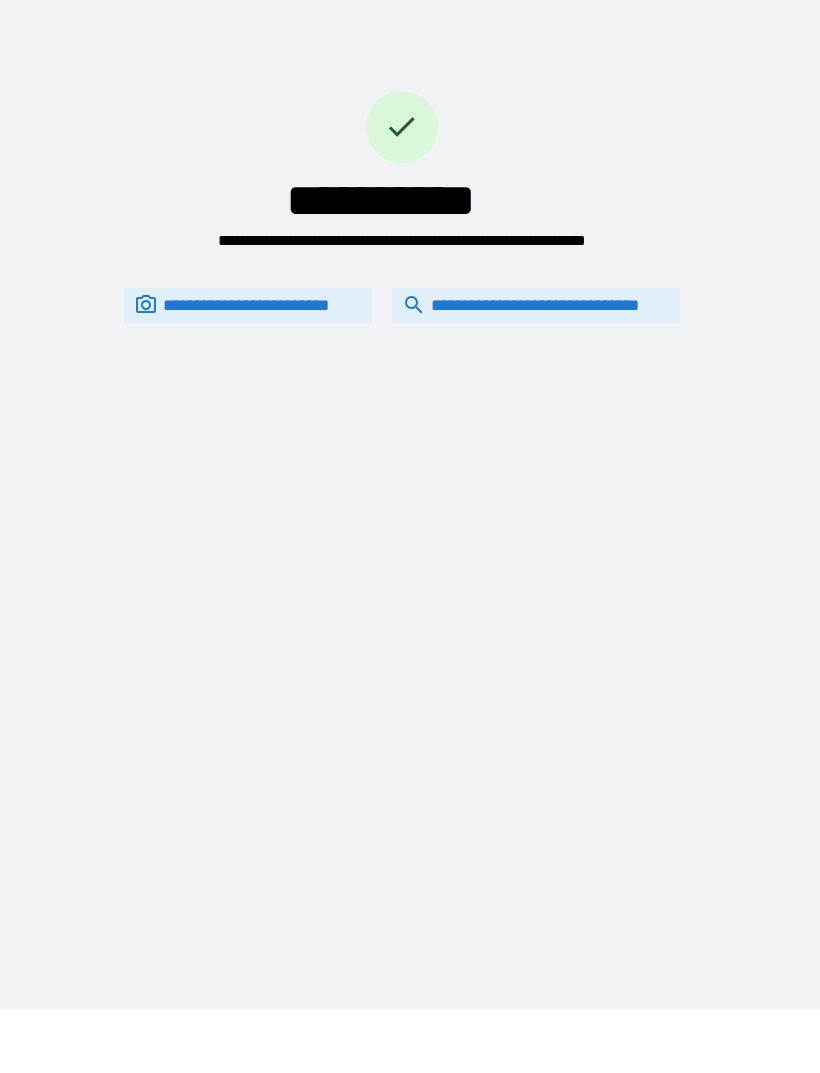 click on "**********" at bounding box center [536, 305] 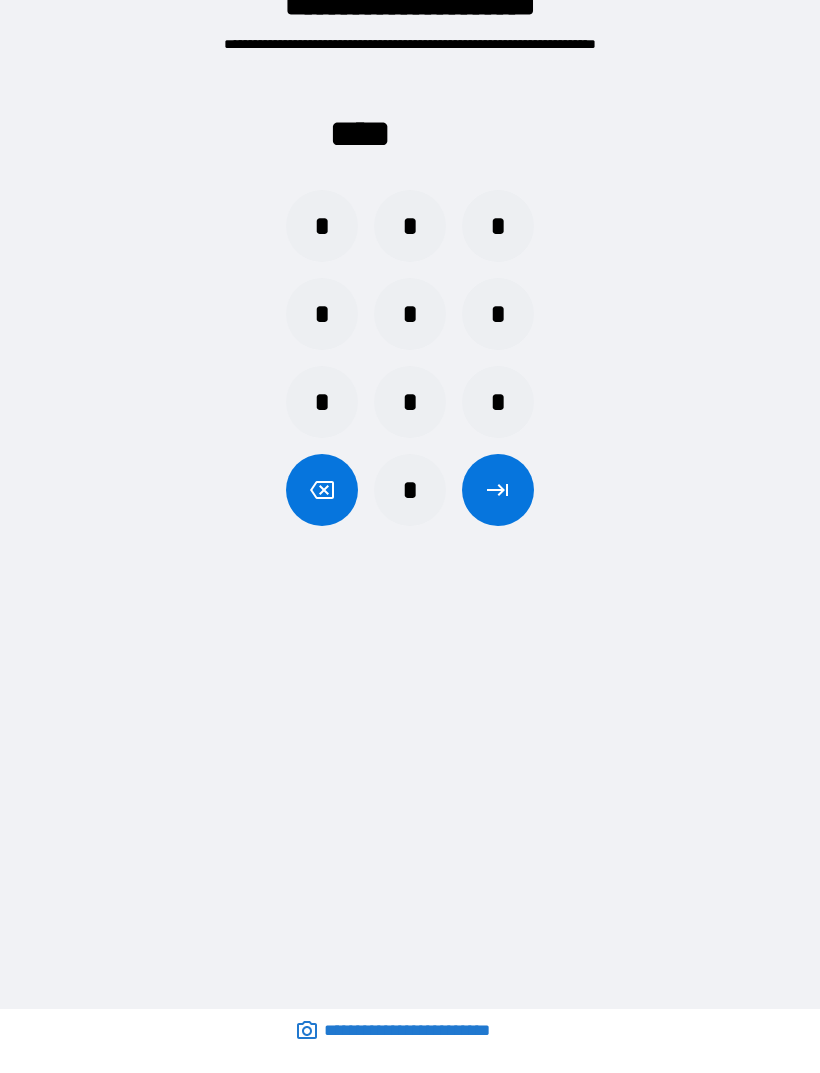 click on "*" at bounding box center (322, 226) 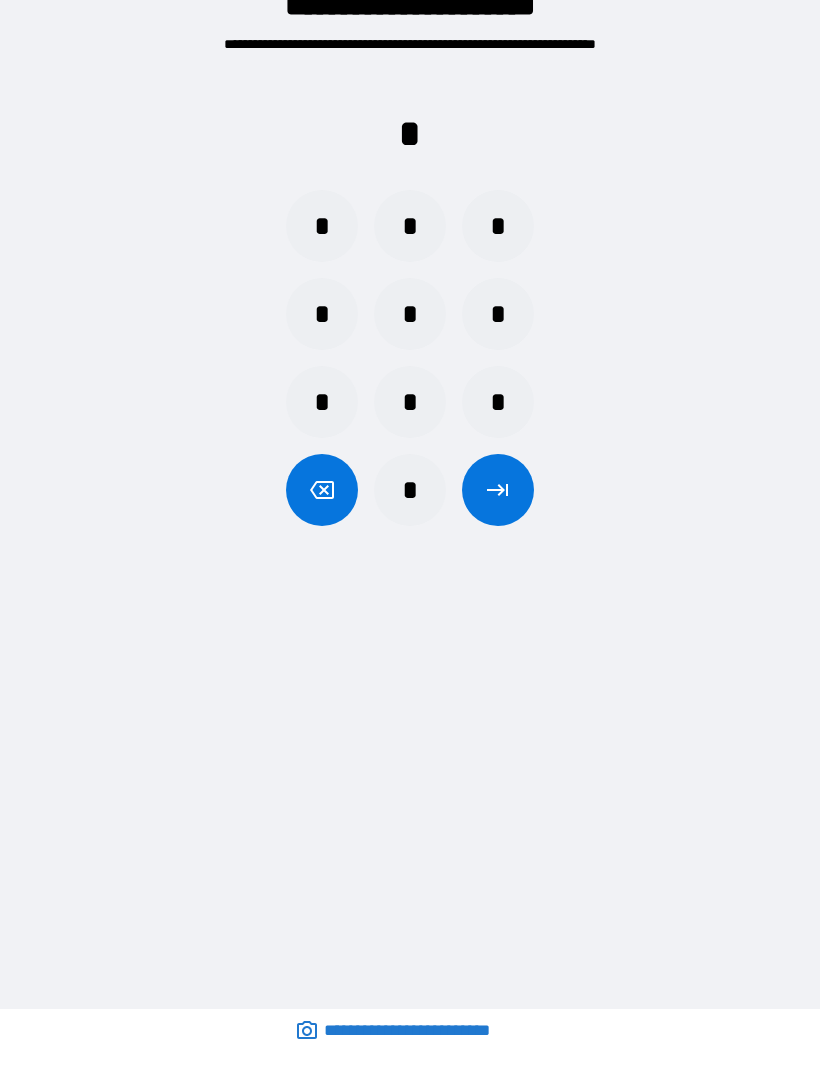 click on "*" at bounding box center (410, 226) 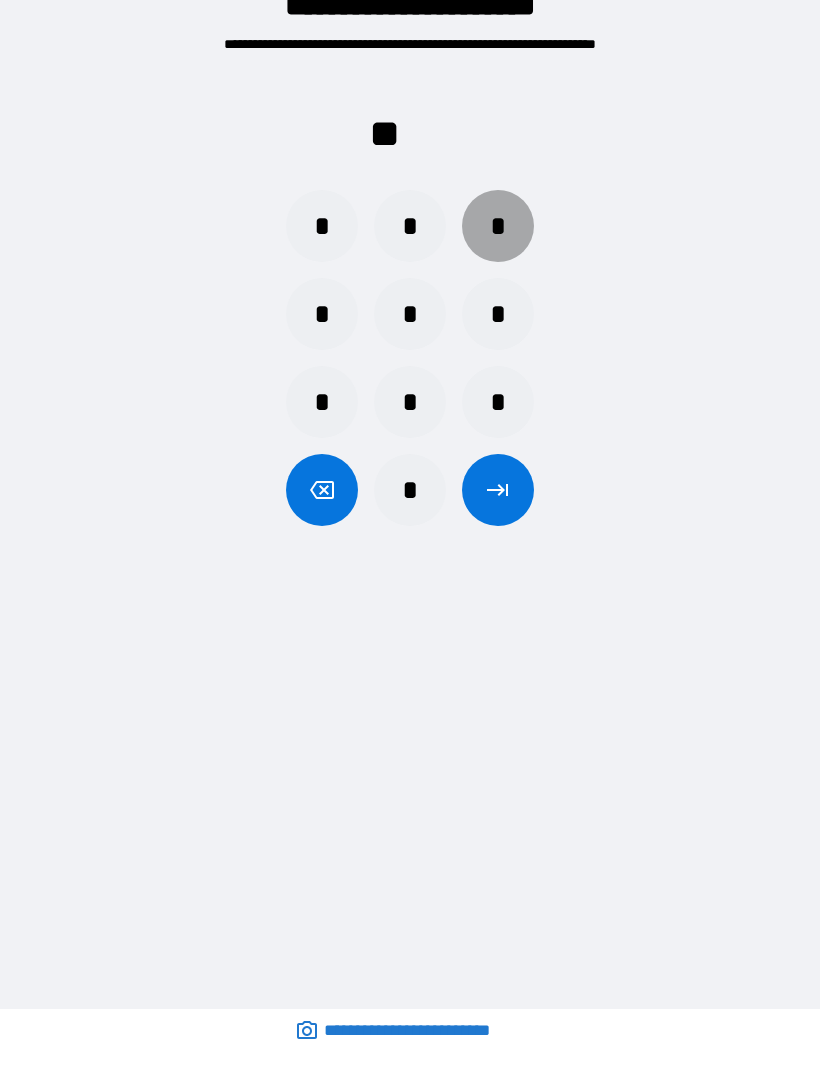 click on "*" at bounding box center (498, 226) 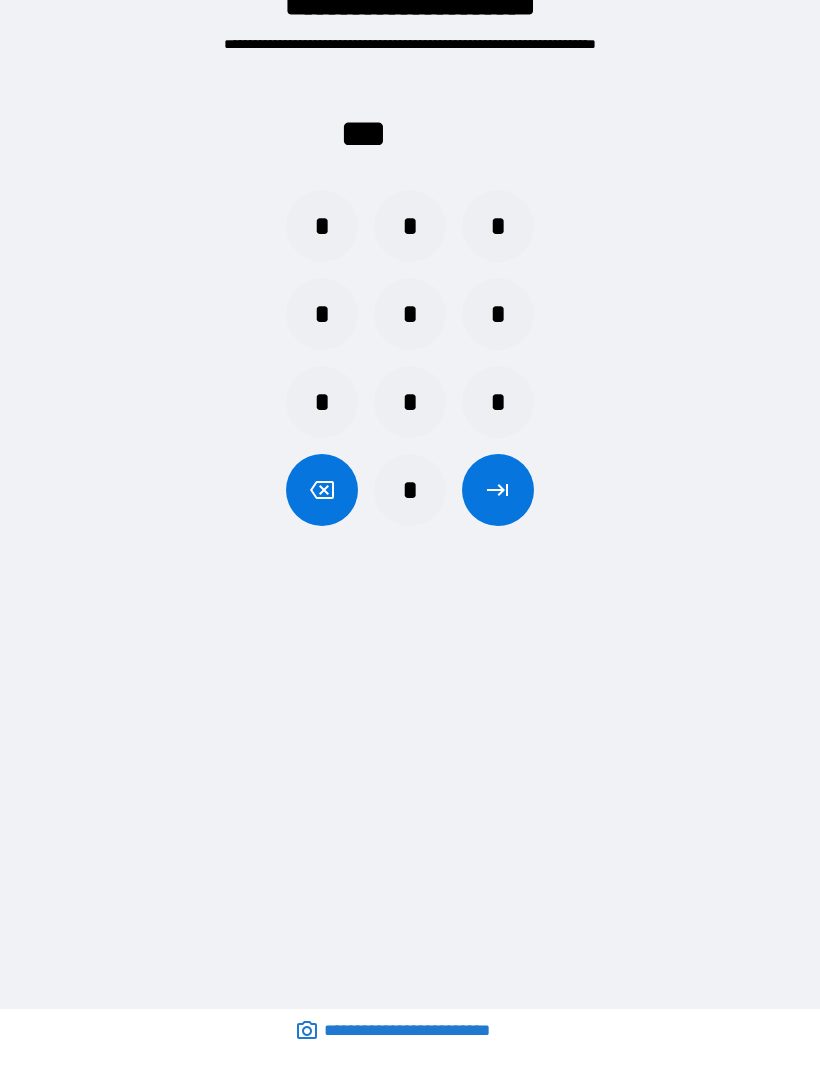 click on "*" at bounding box center [322, 314] 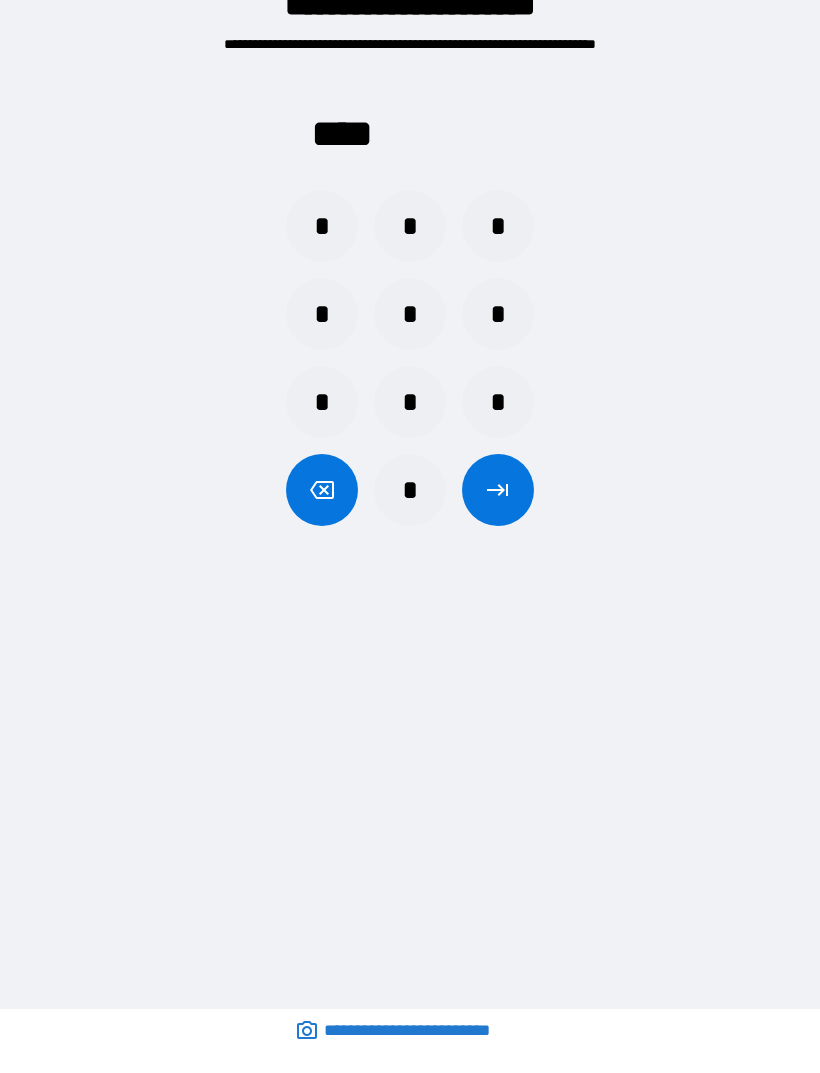 click 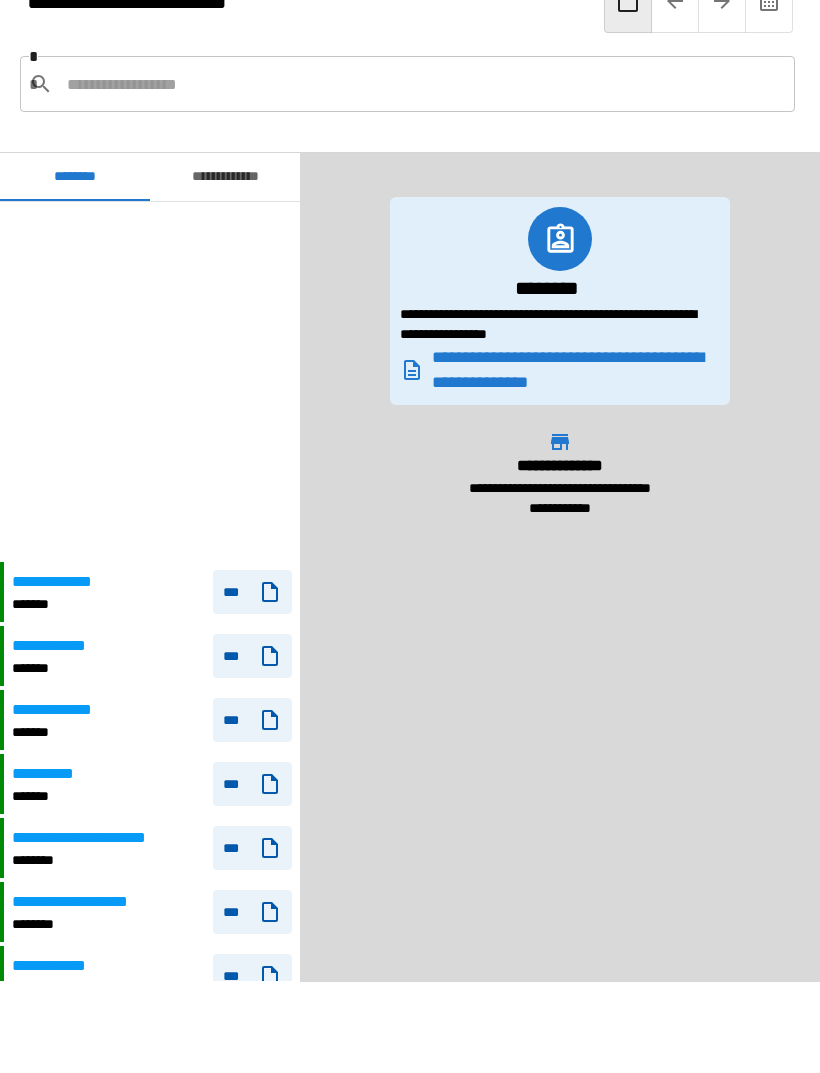 scroll, scrollTop: 360, scrollLeft: 0, axis: vertical 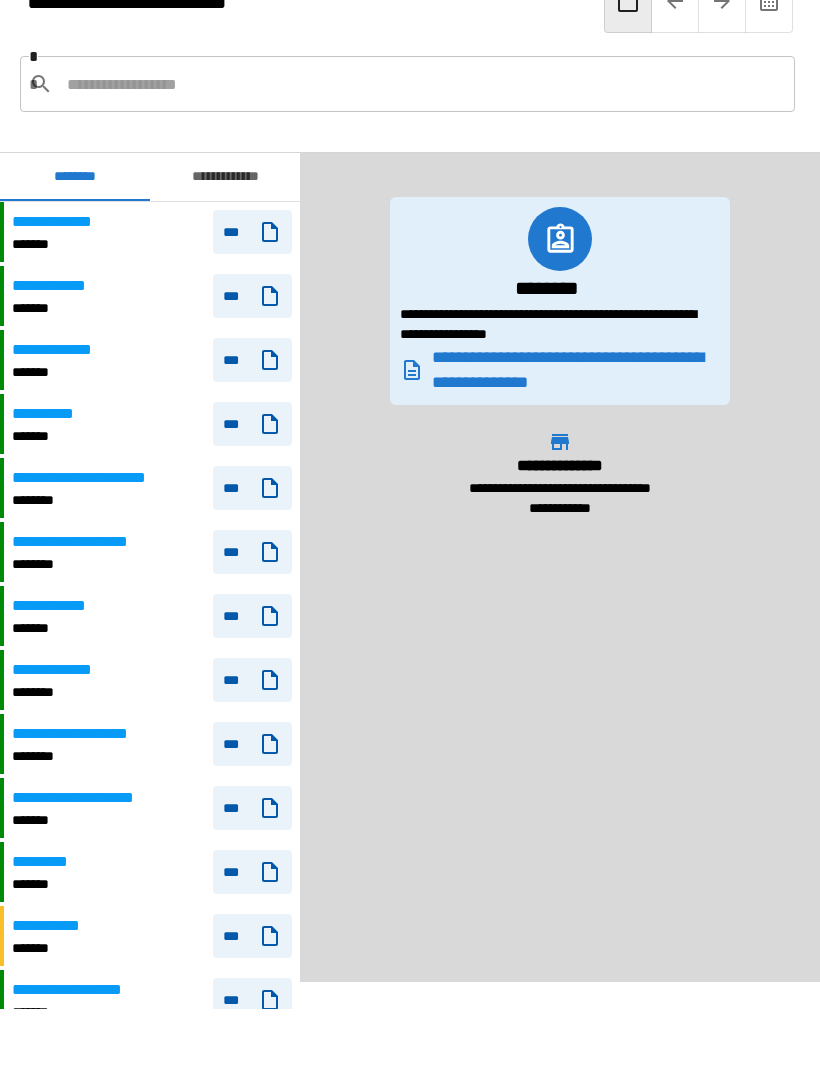 click on "**********" at bounding box center [152, 616] 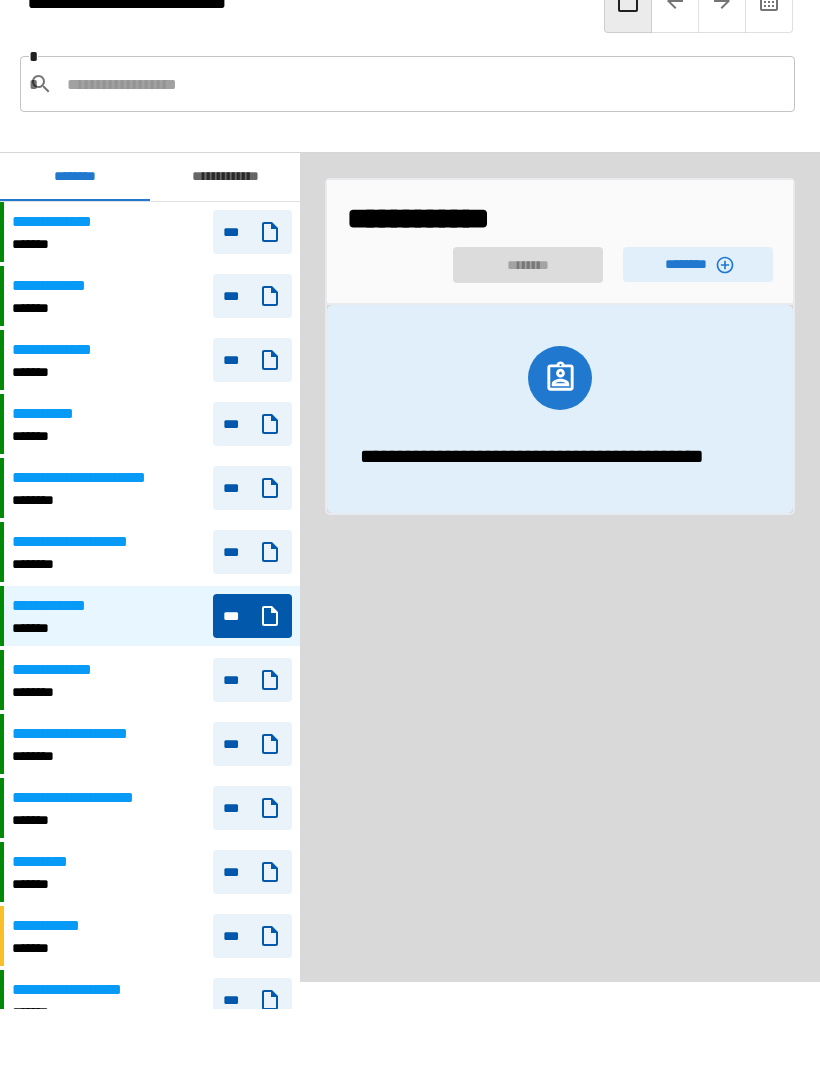 click on "********" at bounding box center (698, 264) 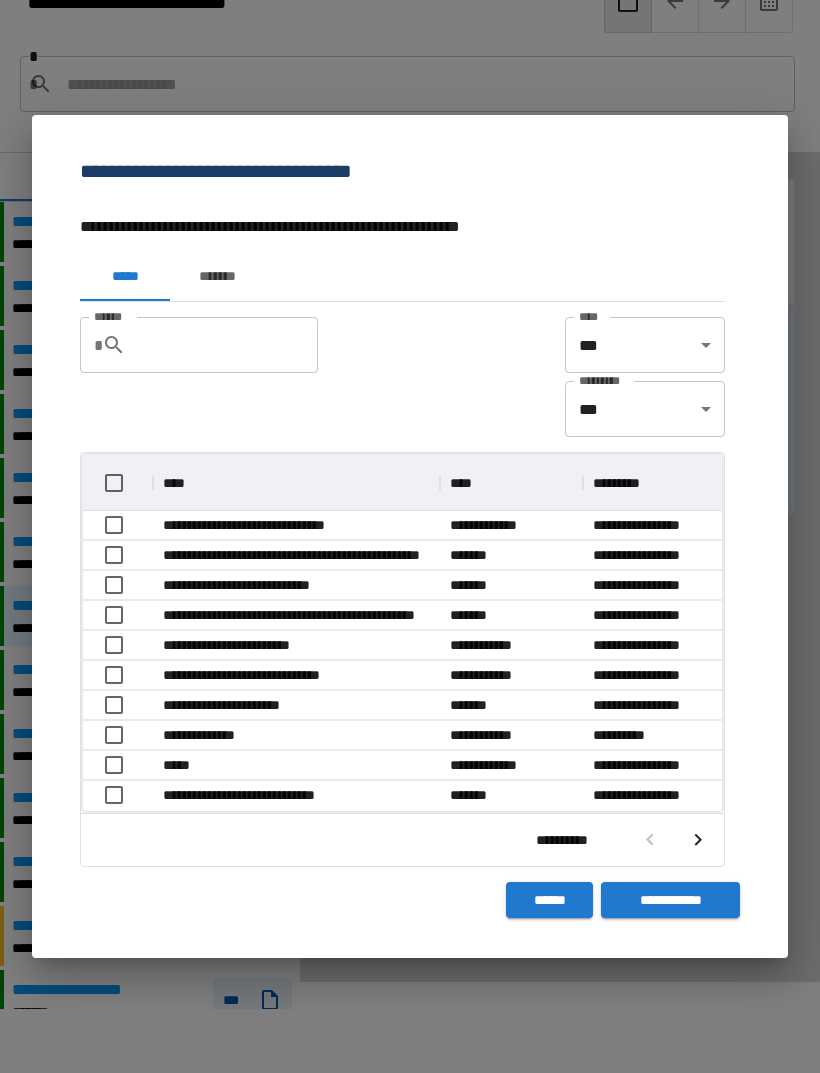 scroll, scrollTop: 1, scrollLeft: 1, axis: both 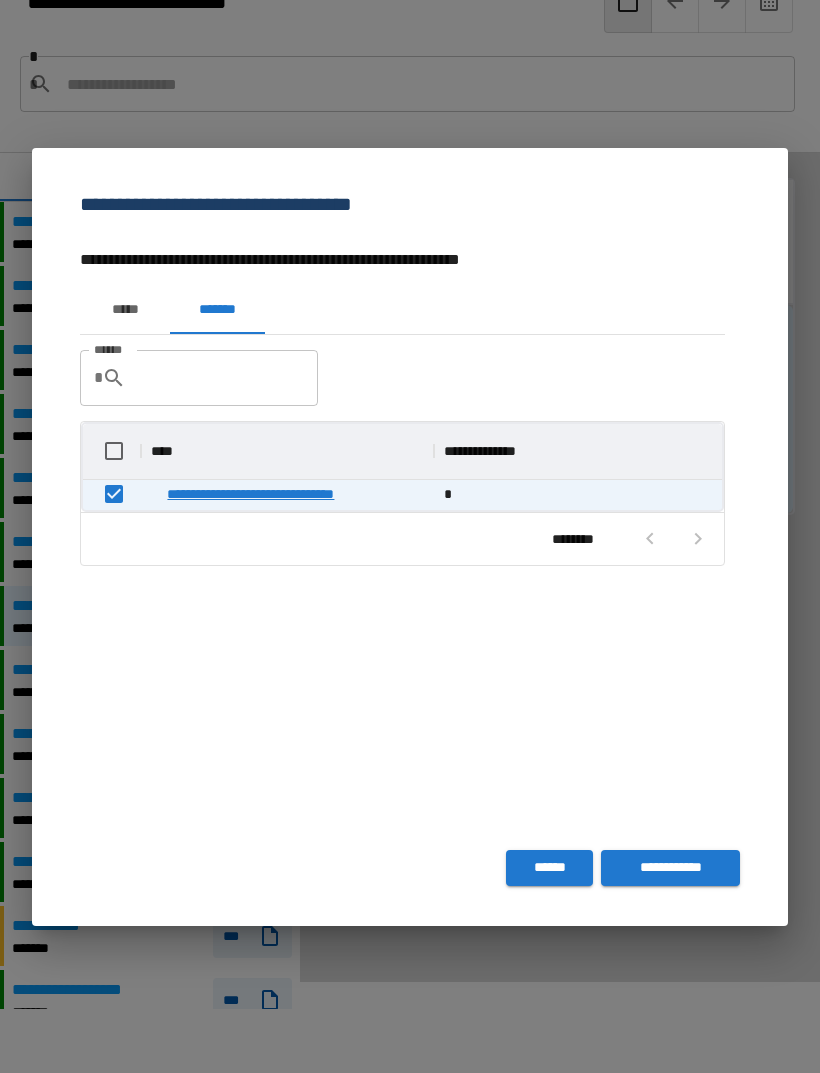 click on "**********" at bounding box center [670, 868] 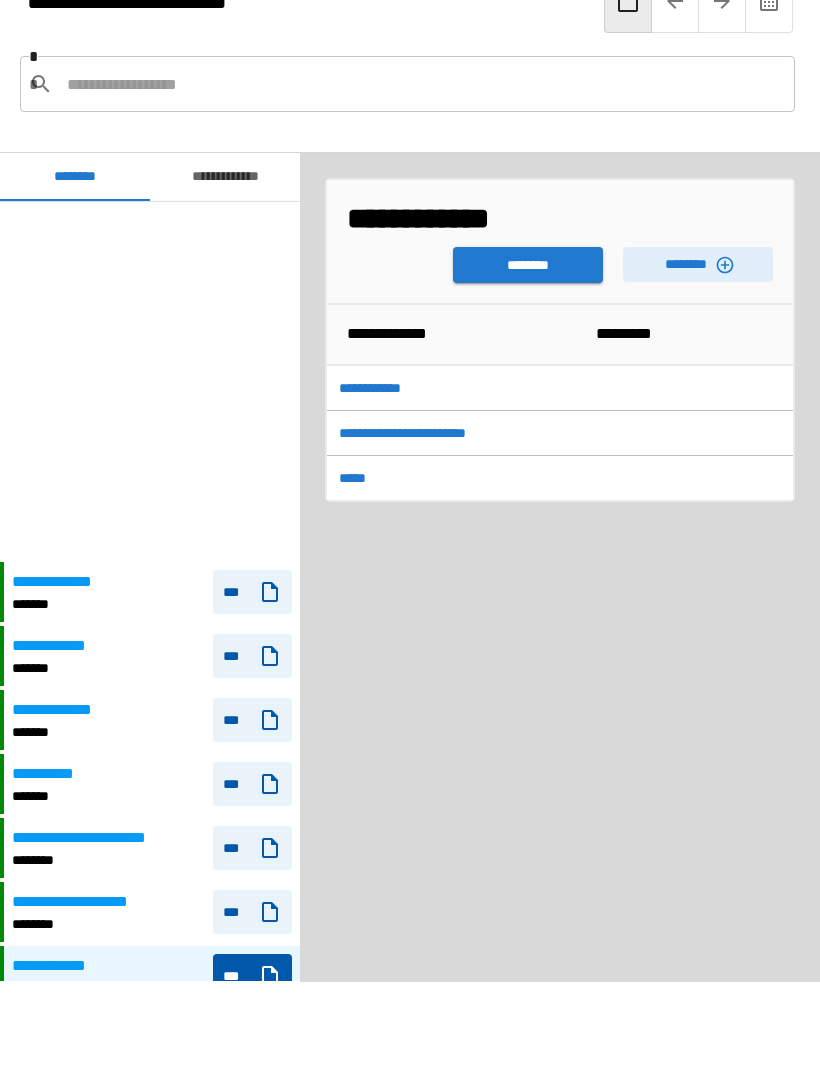 scroll, scrollTop: 360, scrollLeft: 0, axis: vertical 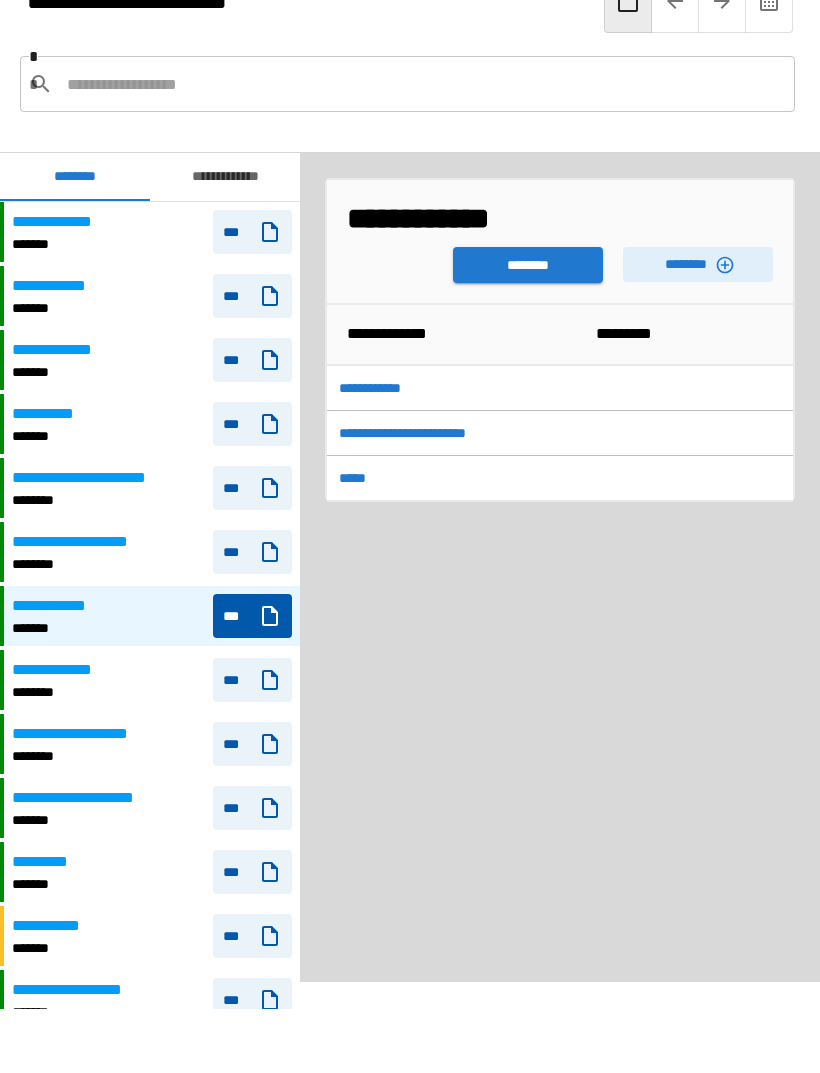 click on "********" at bounding box center (528, 265) 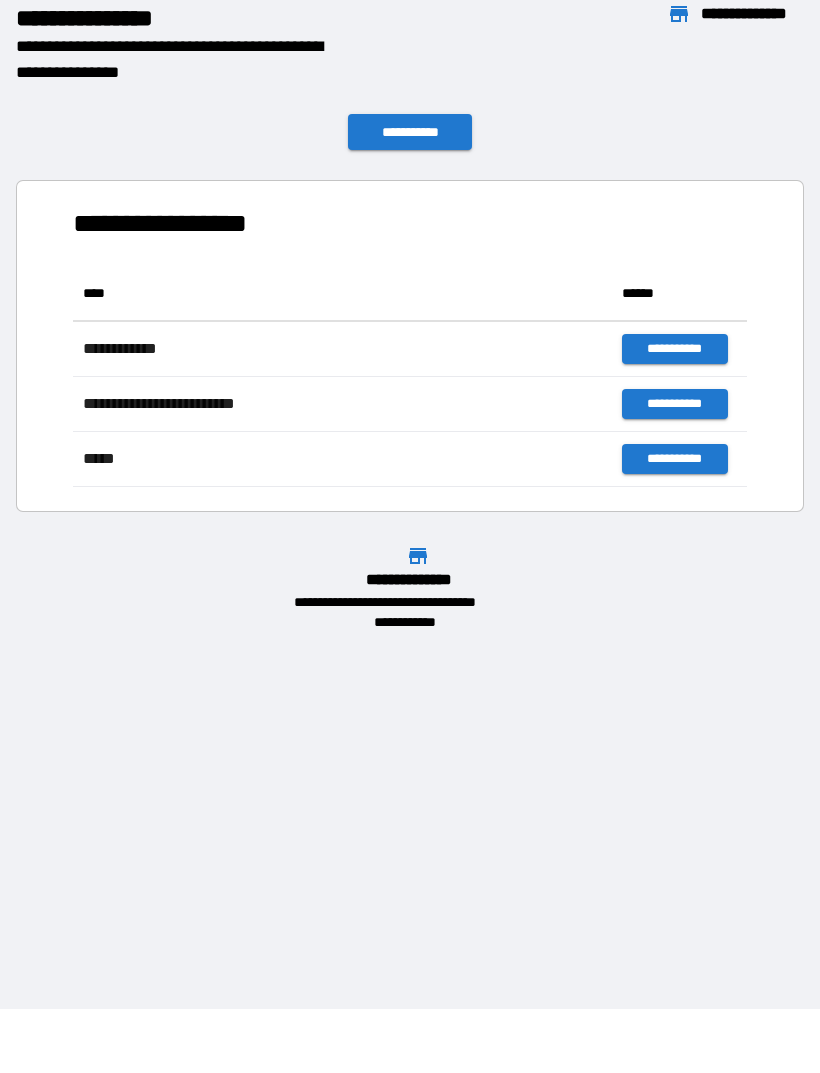 scroll, scrollTop: 1, scrollLeft: 1, axis: both 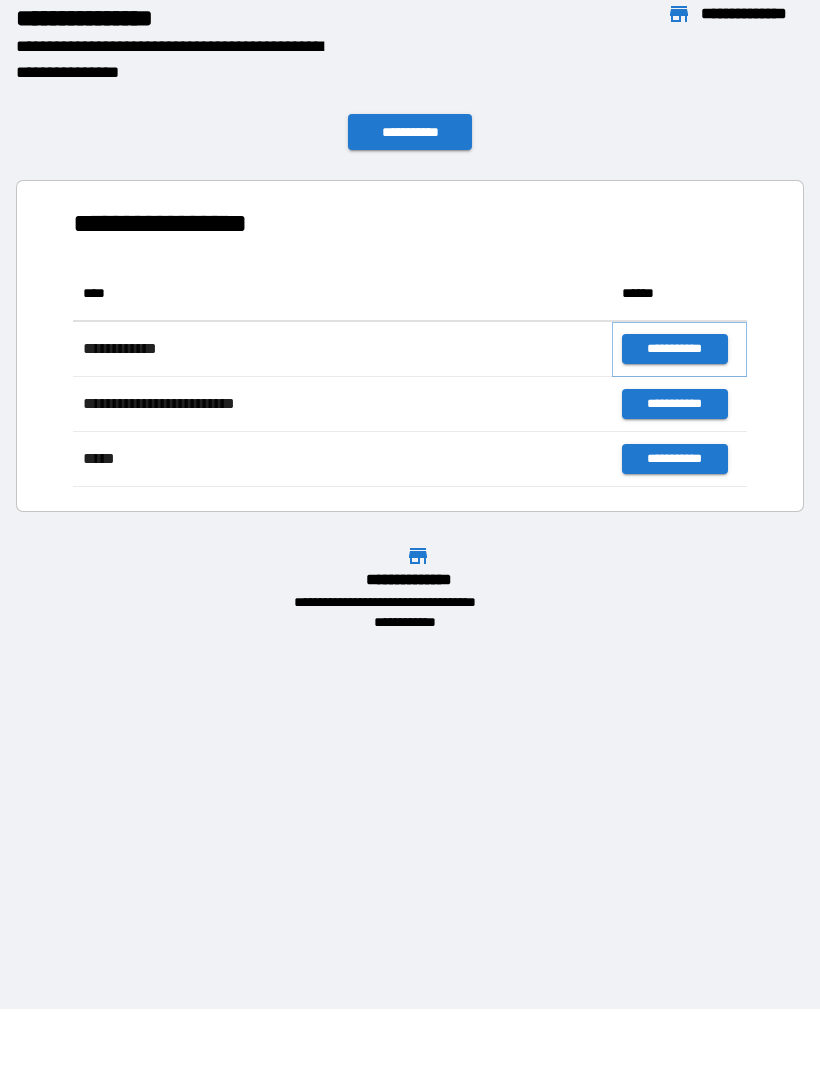 click on "**********" at bounding box center [674, 349] 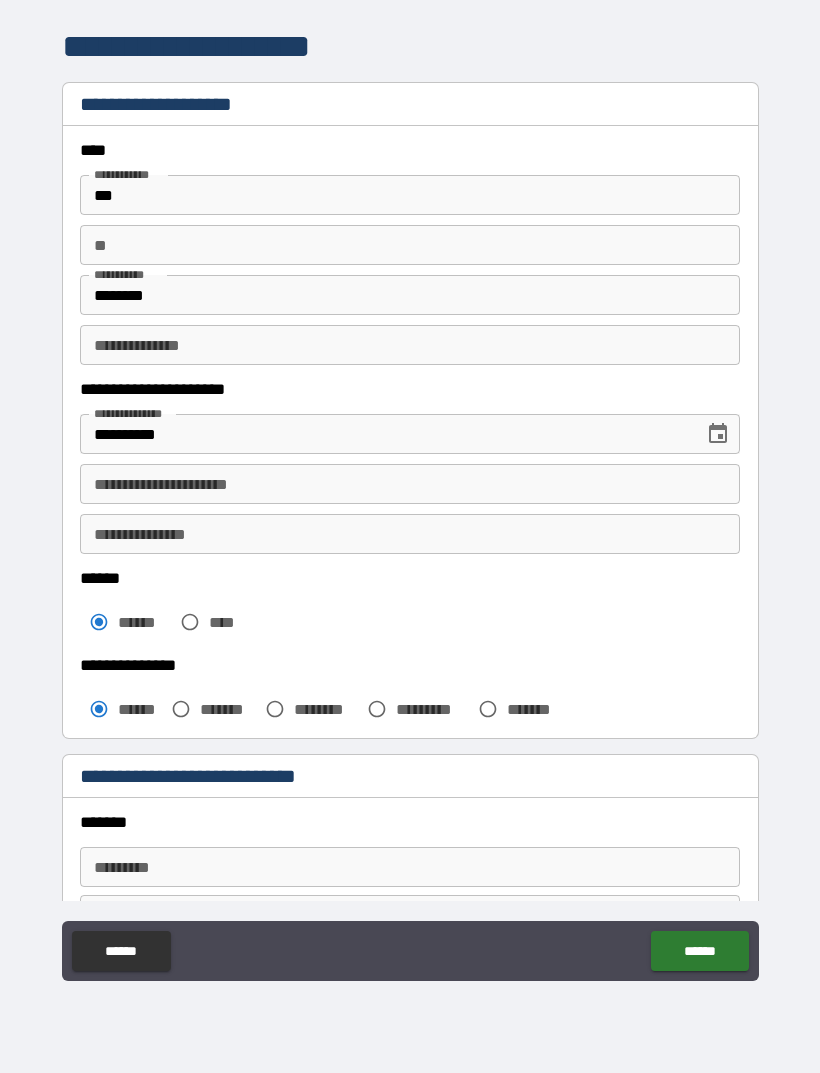 click on "**********" at bounding box center (410, 534) 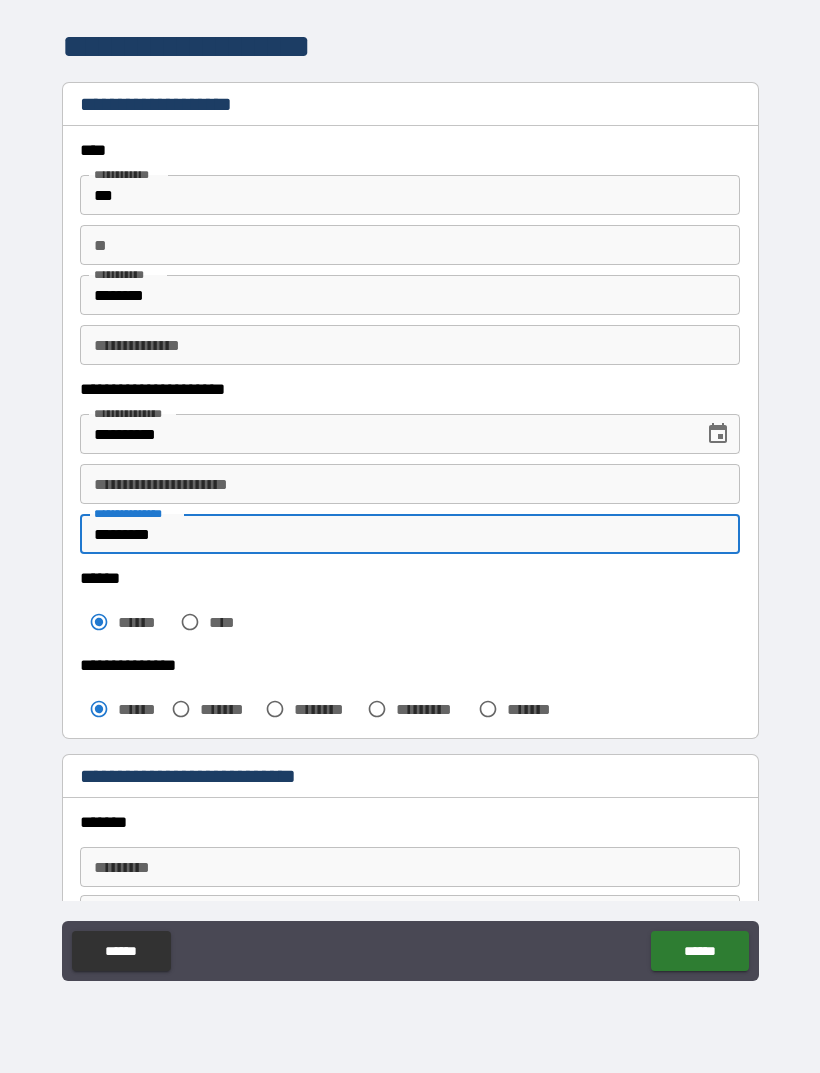 type on "*********" 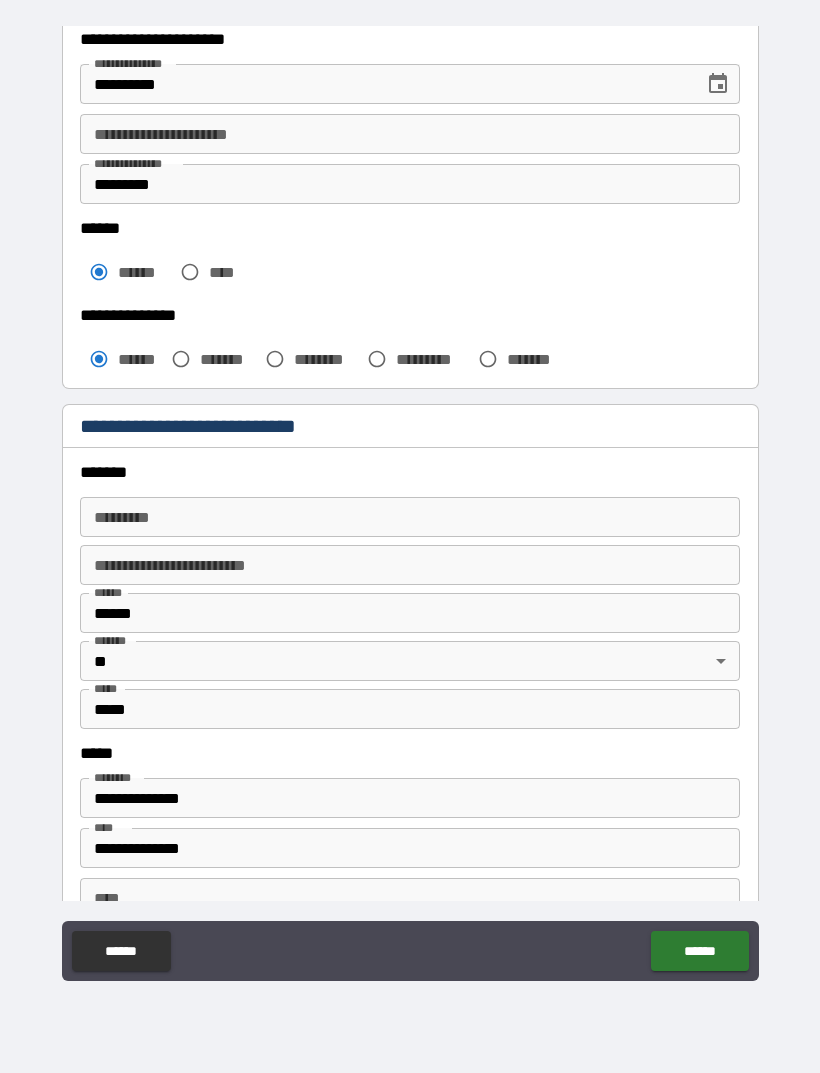 scroll, scrollTop: 361, scrollLeft: 0, axis: vertical 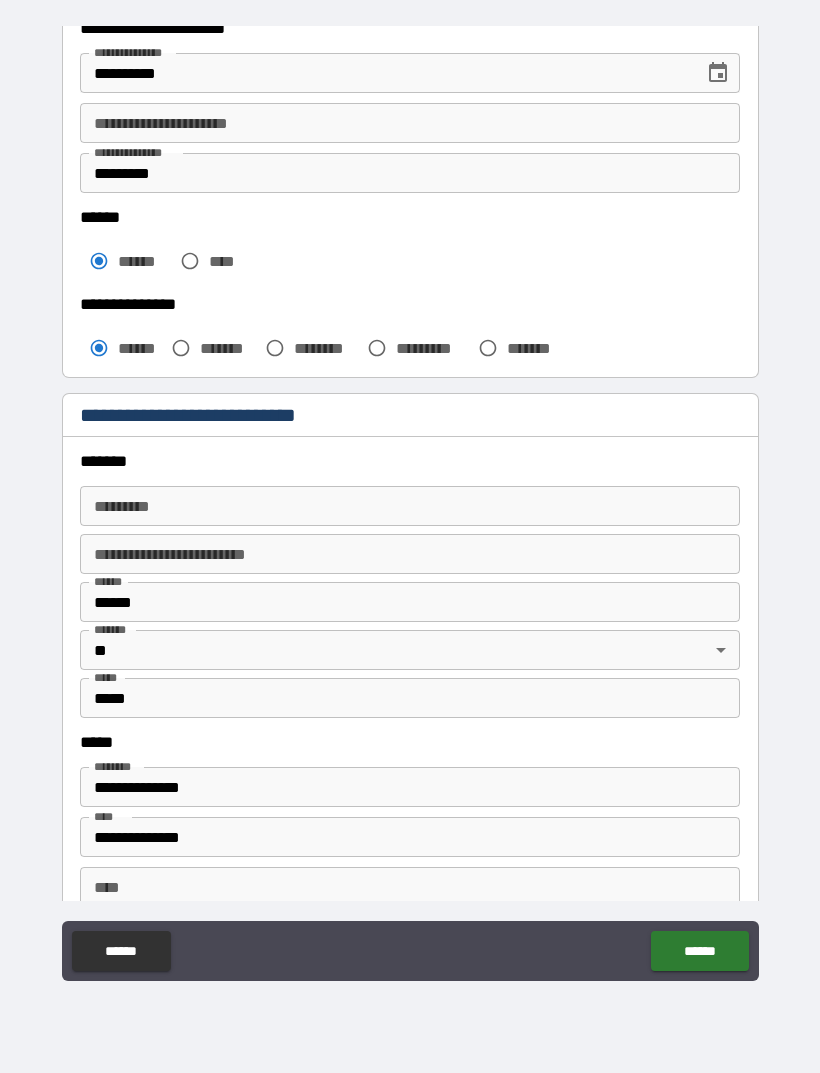 click on "*******   *" at bounding box center (410, 506) 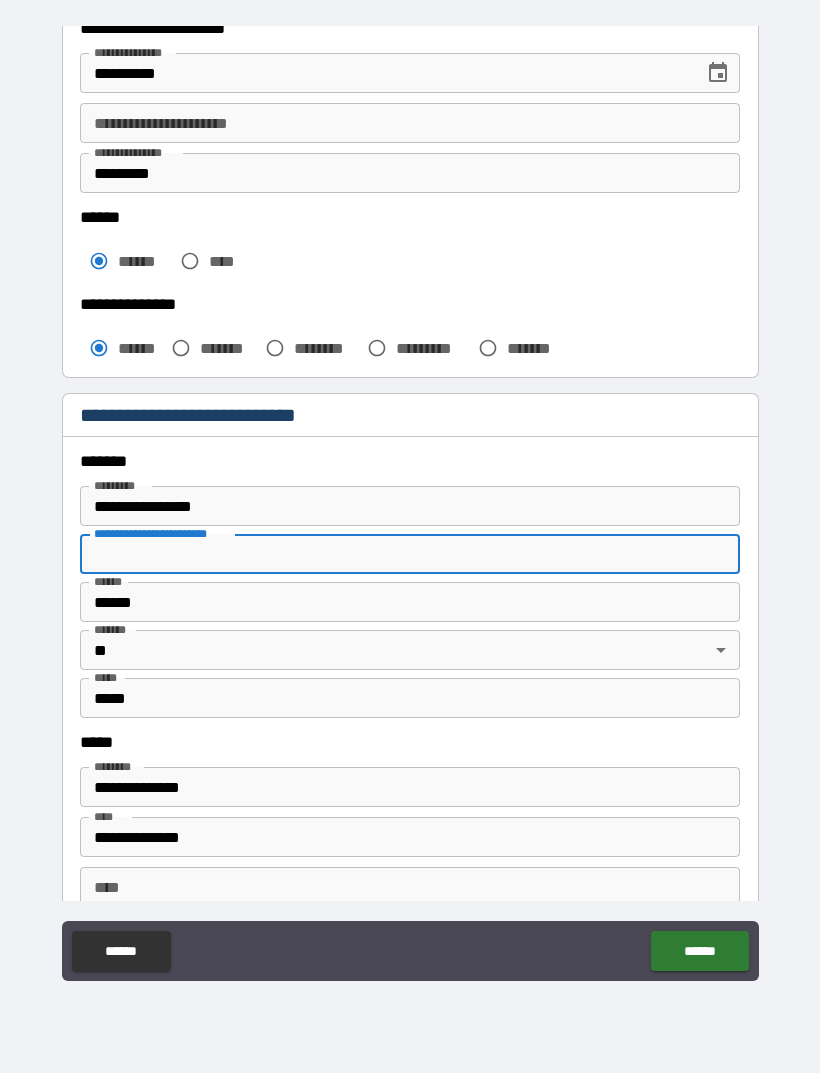 type on "**********" 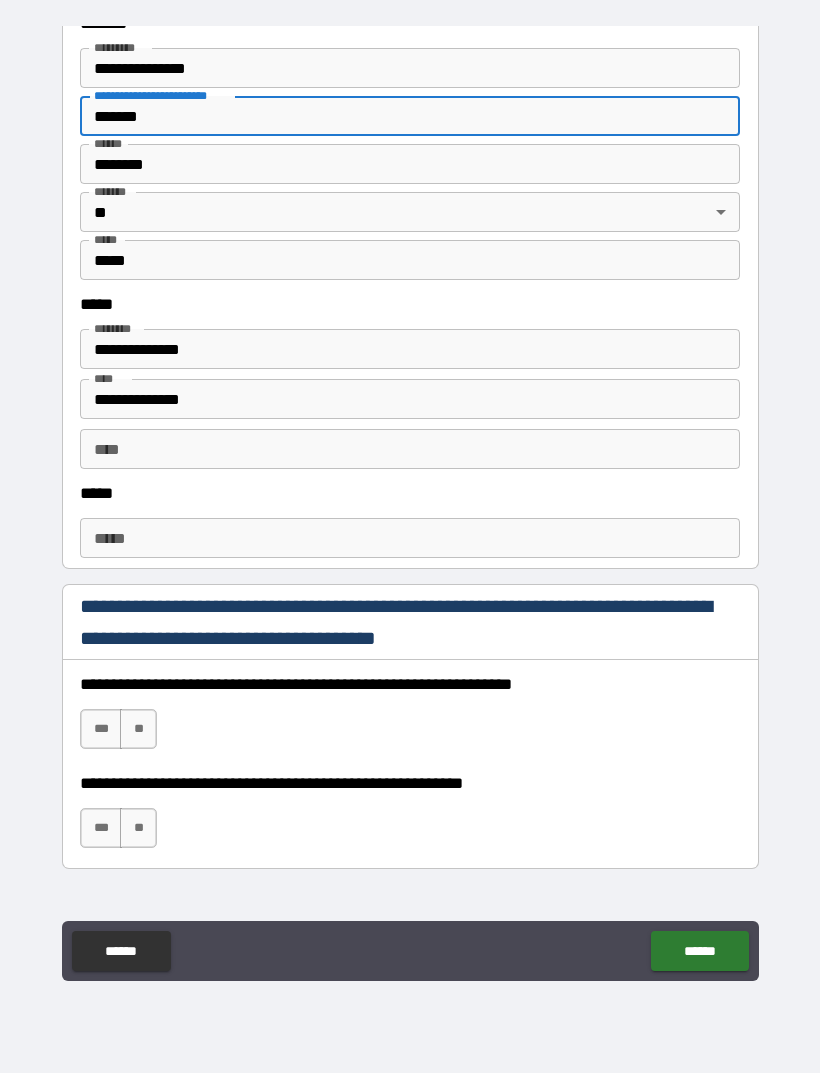 scroll, scrollTop: 800, scrollLeft: 0, axis: vertical 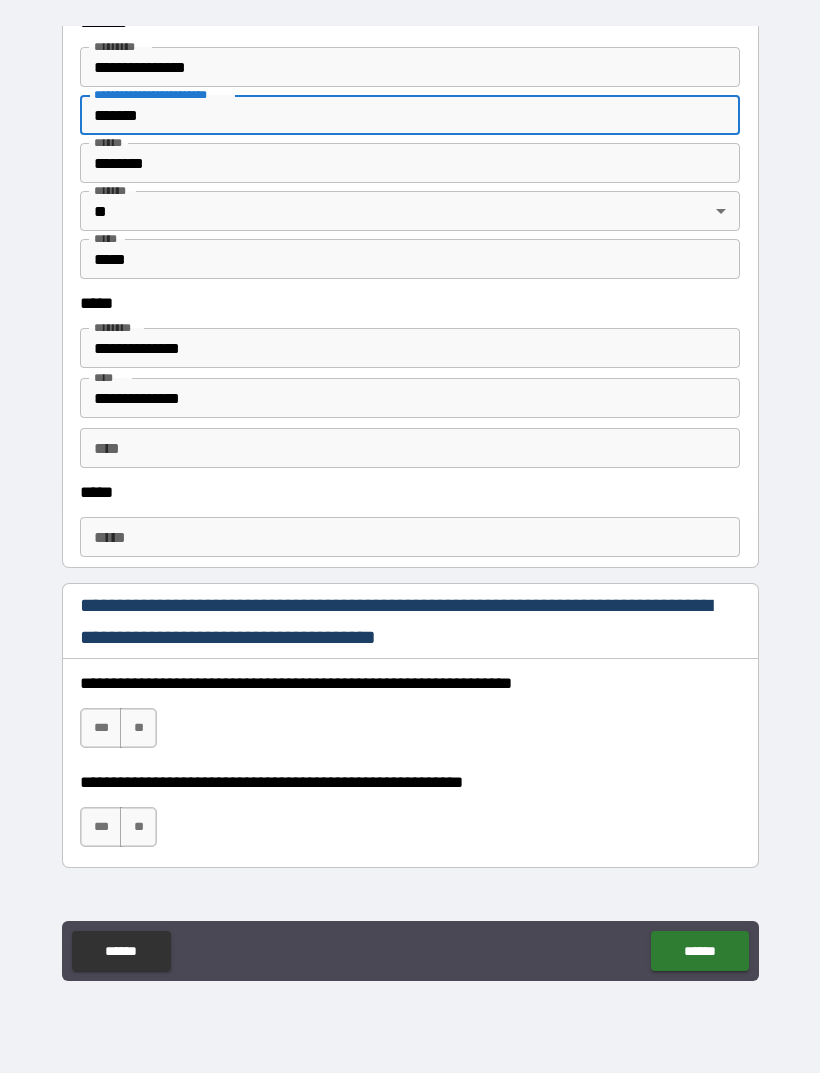 type on "*******" 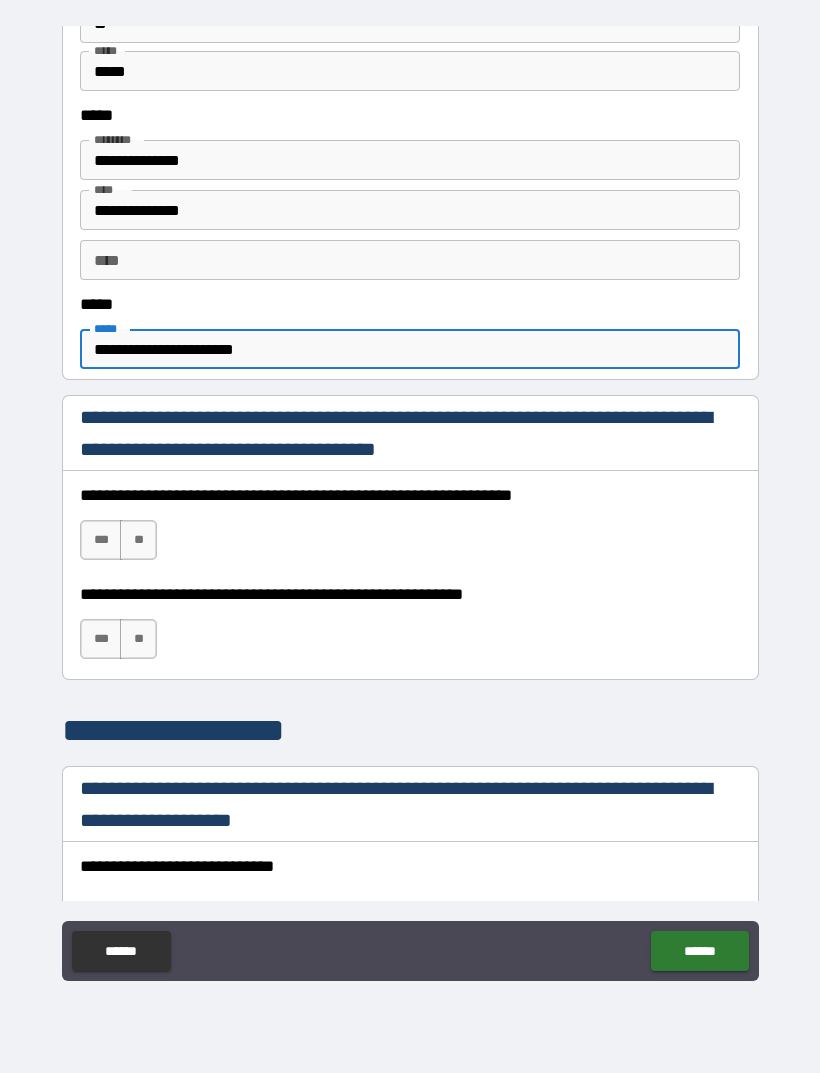 scroll, scrollTop: 999, scrollLeft: 0, axis: vertical 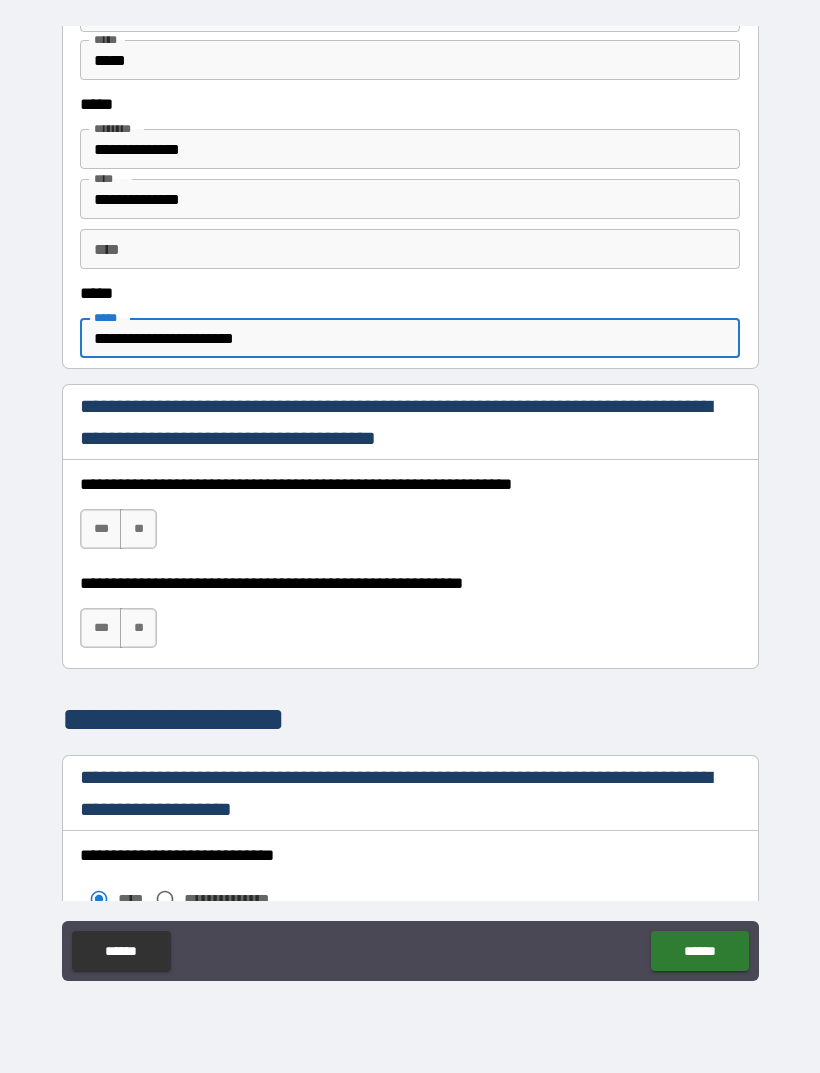 type on "**********" 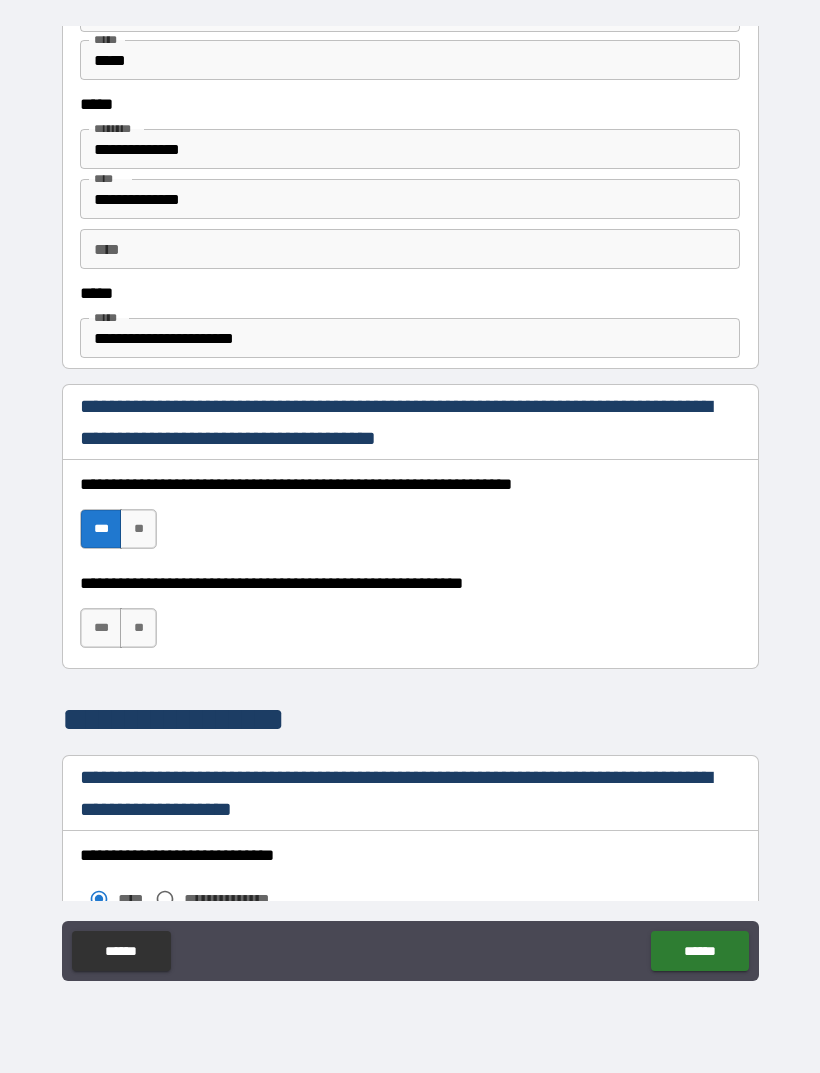 click on "**" at bounding box center (138, 628) 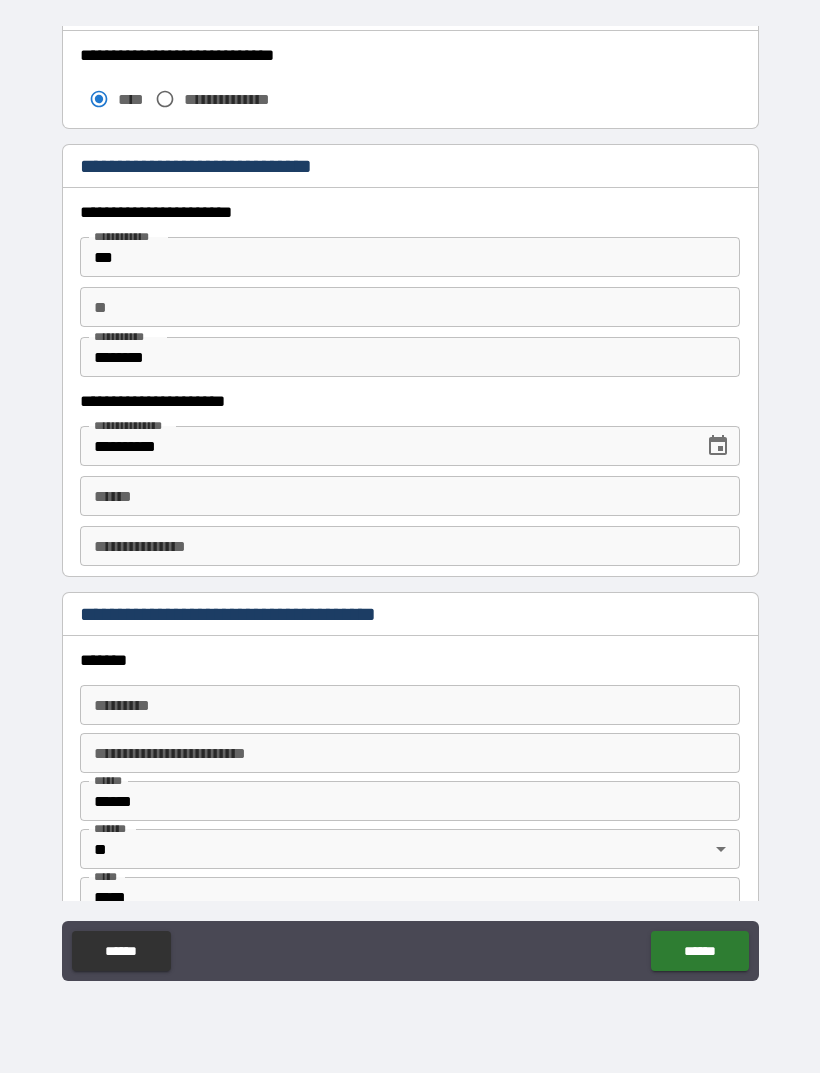 scroll, scrollTop: 1800, scrollLeft: 0, axis: vertical 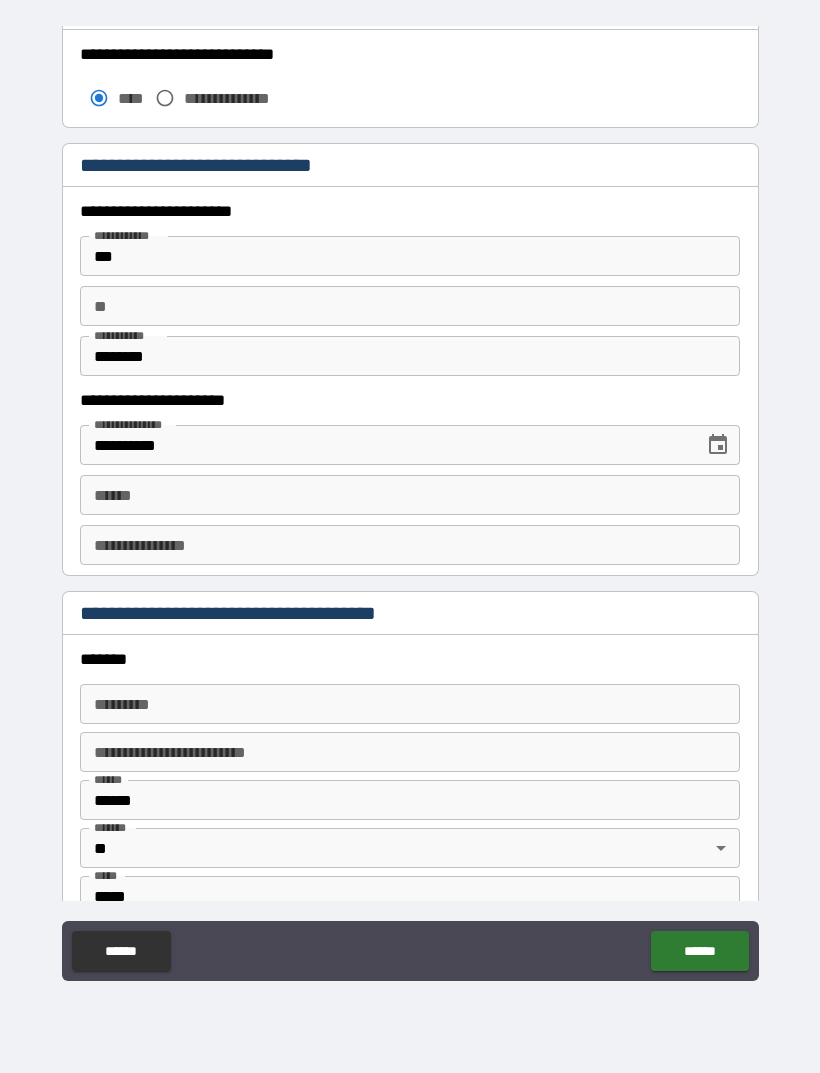 click on "**********" at bounding box center [410, 545] 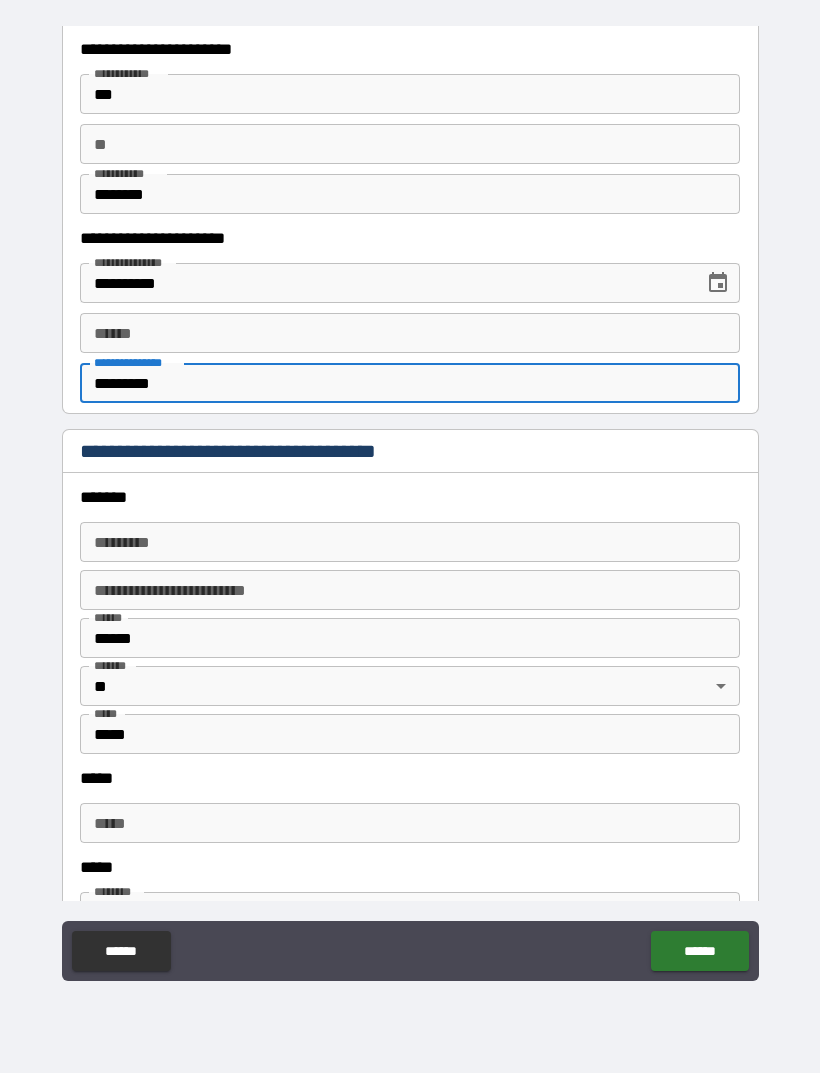 scroll, scrollTop: 1961, scrollLeft: 0, axis: vertical 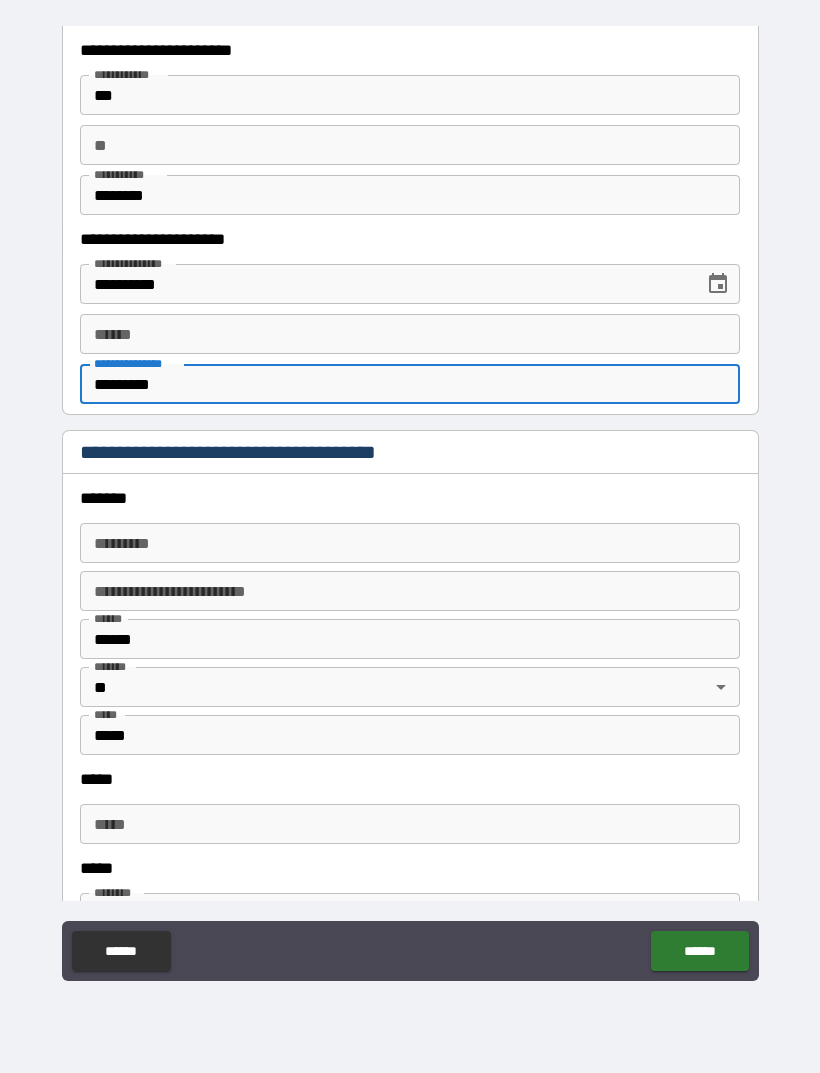 type on "*********" 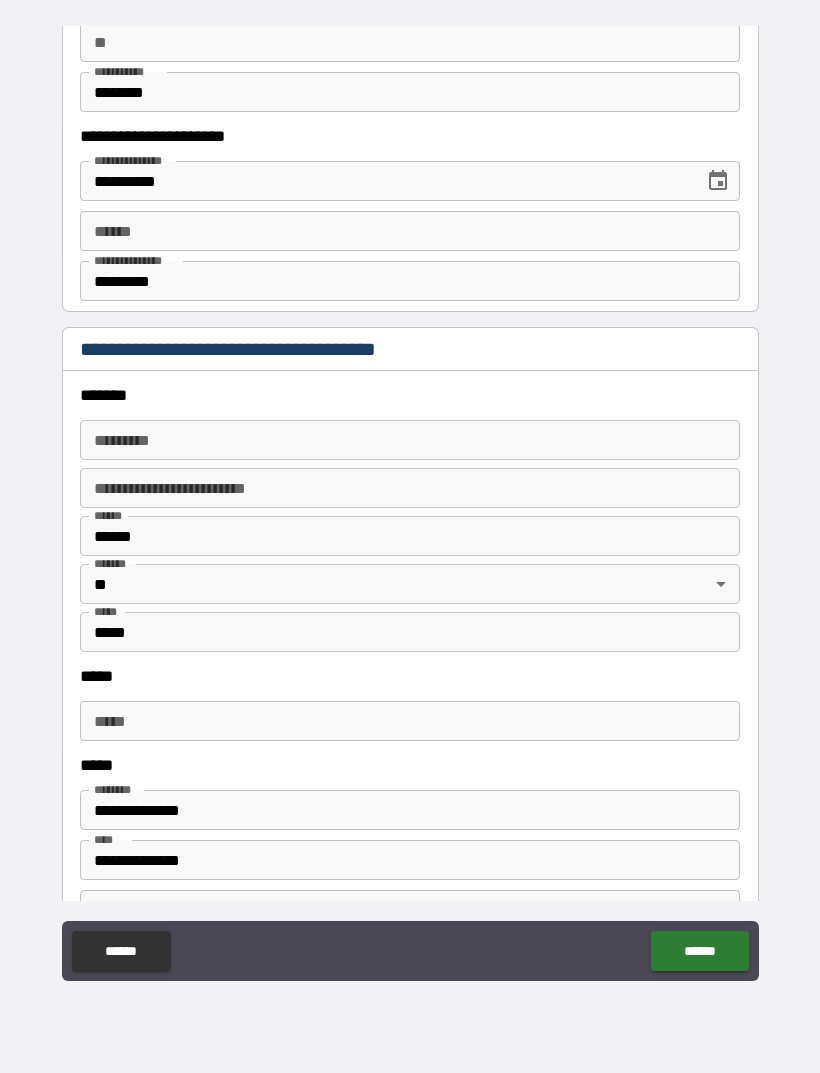 scroll, scrollTop: 2089, scrollLeft: 0, axis: vertical 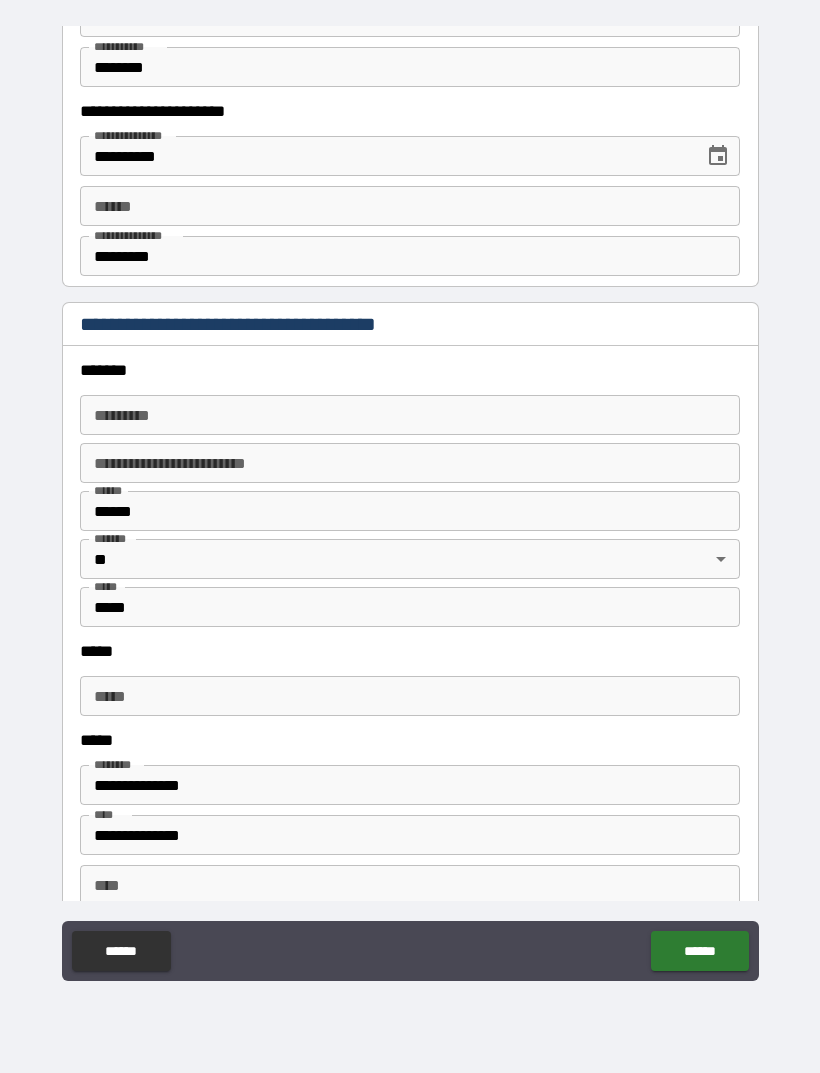 click on "*******   *" at bounding box center [410, 415] 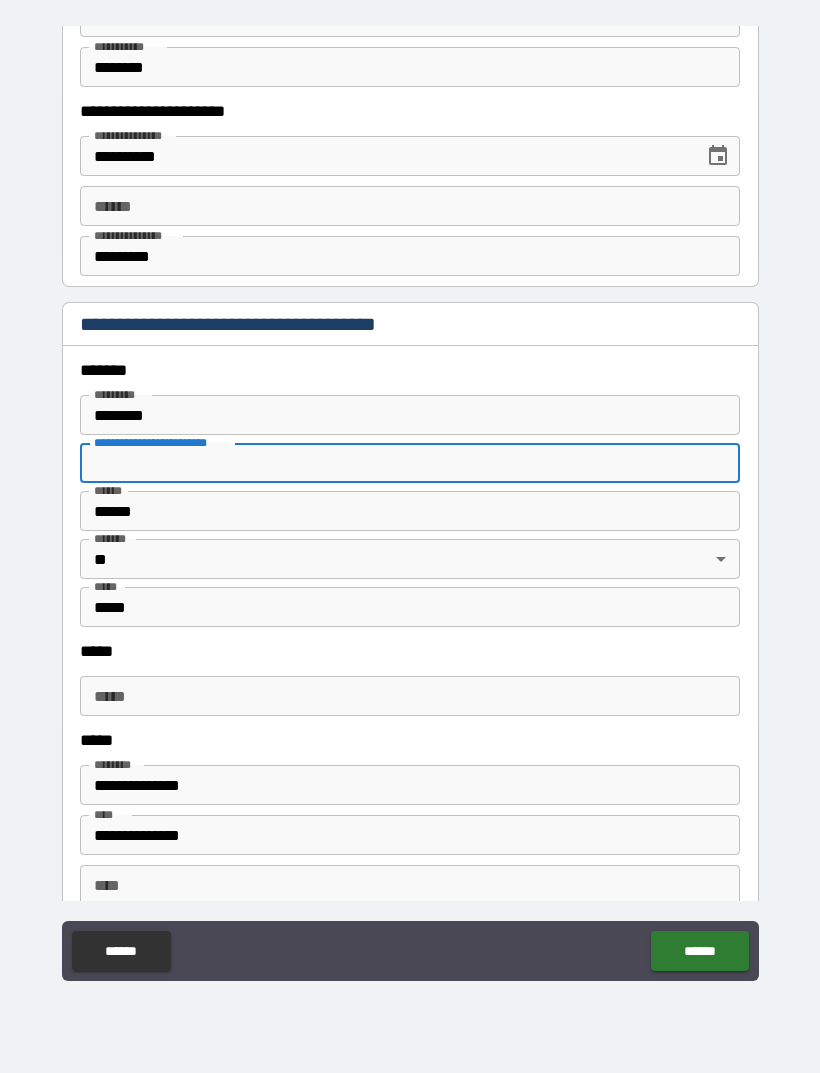 type on "**********" 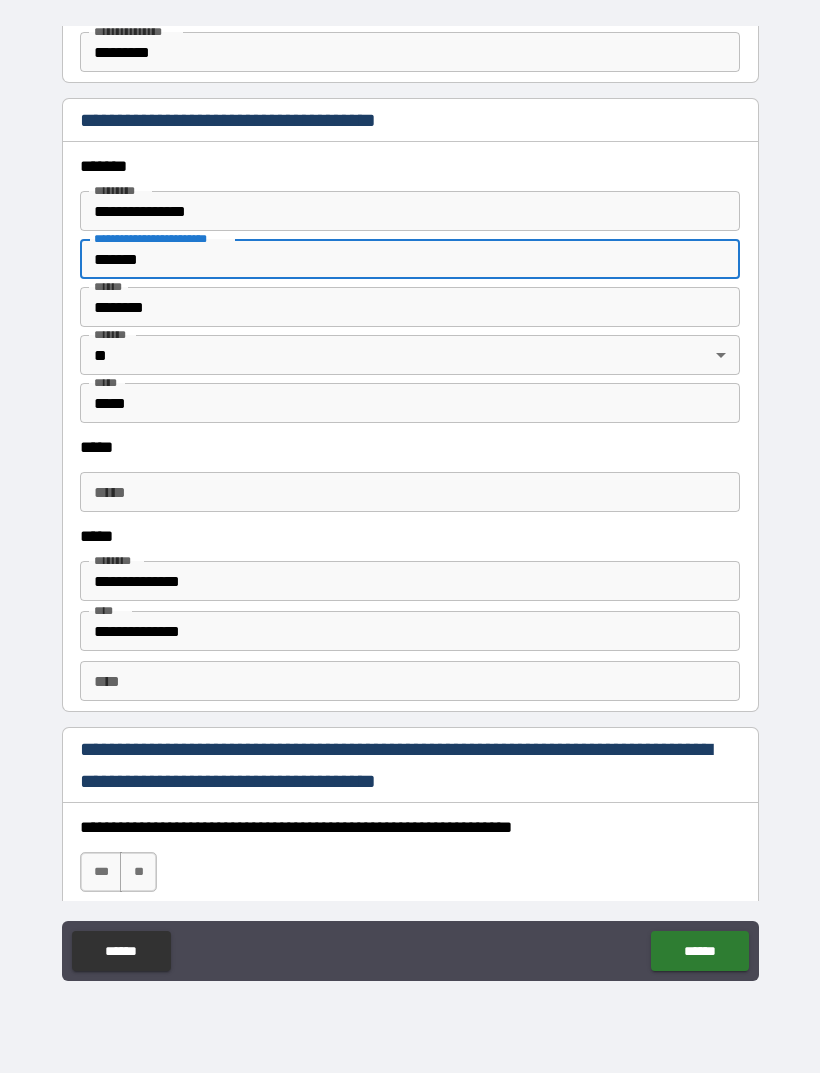 scroll, scrollTop: 2296, scrollLeft: 0, axis: vertical 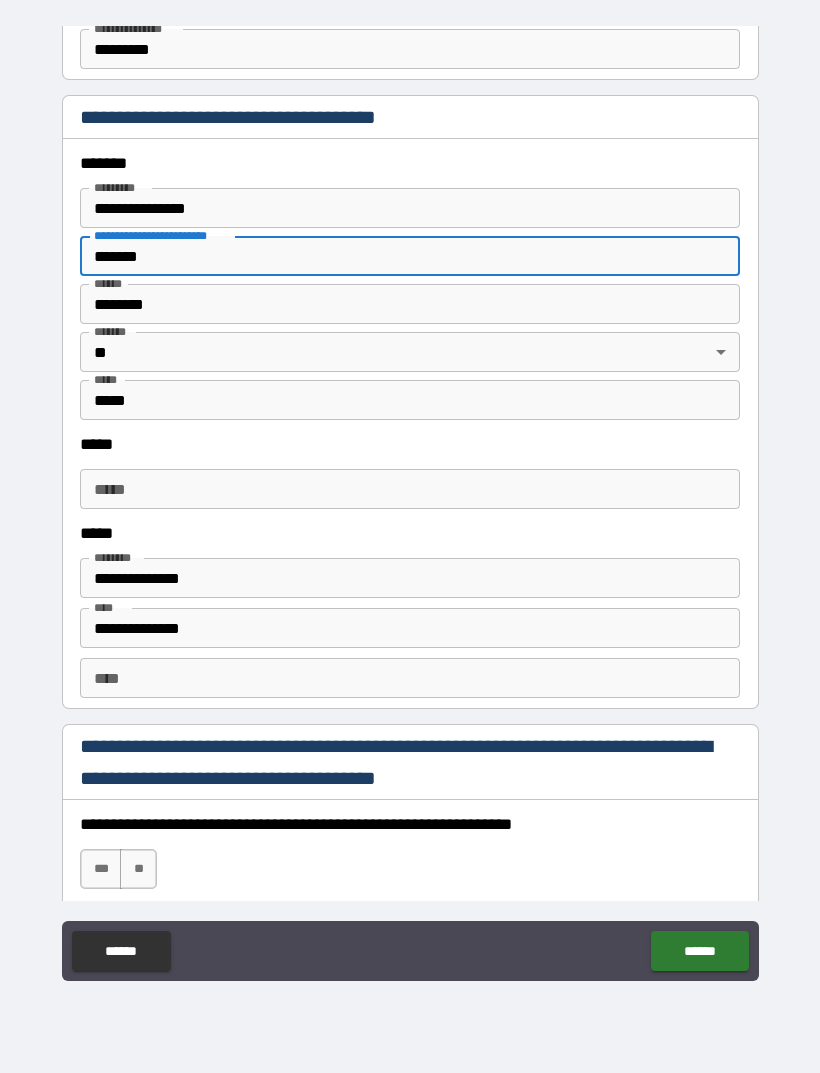 type on "*******" 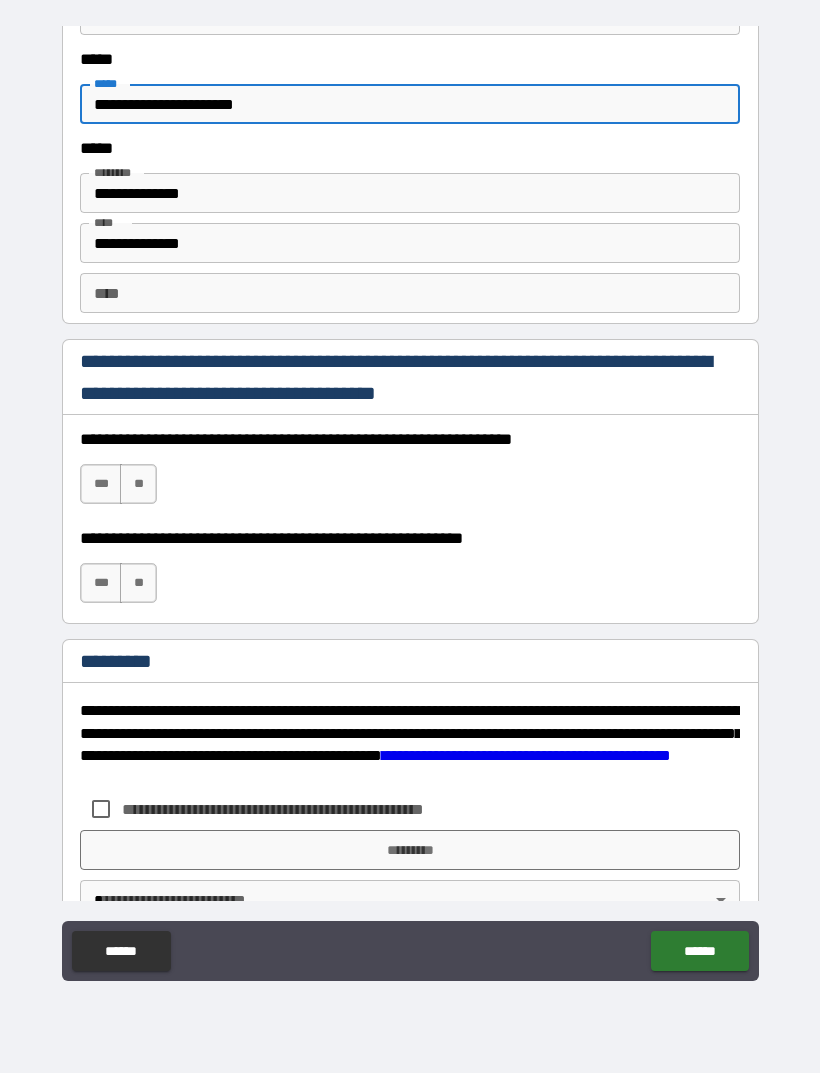 scroll, scrollTop: 2682, scrollLeft: 0, axis: vertical 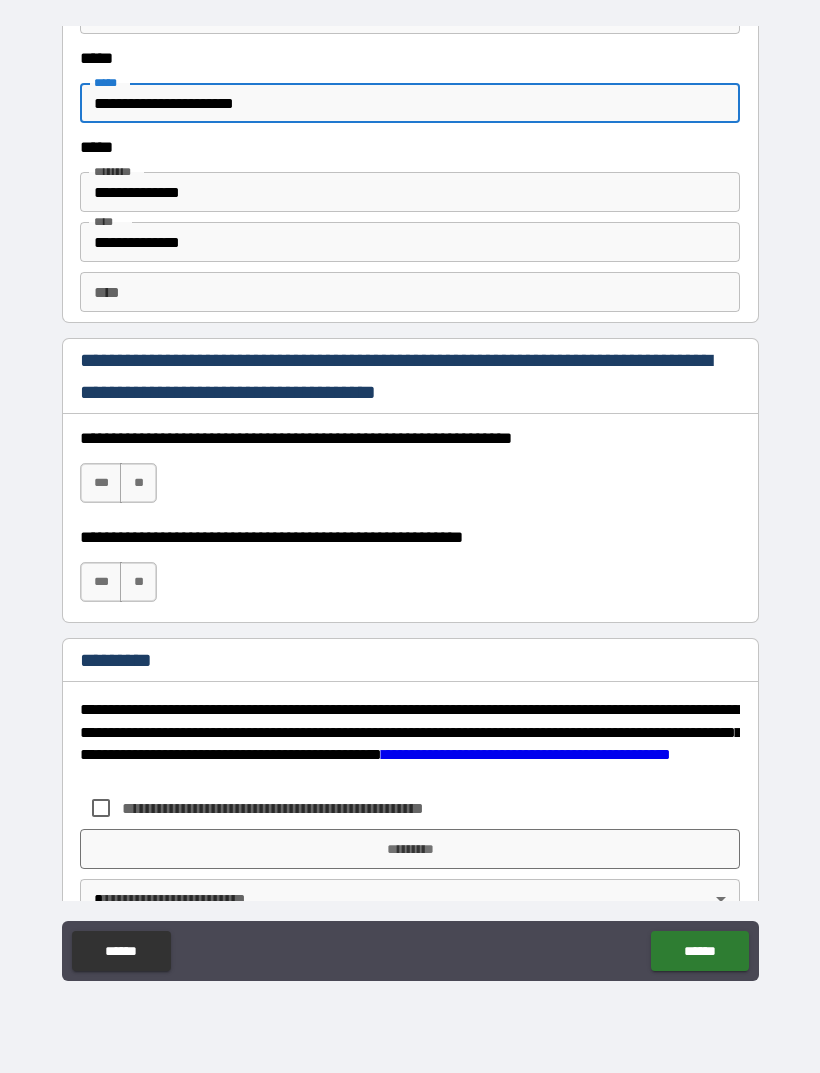 type on "**********" 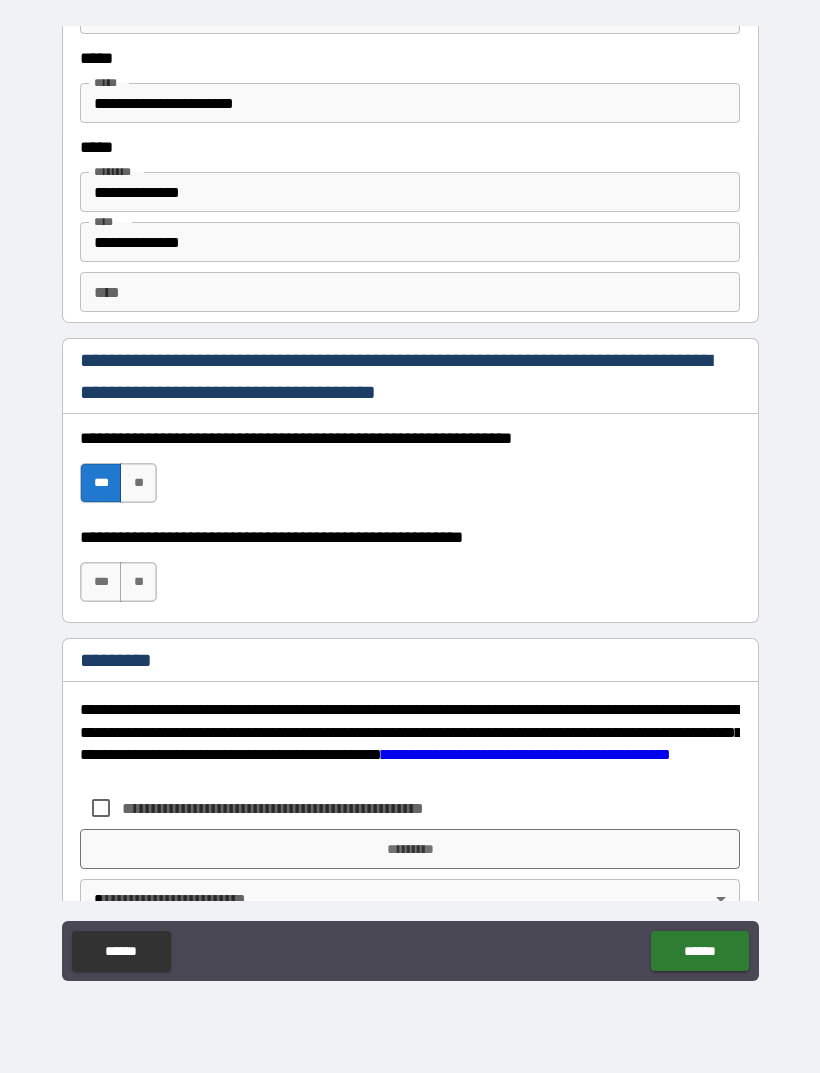 click on "**" at bounding box center [138, 582] 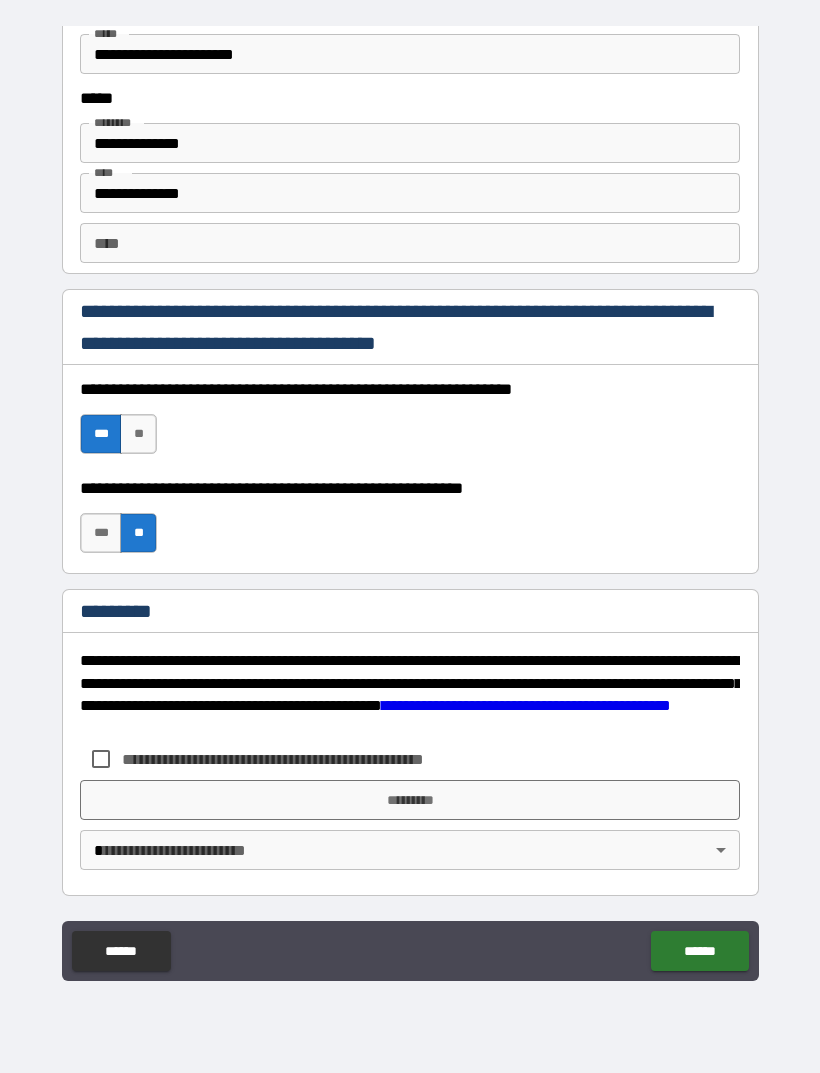 scroll, scrollTop: 2731, scrollLeft: 0, axis: vertical 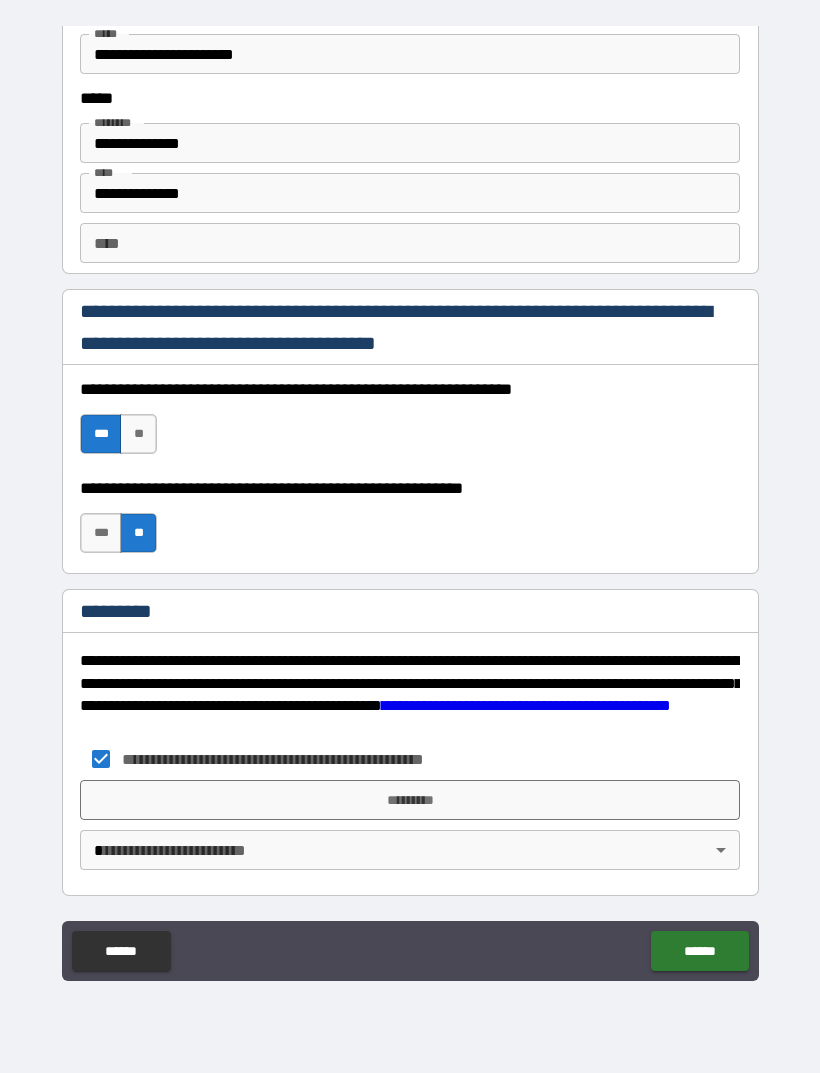 click on "**********" at bounding box center [410, 504] 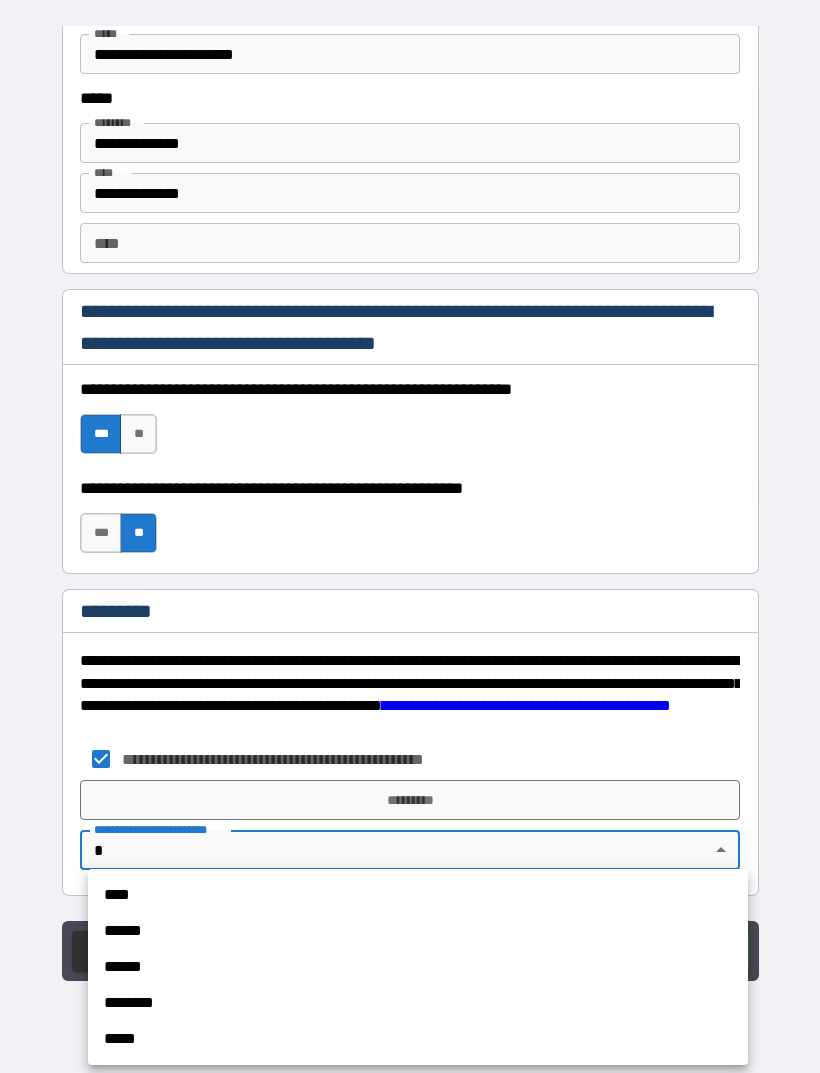 click on "****" at bounding box center [418, 895] 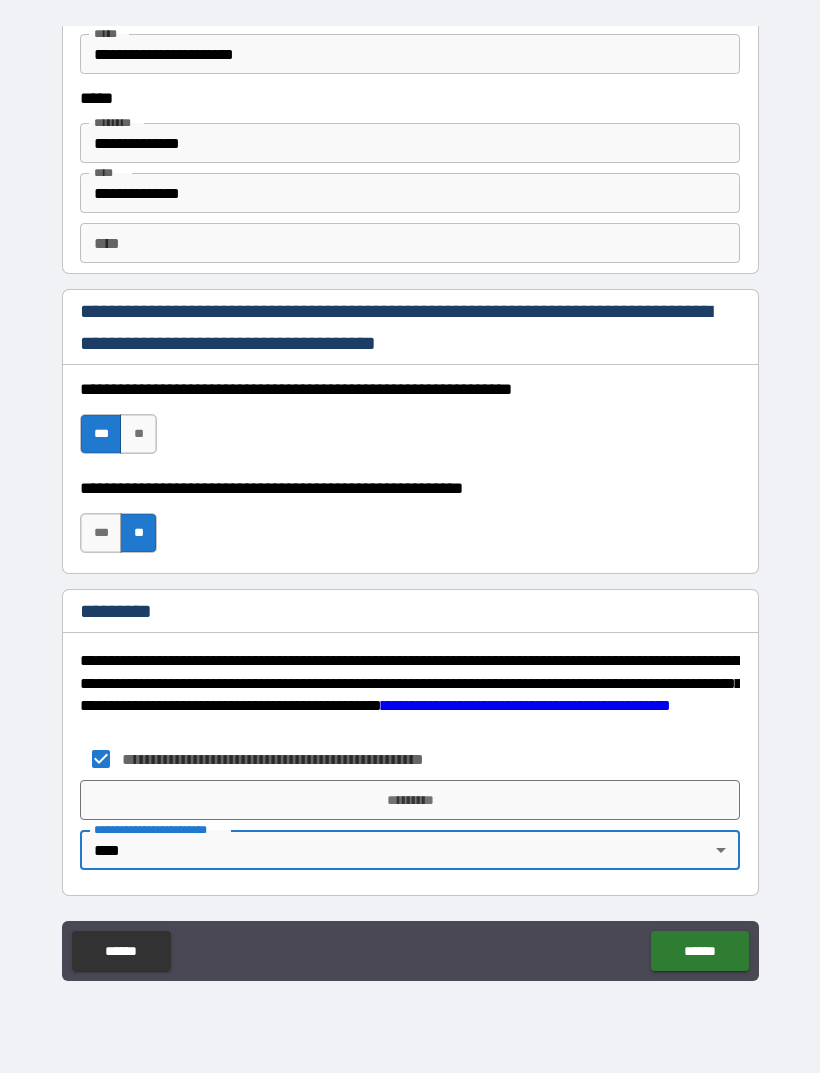 click on "*********" at bounding box center (410, 800) 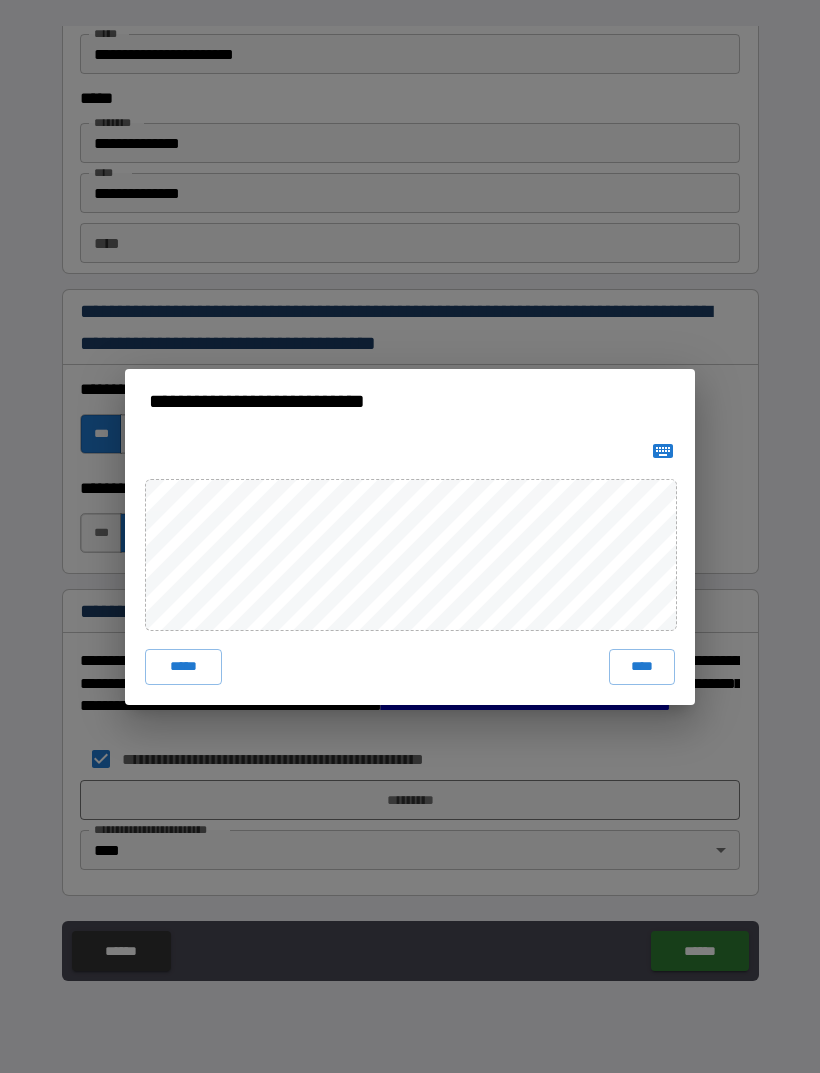 click on "****" at bounding box center [642, 667] 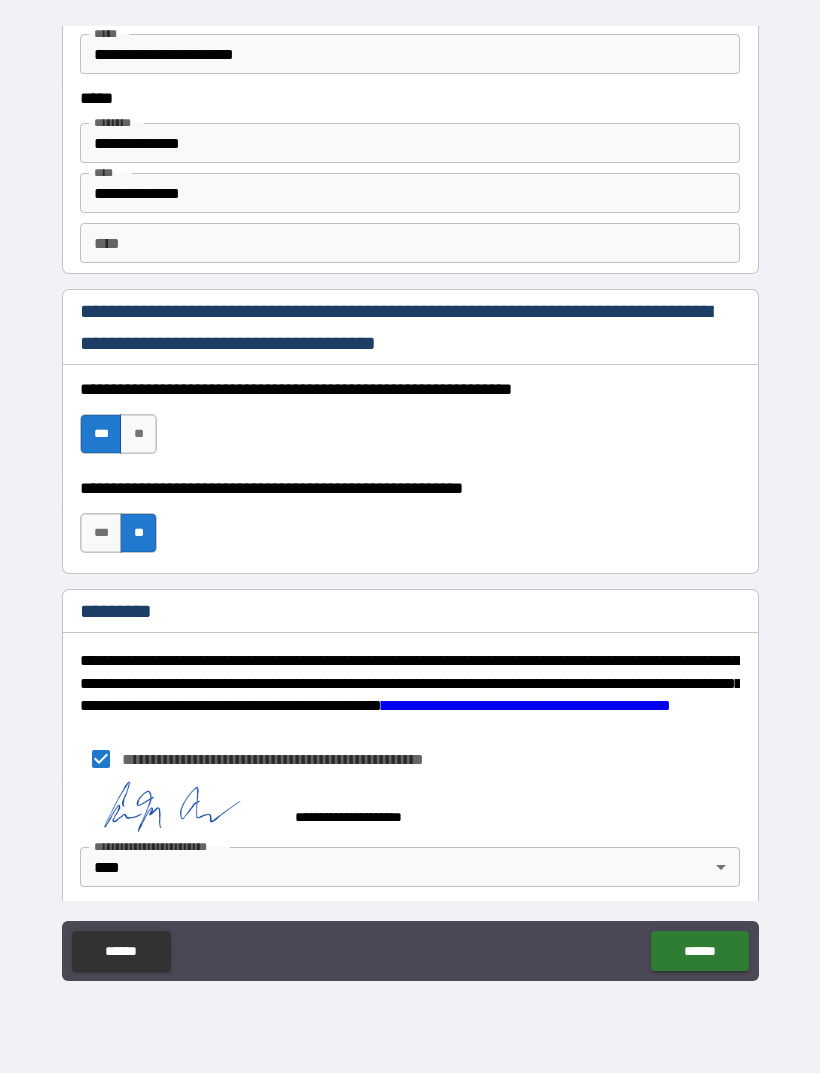 scroll, scrollTop: 2721, scrollLeft: 0, axis: vertical 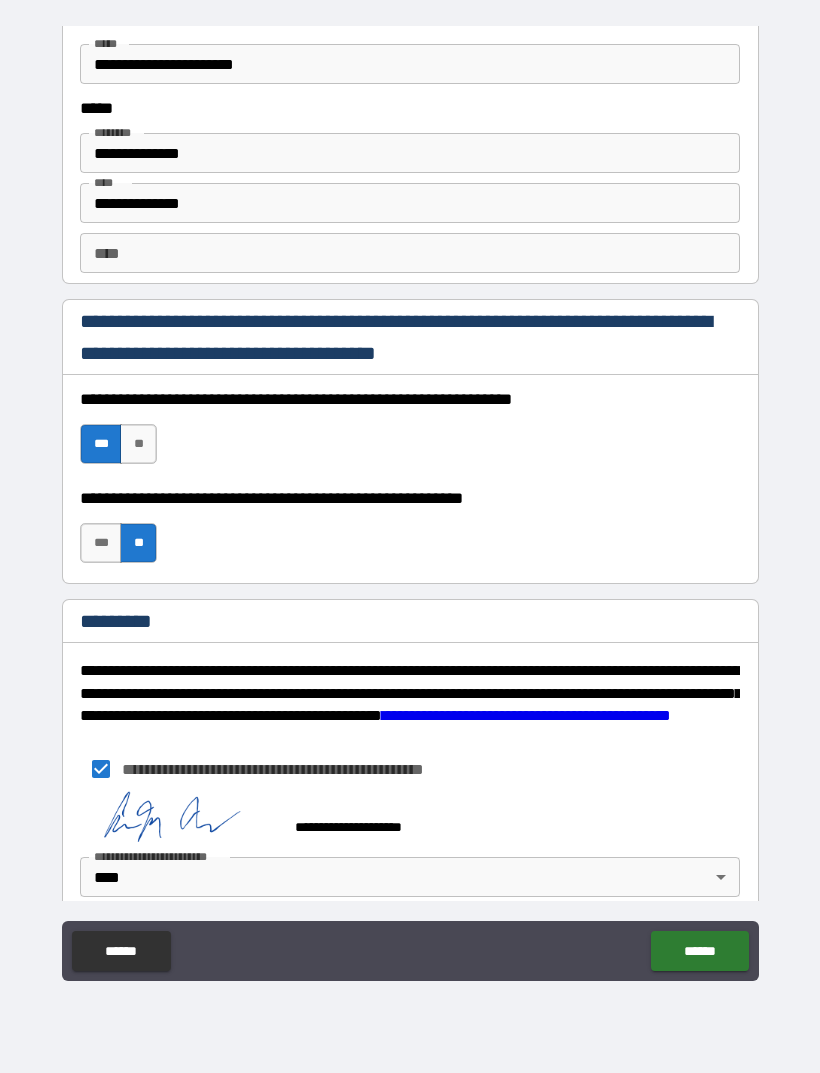 click on "******" at bounding box center [699, 951] 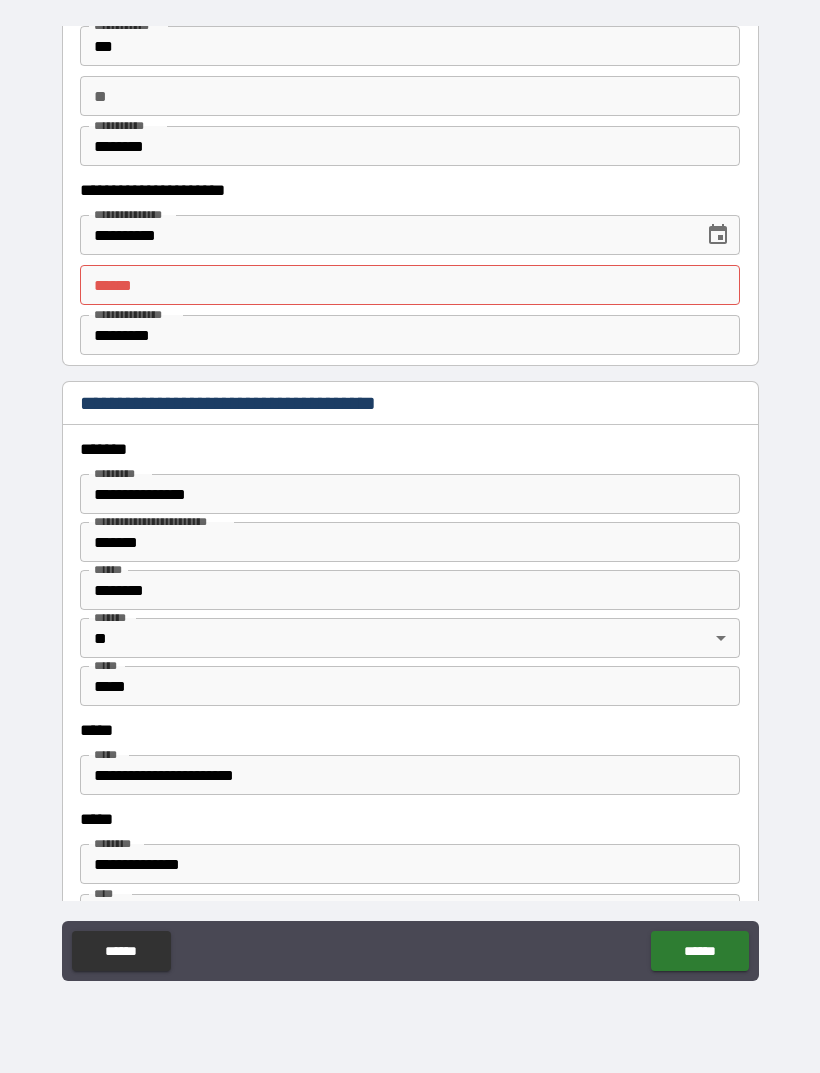 scroll, scrollTop: 2015, scrollLeft: 0, axis: vertical 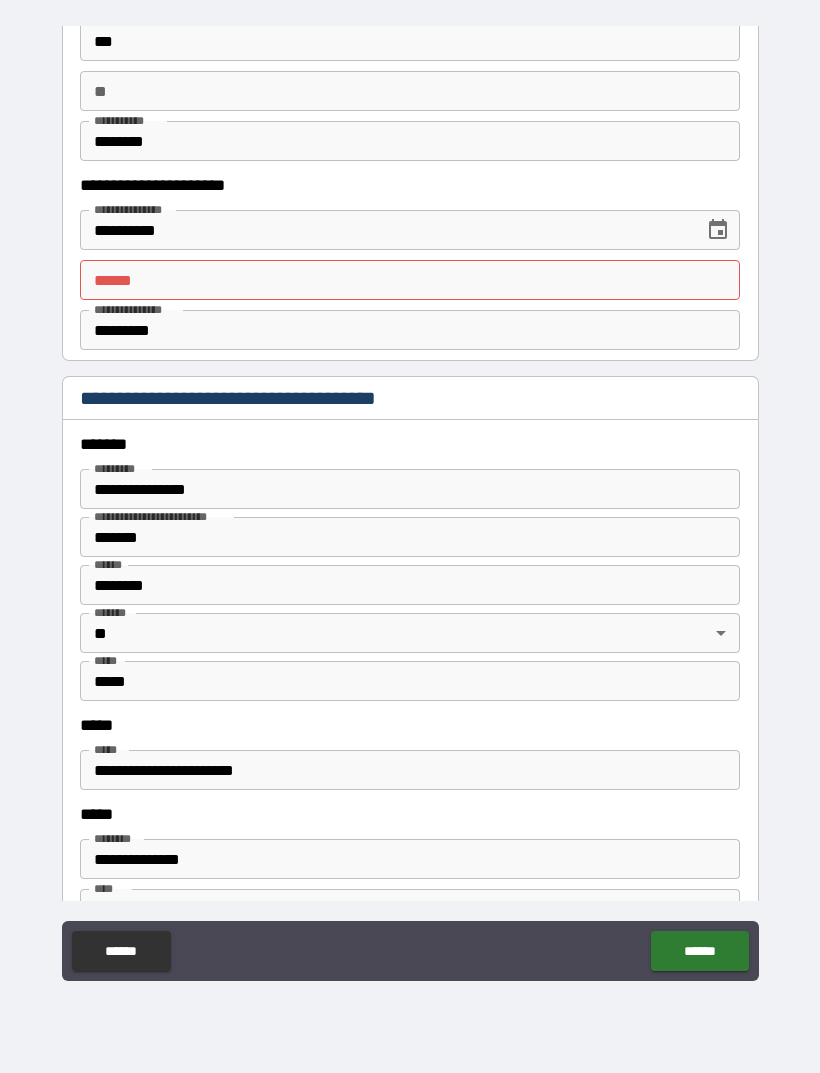 click on "****   *" at bounding box center (410, 280) 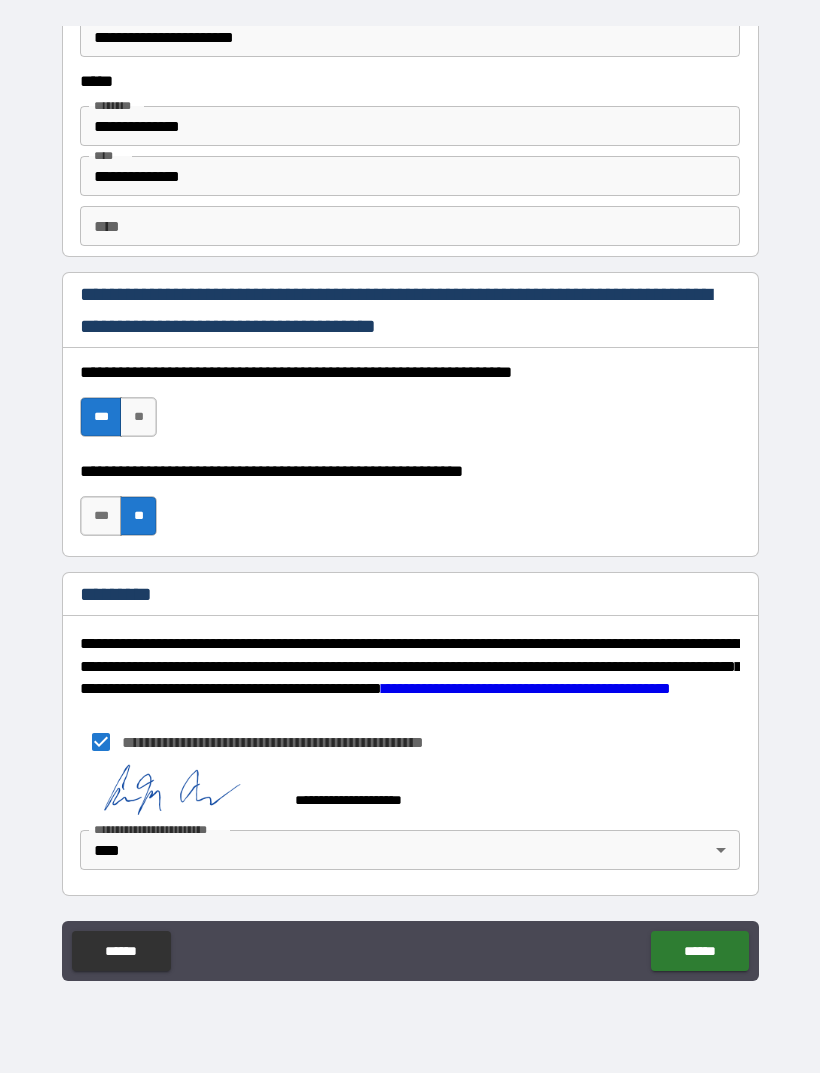scroll, scrollTop: 2748, scrollLeft: 0, axis: vertical 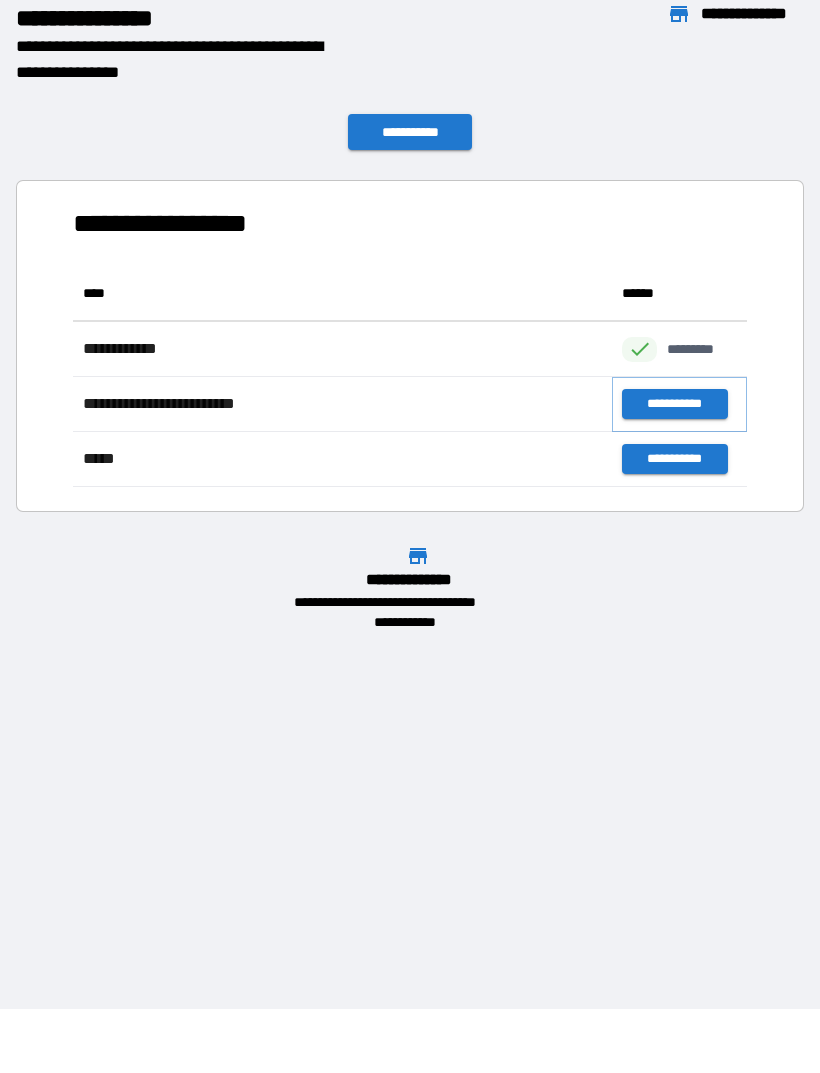 click on "**********" at bounding box center (674, 404) 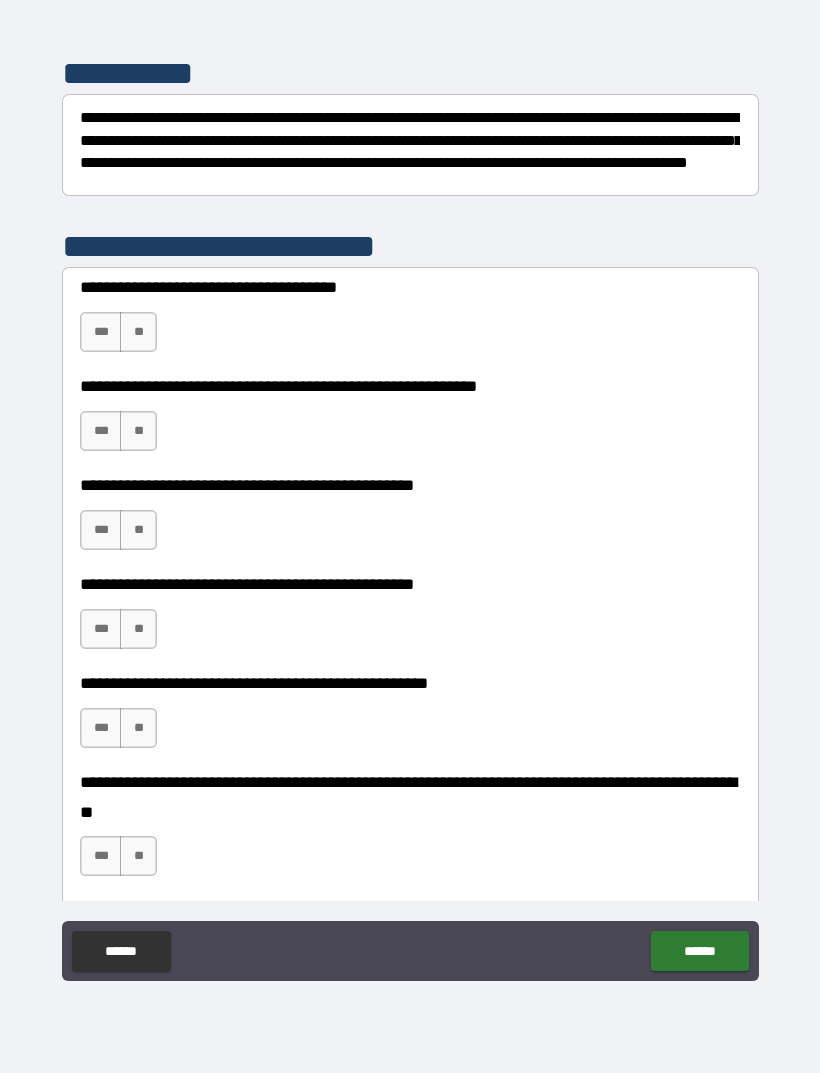 scroll, scrollTop: 248, scrollLeft: 0, axis: vertical 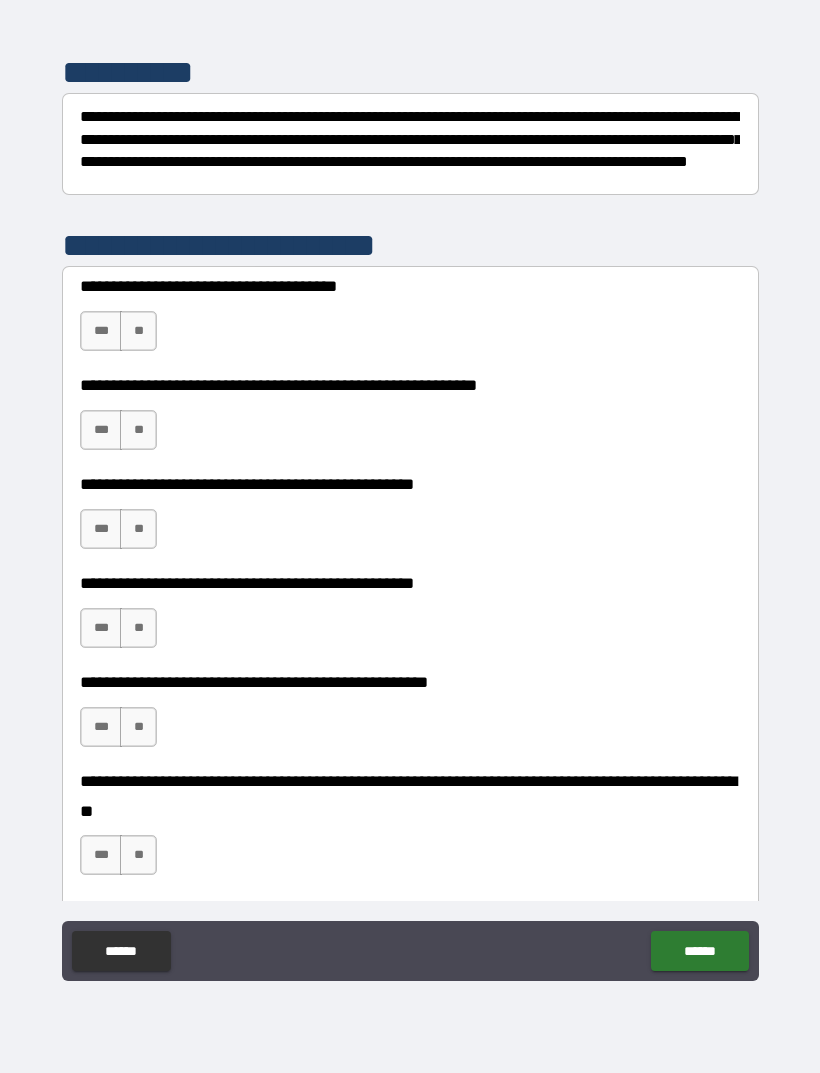 click on "**" at bounding box center [138, 331] 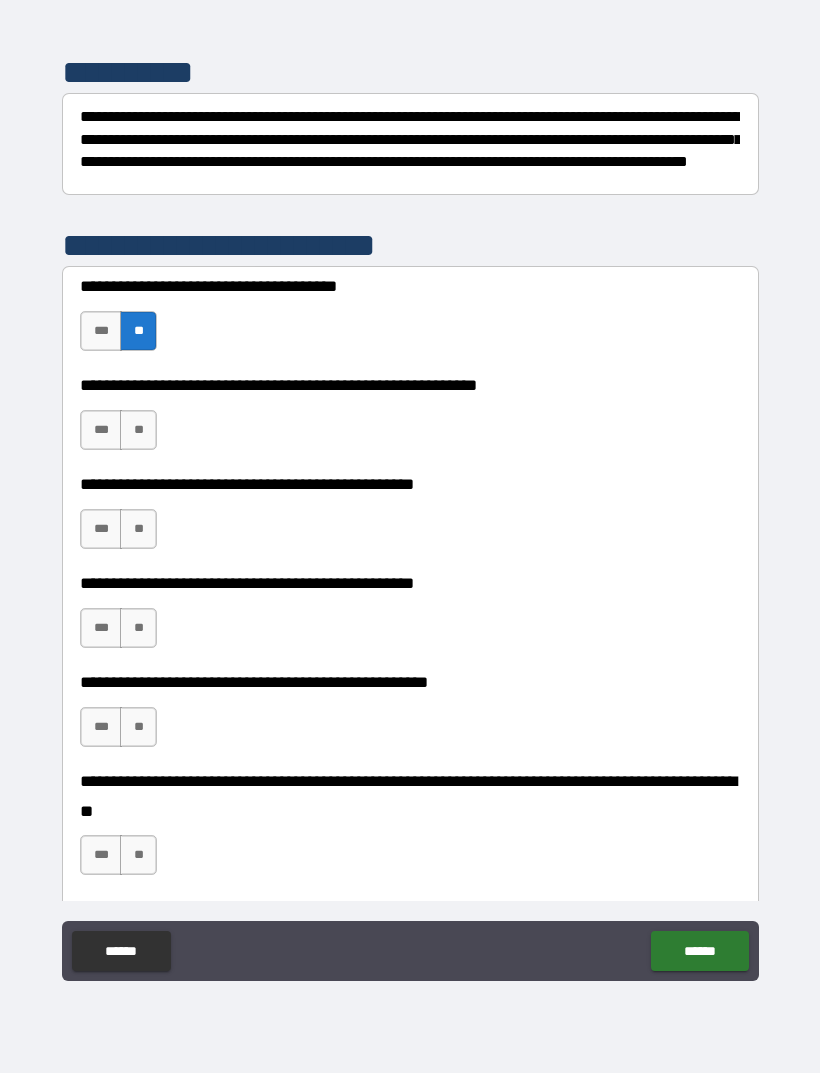 click on "***" at bounding box center (101, 430) 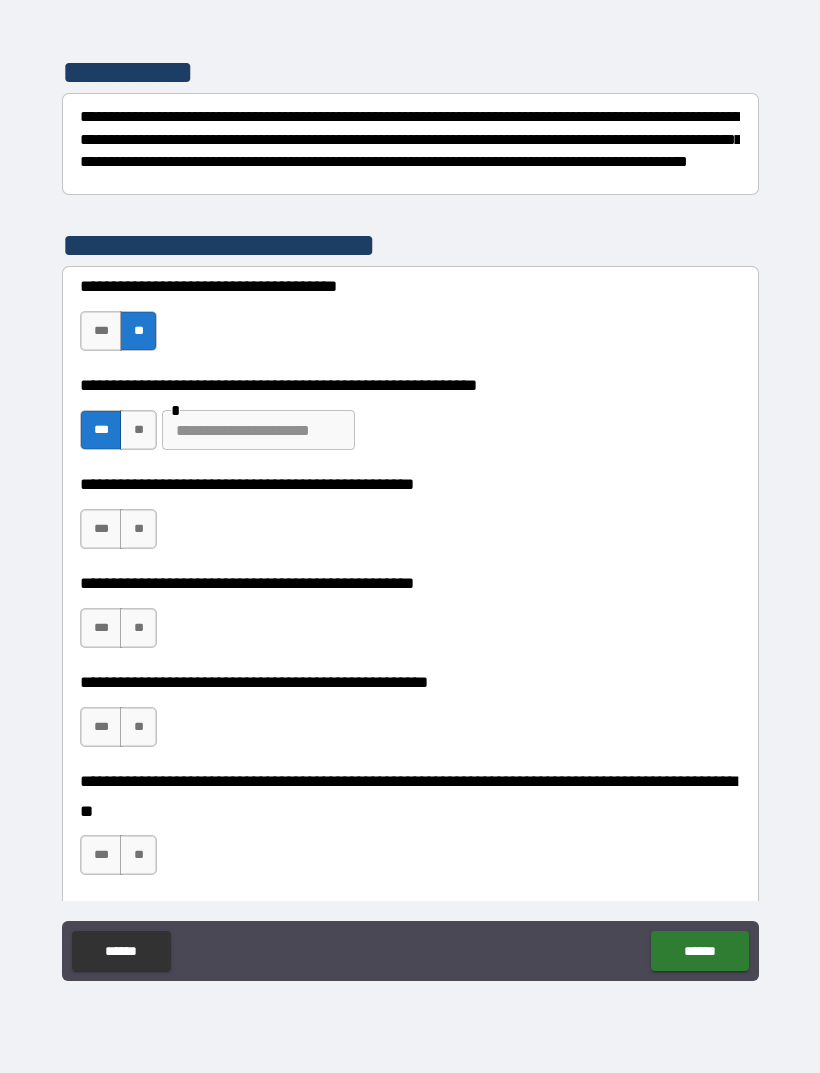 click at bounding box center [258, 430] 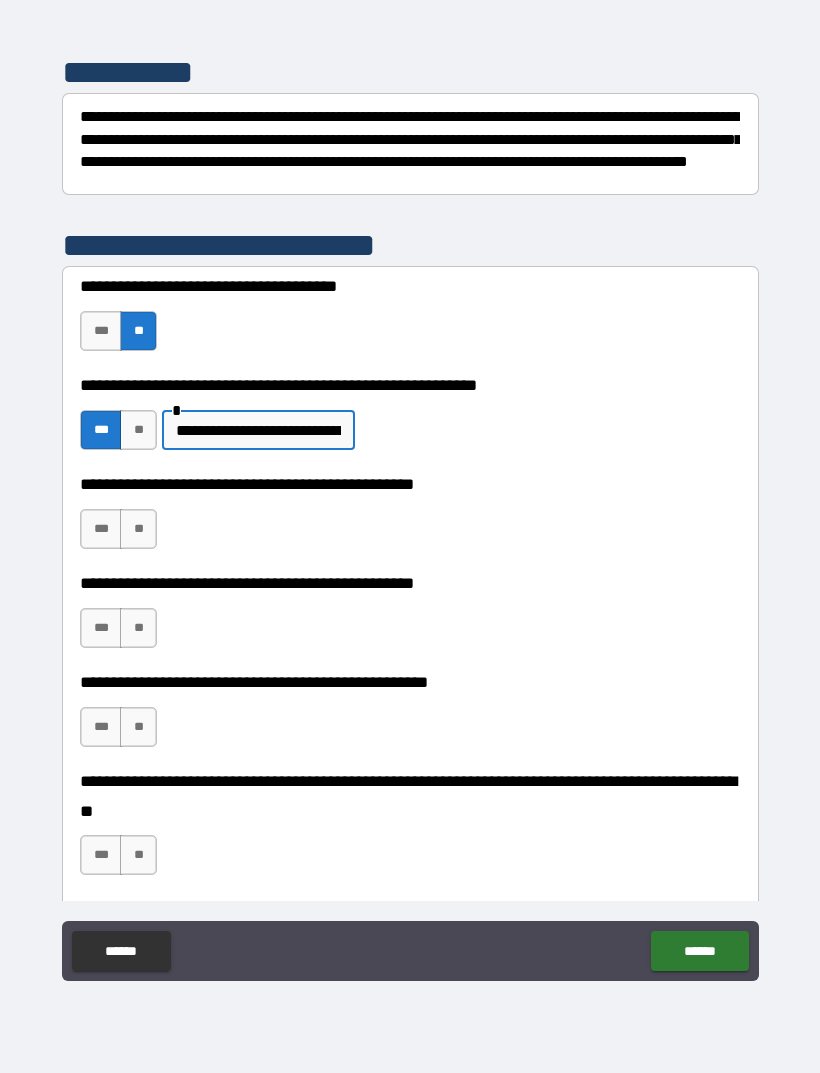 type on "**********" 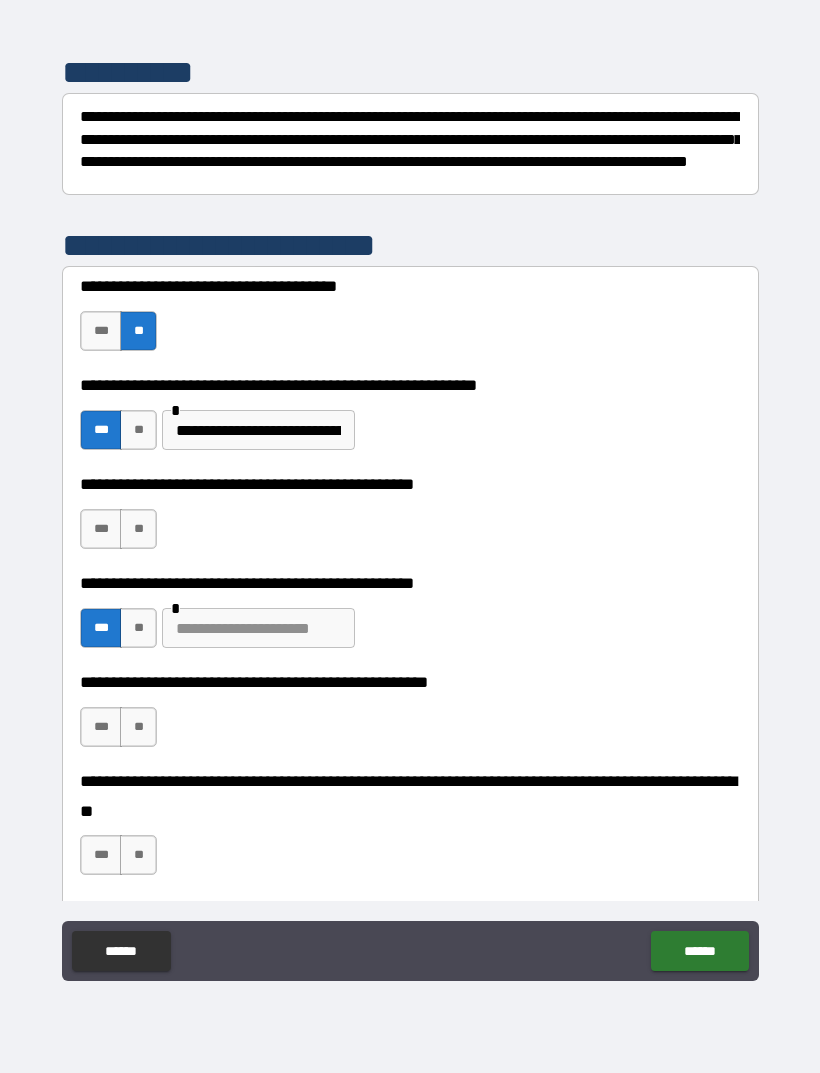 click at bounding box center [258, 628] 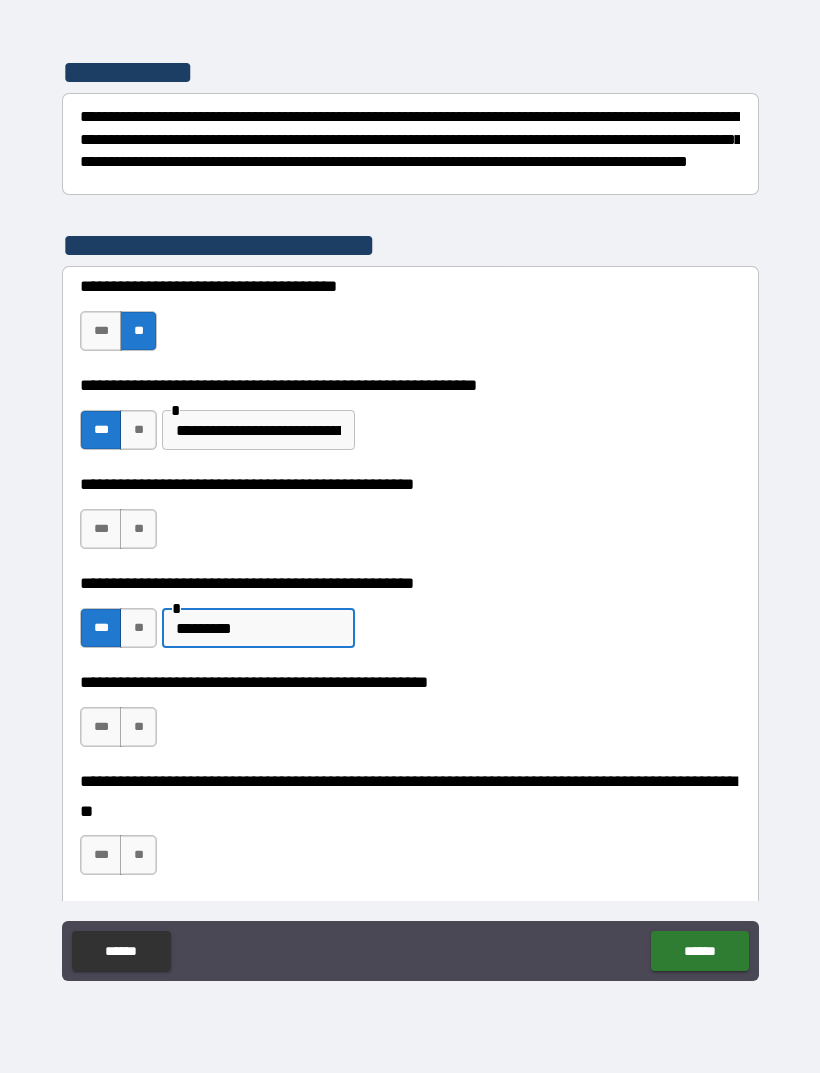 click on "*********" at bounding box center (258, 628) 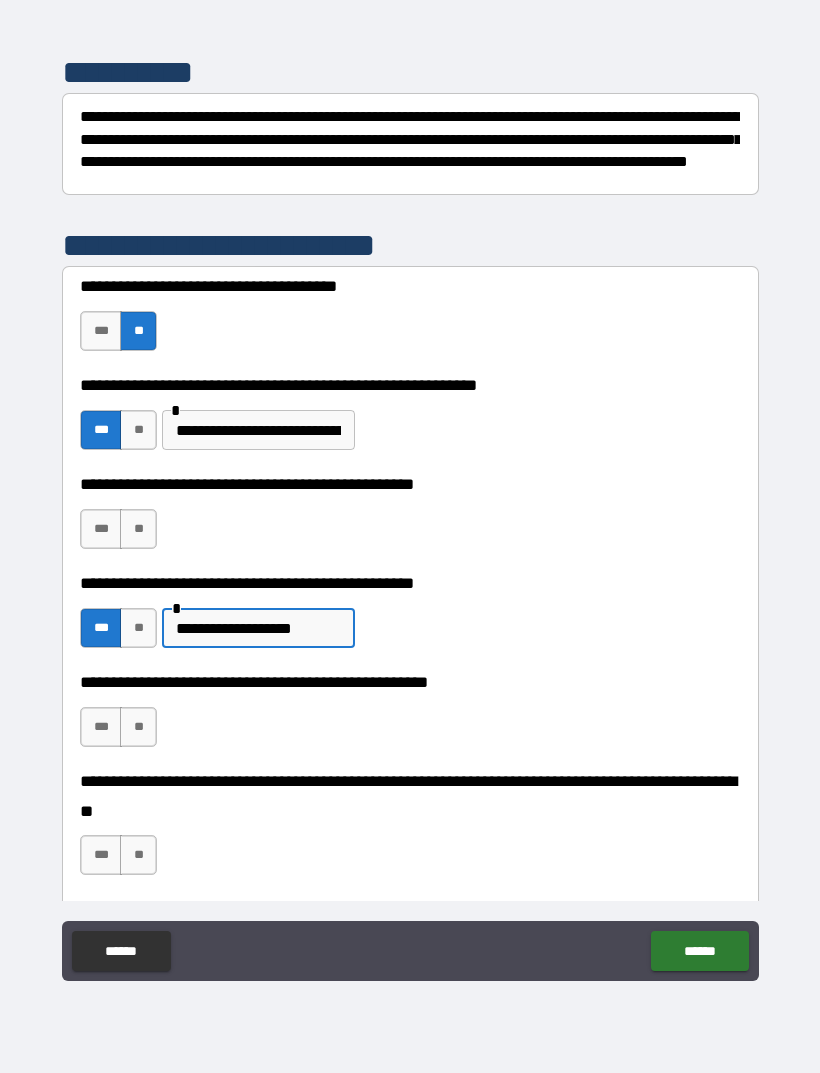 click on "**********" at bounding box center (258, 628) 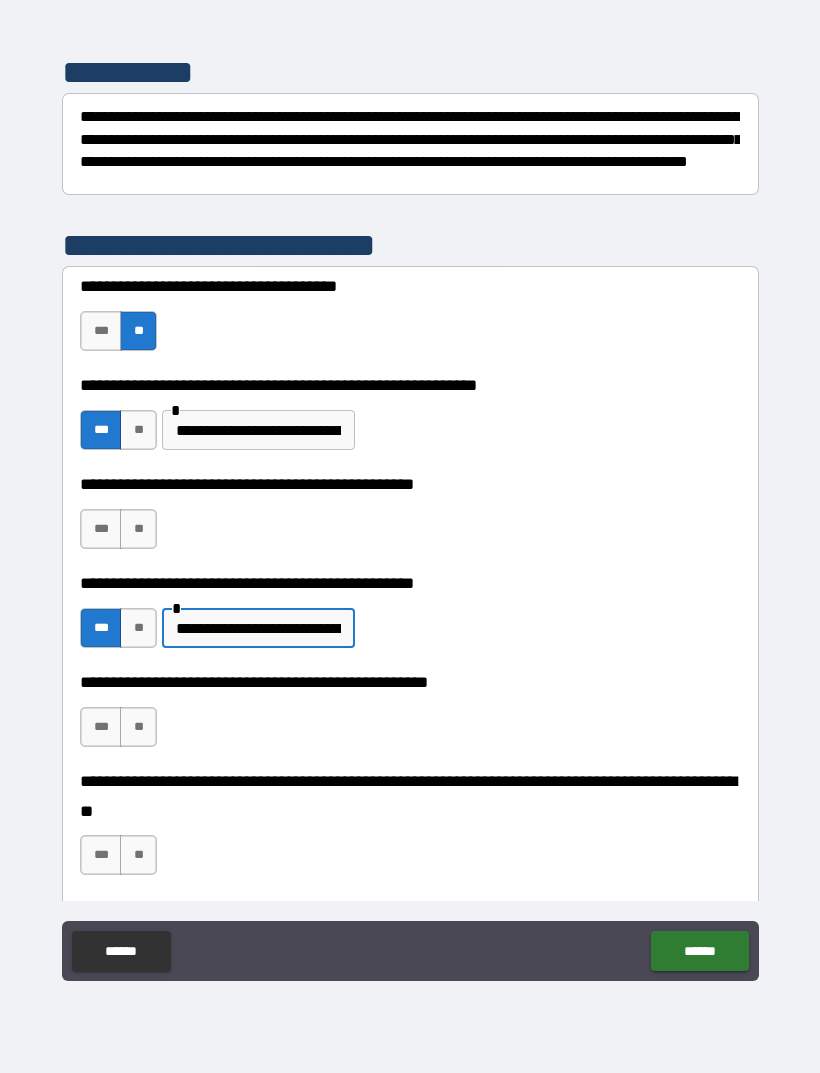 click on "**********" at bounding box center (258, 628) 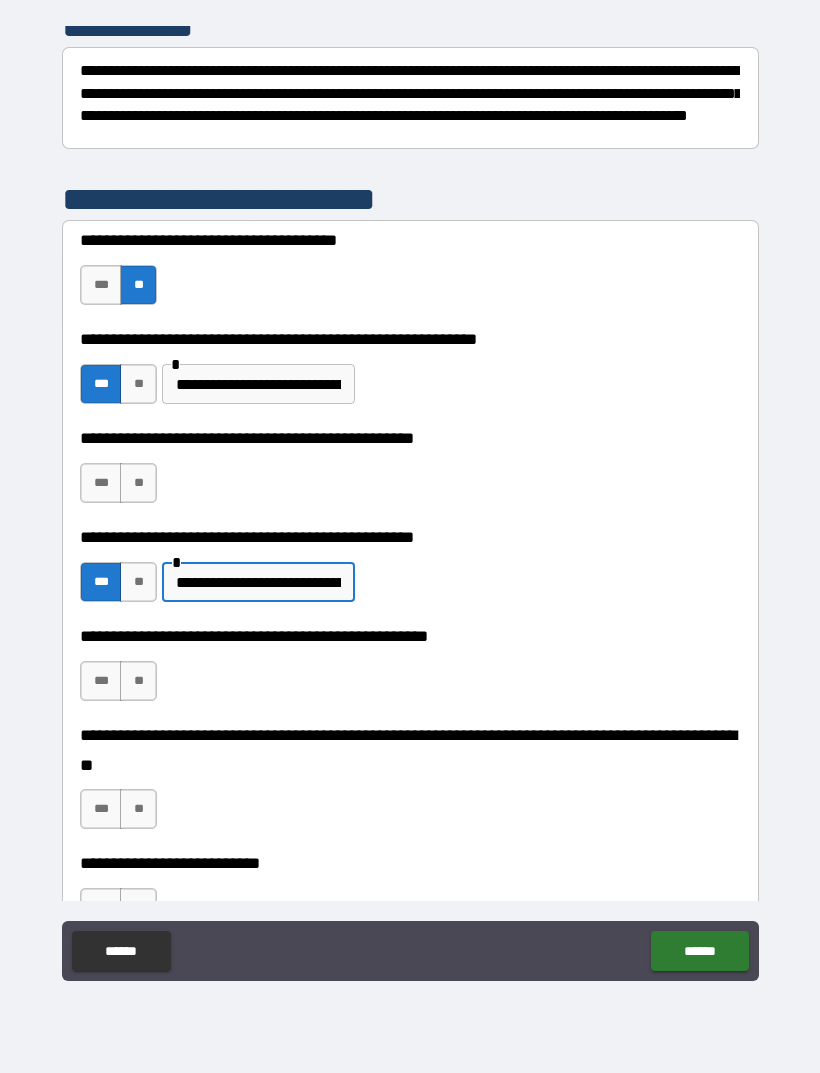 type on "**********" 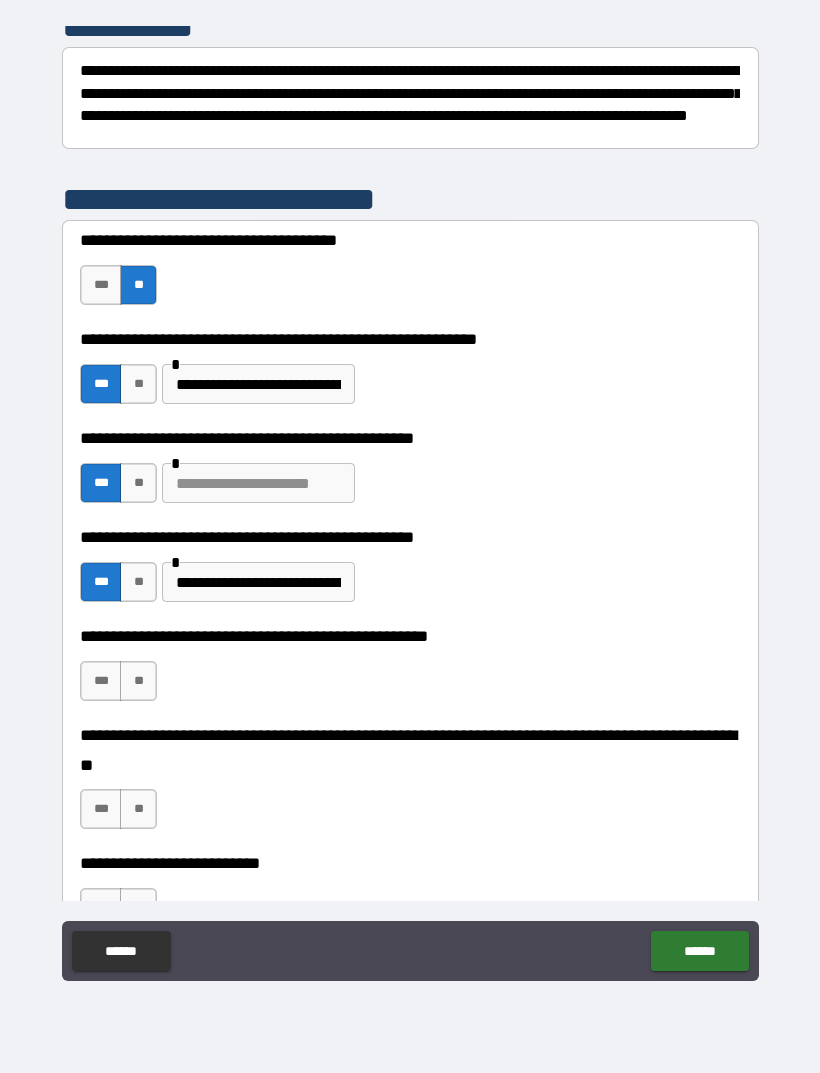 click at bounding box center [258, 483] 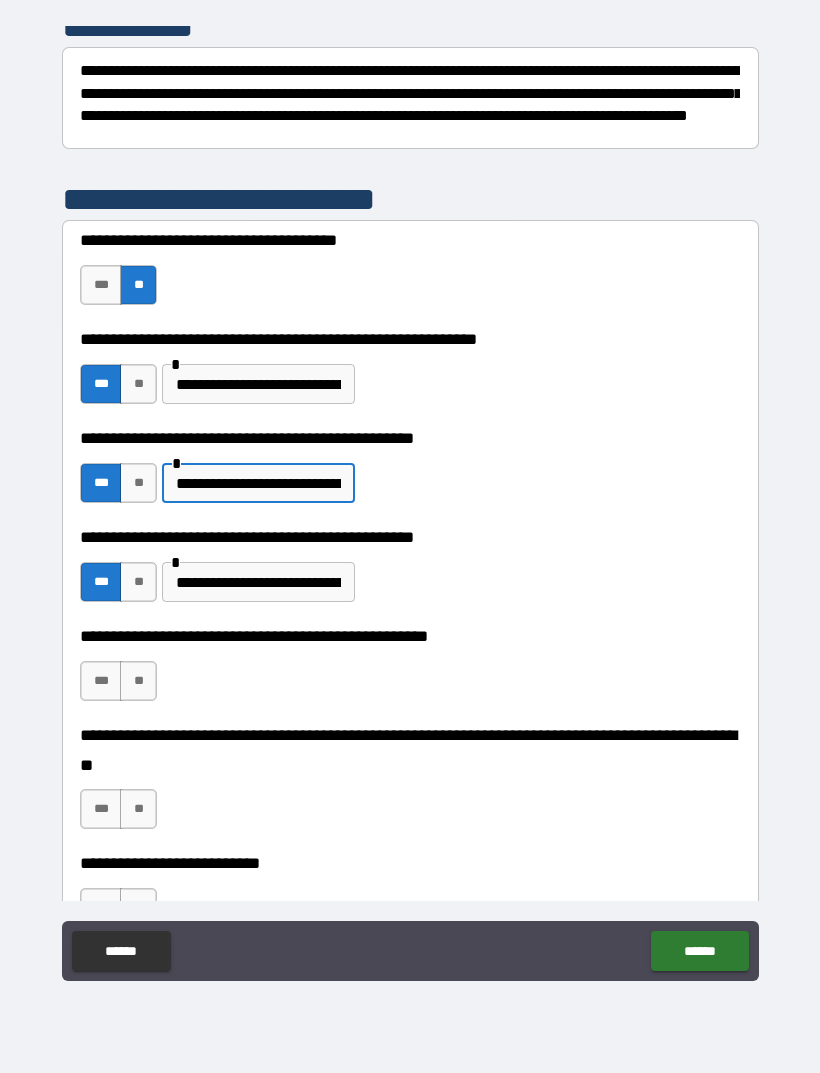 type on "**********" 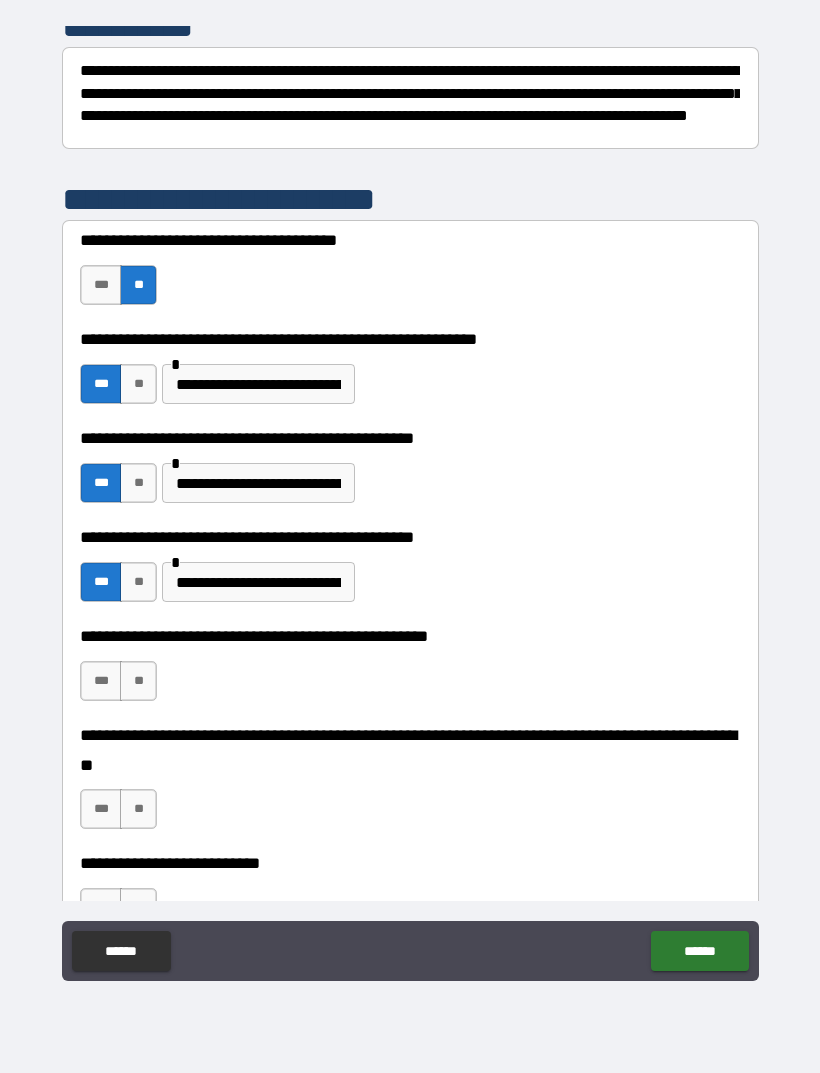 click on "**" at bounding box center [138, 681] 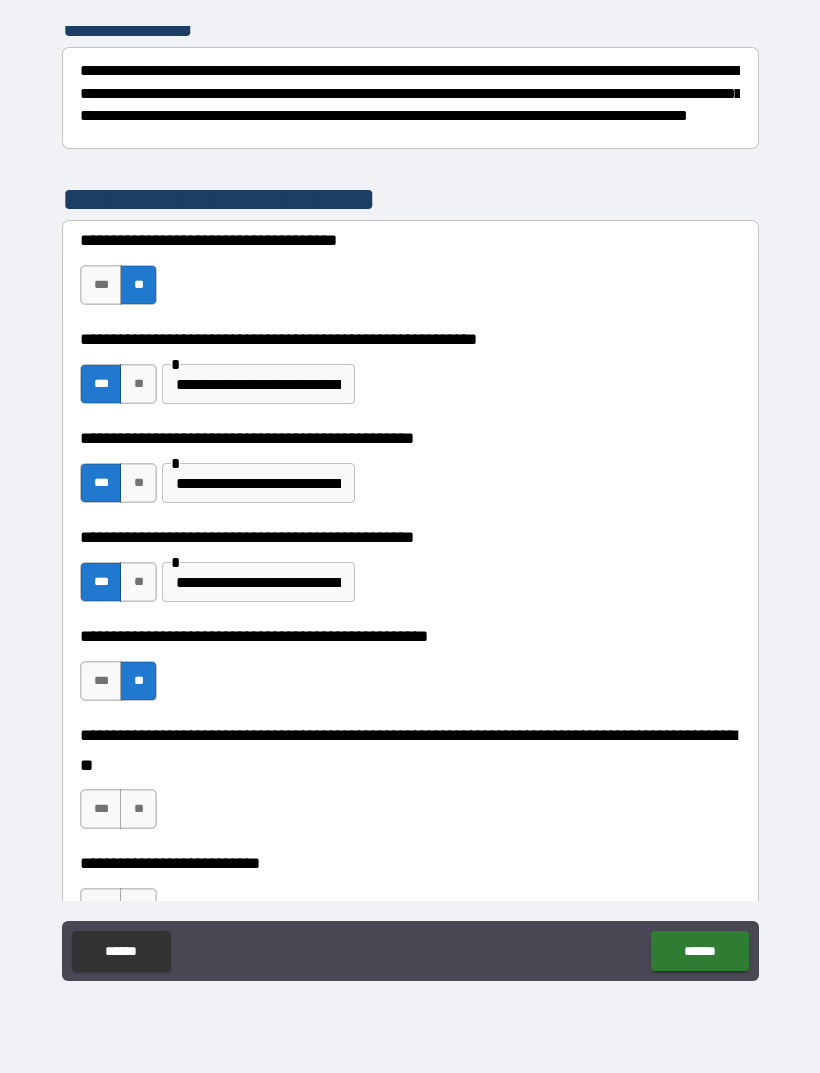 click on "**" at bounding box center (138, 809) 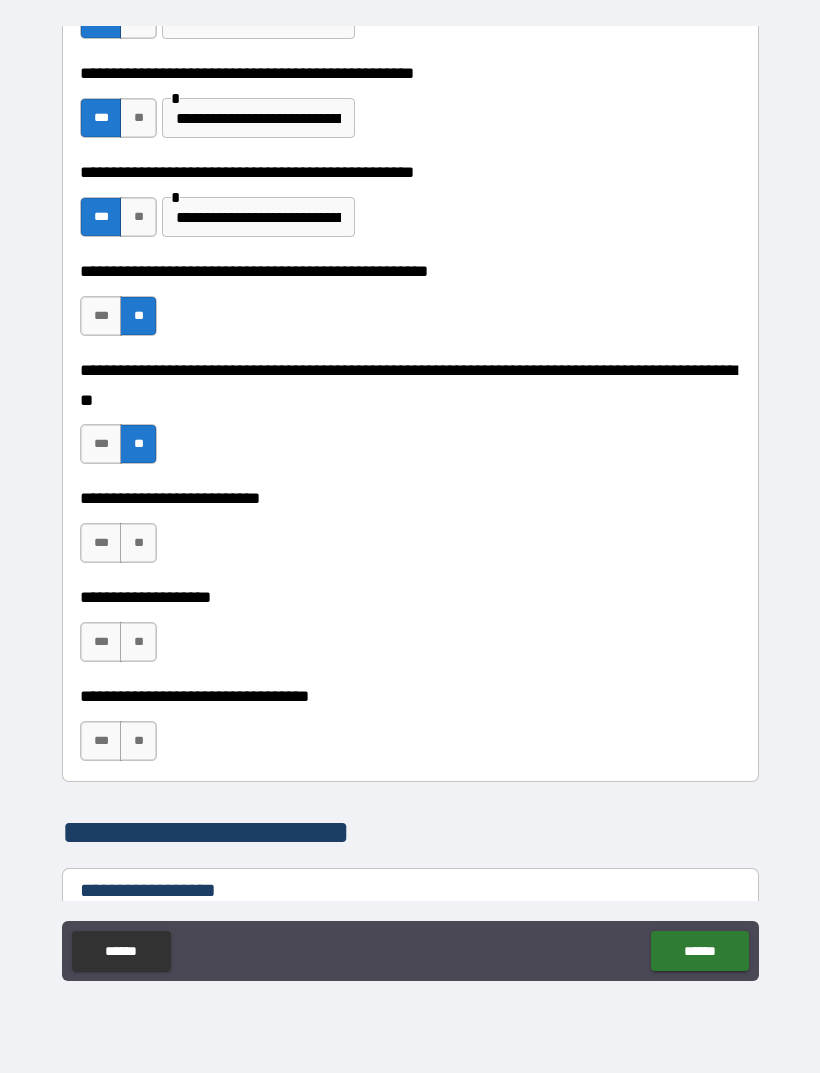 scroll, scrollTop: 666, scrollLeft: 0, axis: vertical 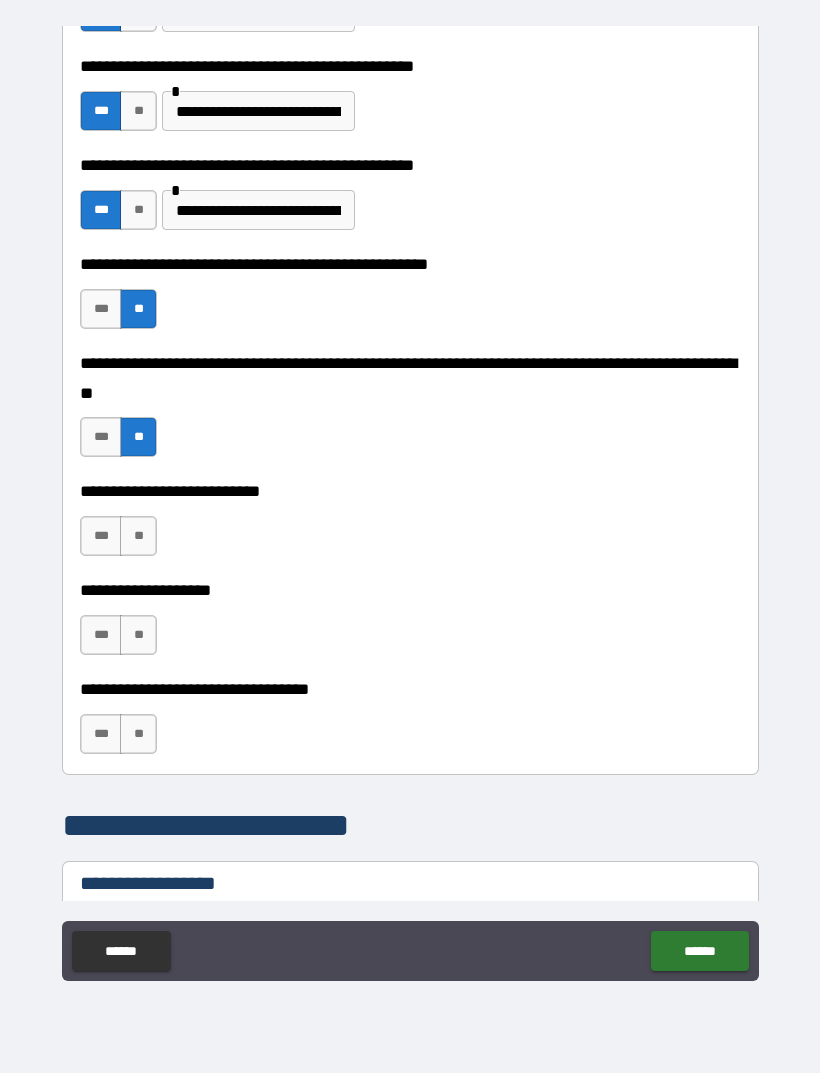 click on "**" at bounding box center (138, 536) 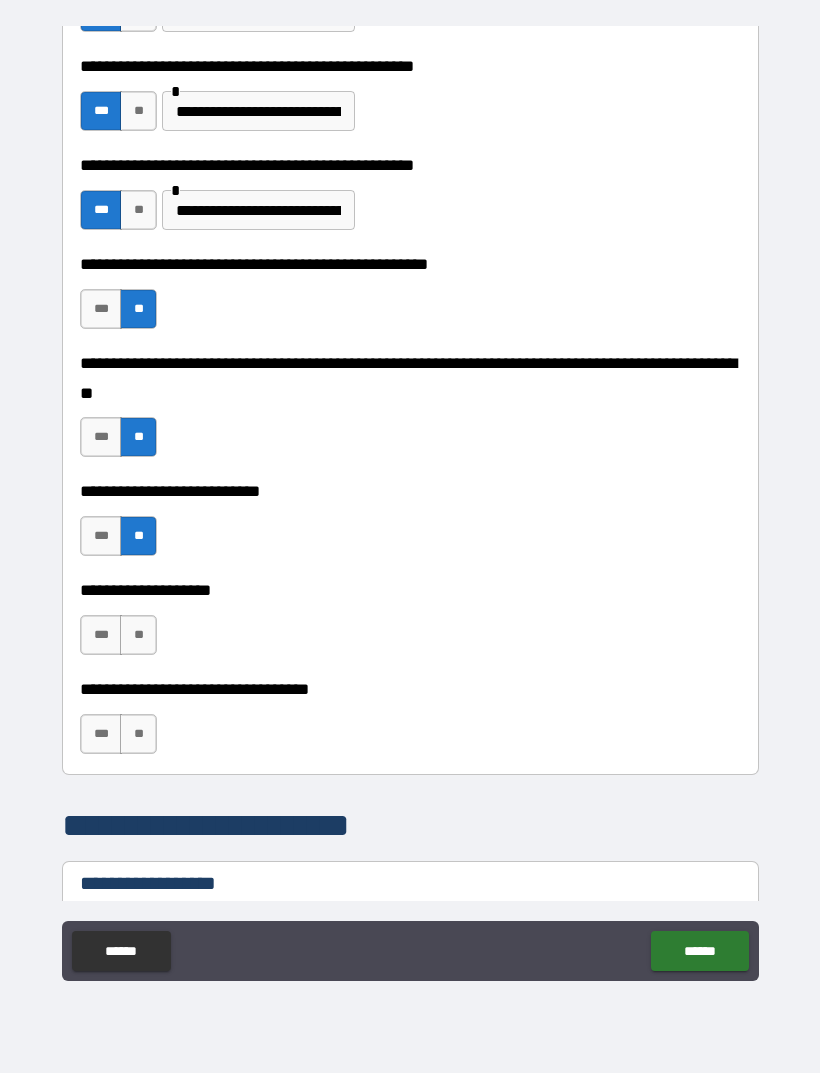 click on "**" at bounding box center [138, 635] 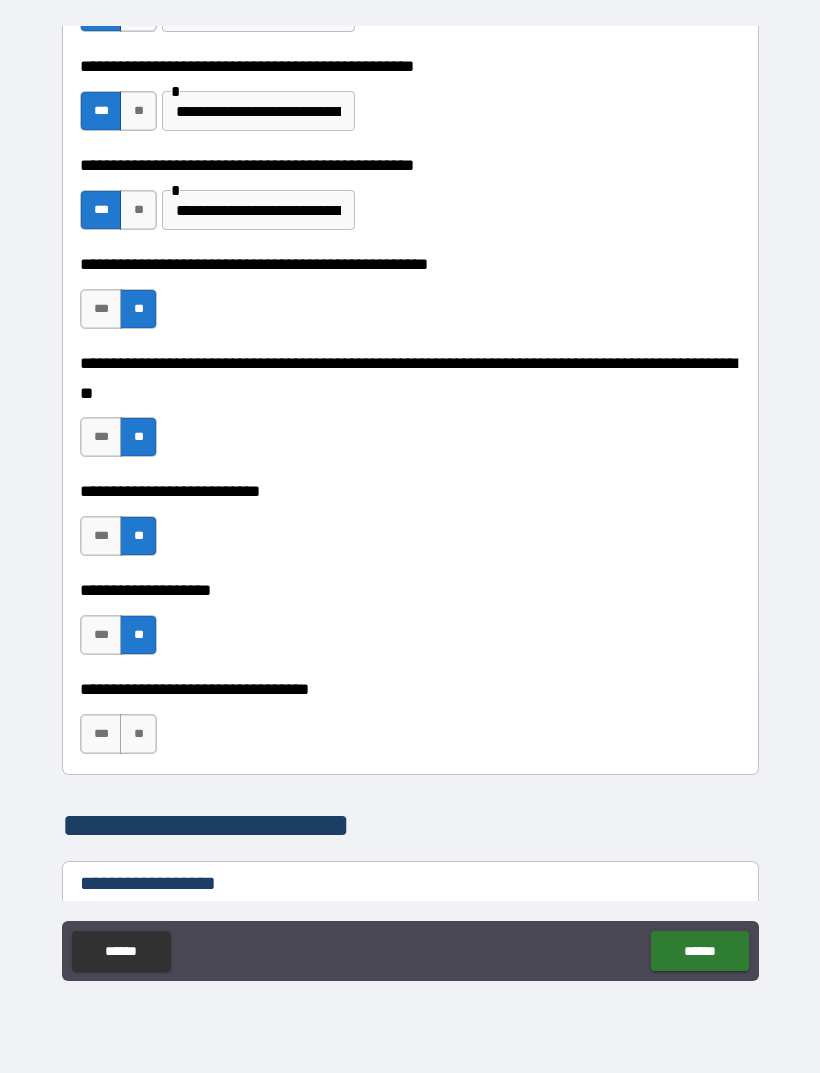 click on "**" at bounding box center [138, 734] 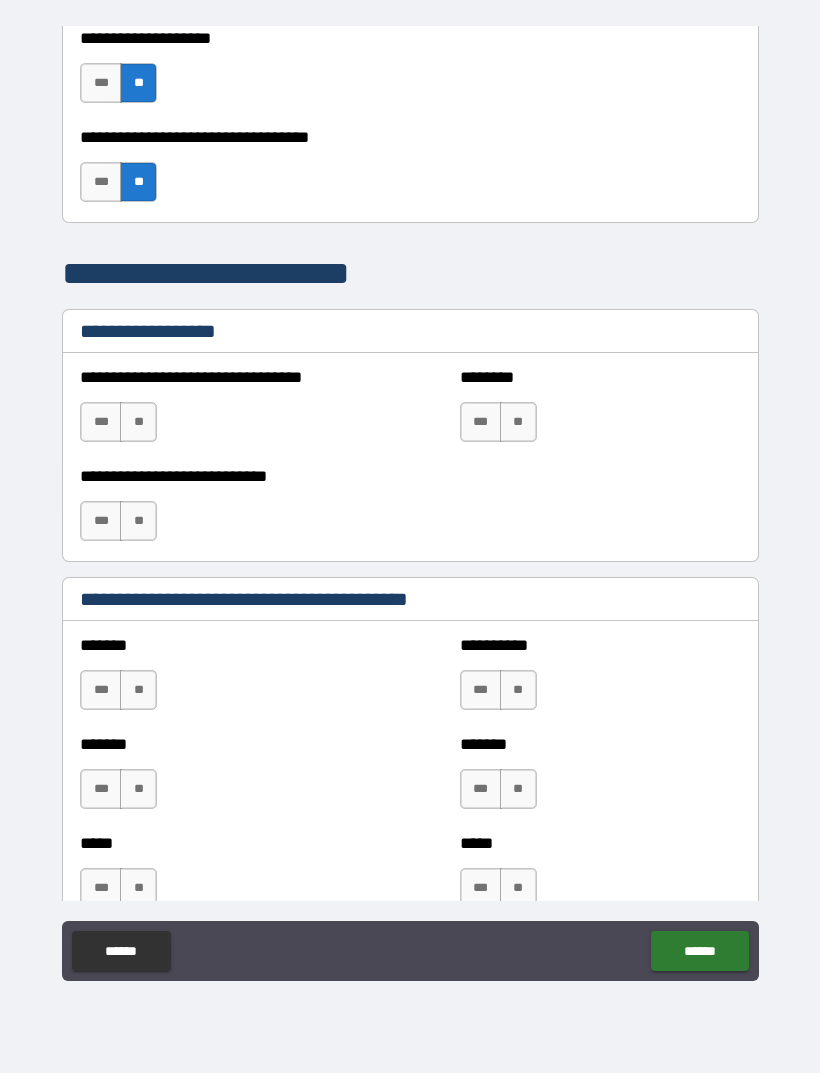 scroll, scrollTop: 1235, scrollLeft: 0, axis: vertical 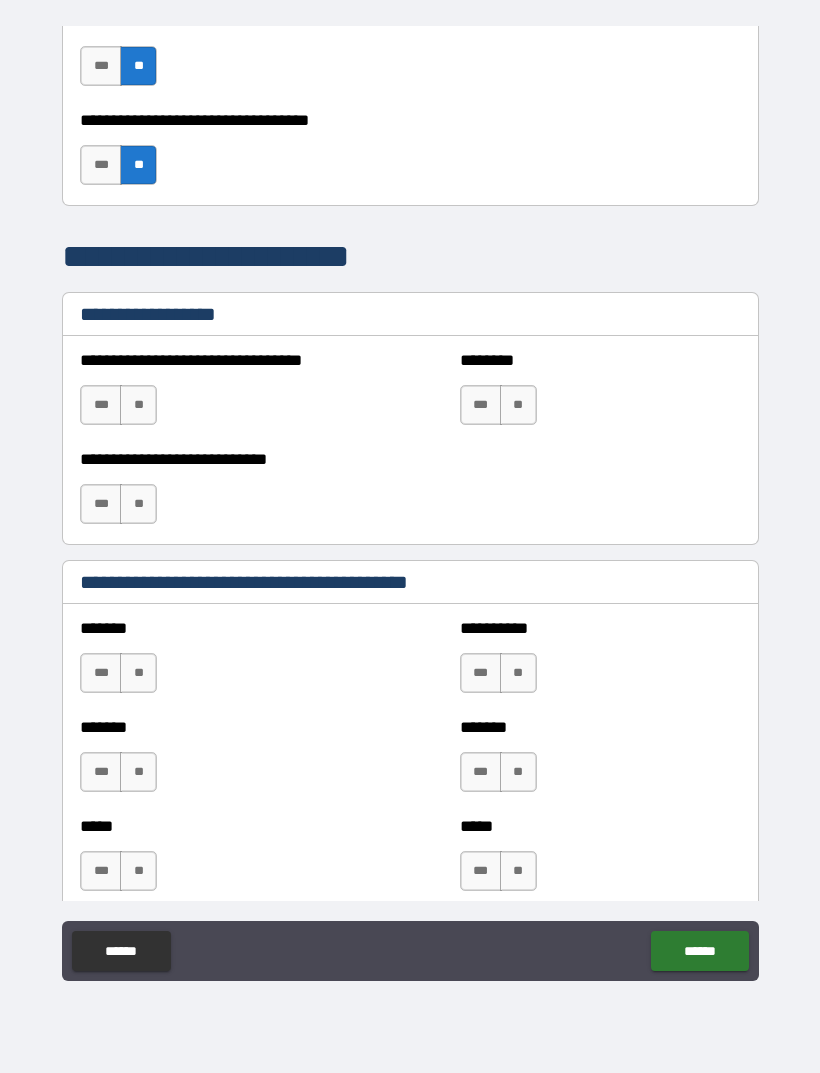 click on "**" at bounding box center [138, 405] 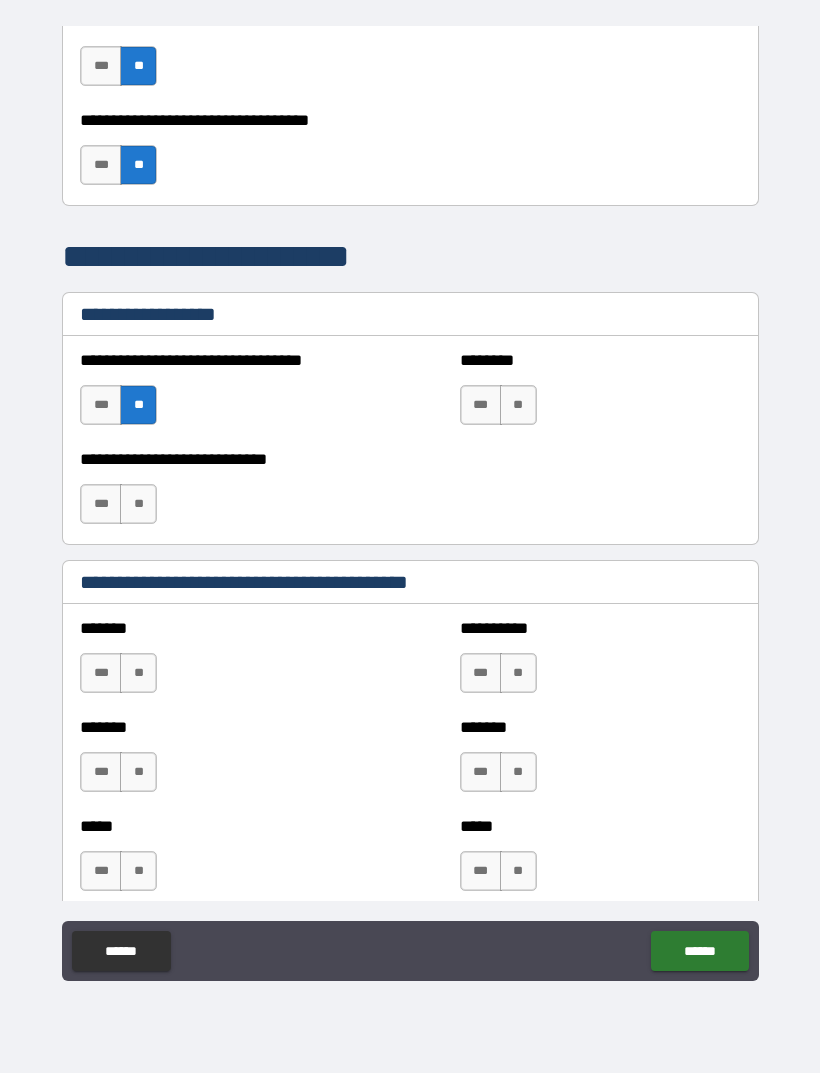 click on "**" at bounding box center (138, 504) 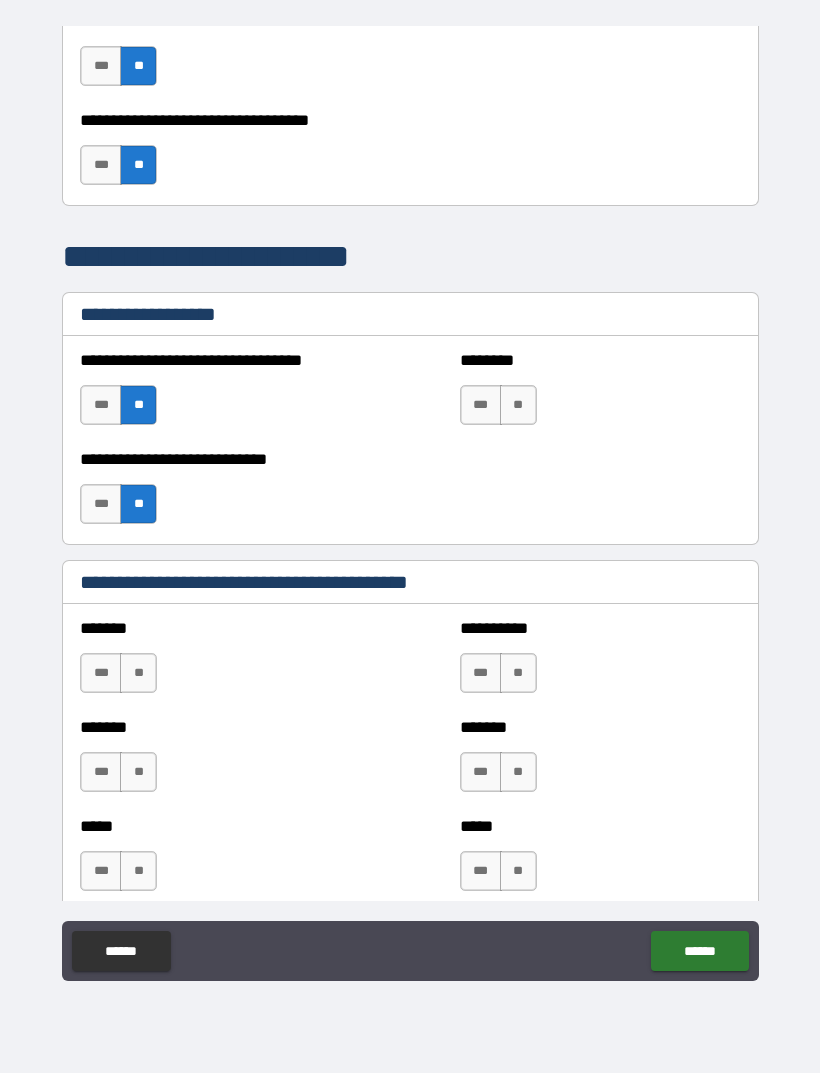 click on "**" at bounding box center (518, 405) 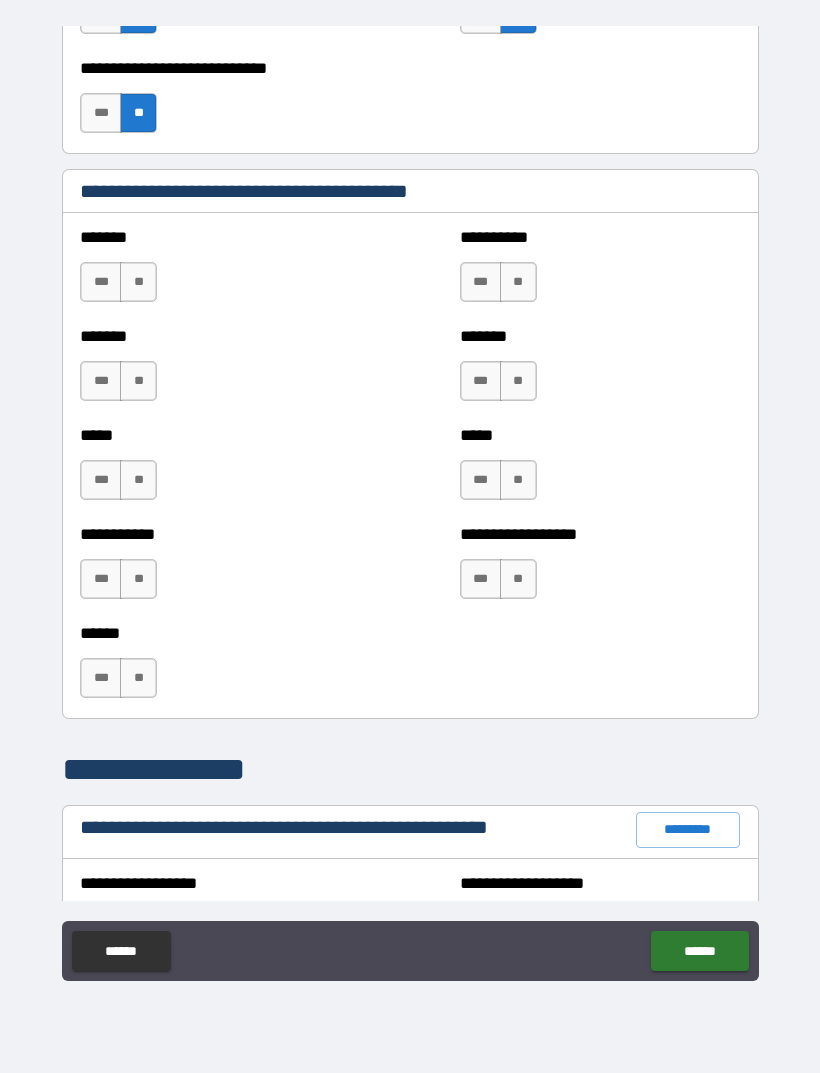 scroll, scrollTop: 1629, scrollLeft: 0, axis: vertical 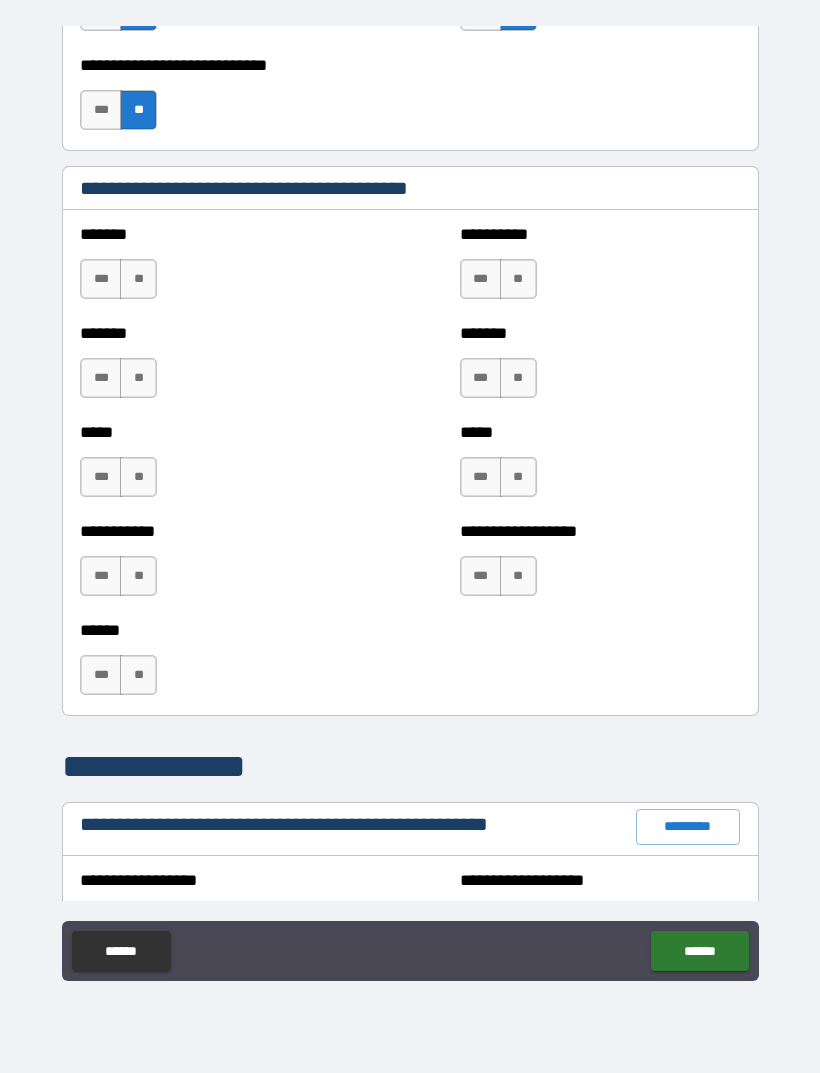 click on "**" at bounding box center [138, 279] 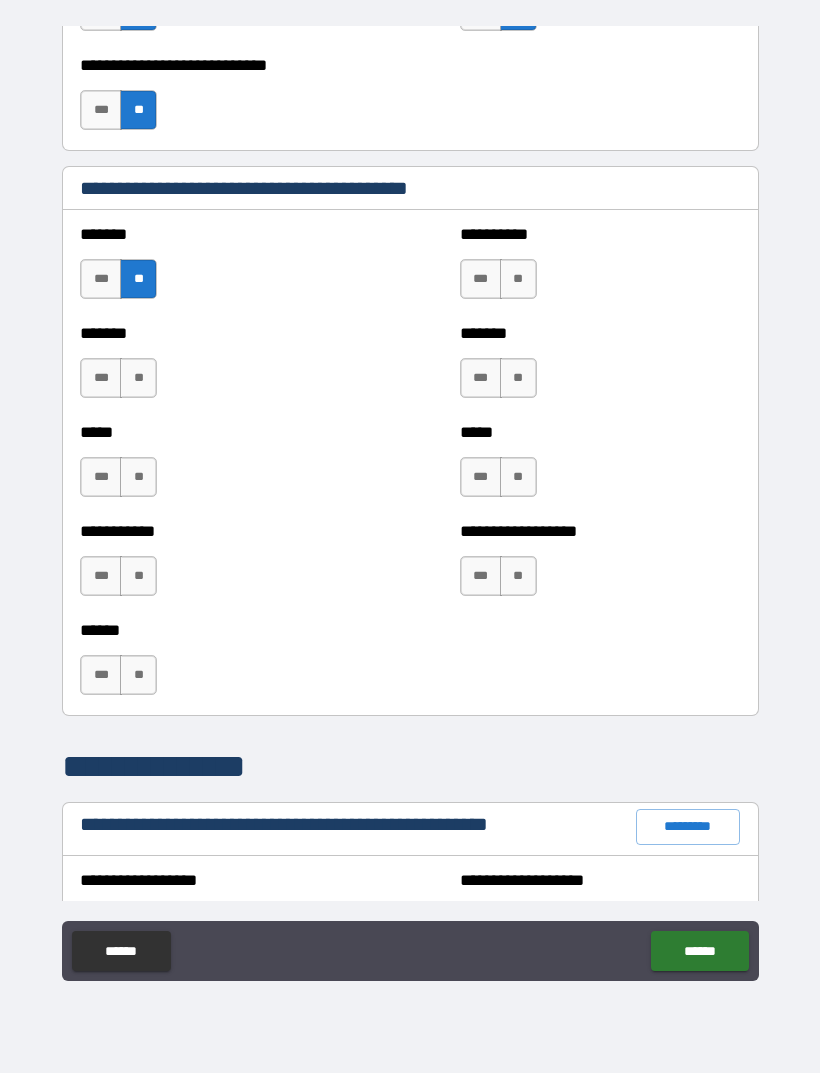 click on "**" at bounding box center (138, 378) 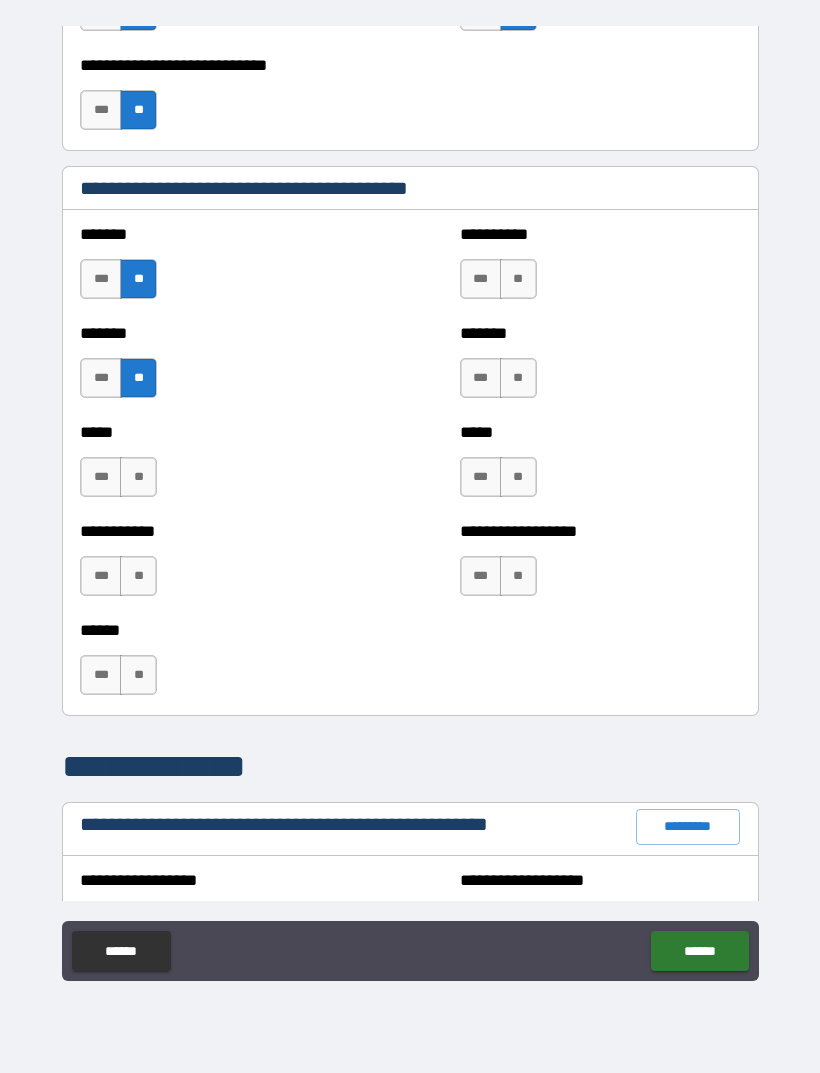 click on "**" at bounding box center (138, 477) 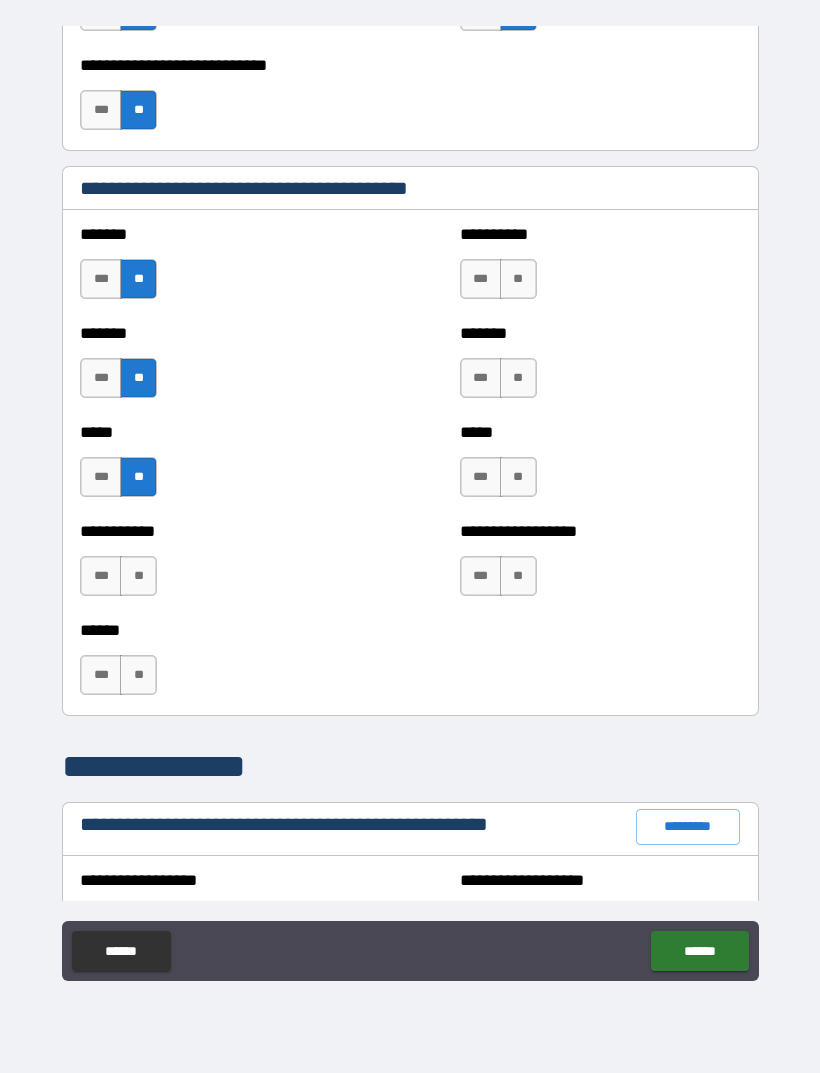 click on "**" at bounding box center (138, 576) 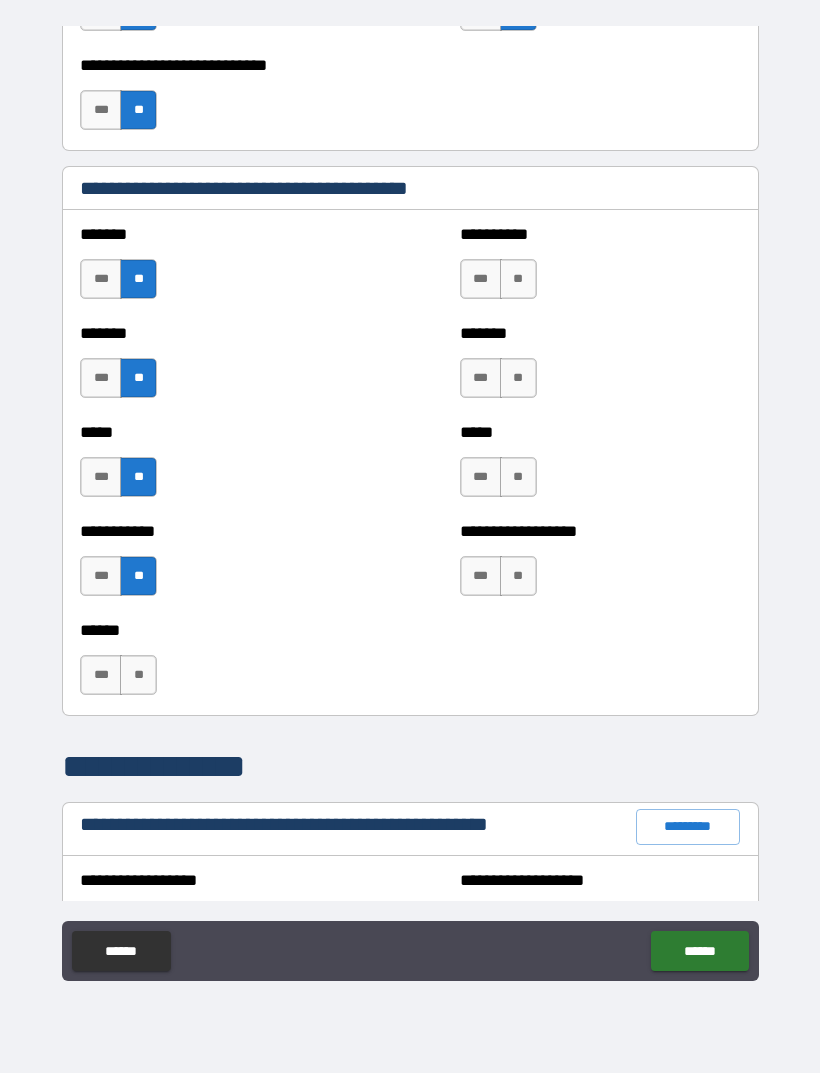 click on "**" at bounding box center [518, 279] 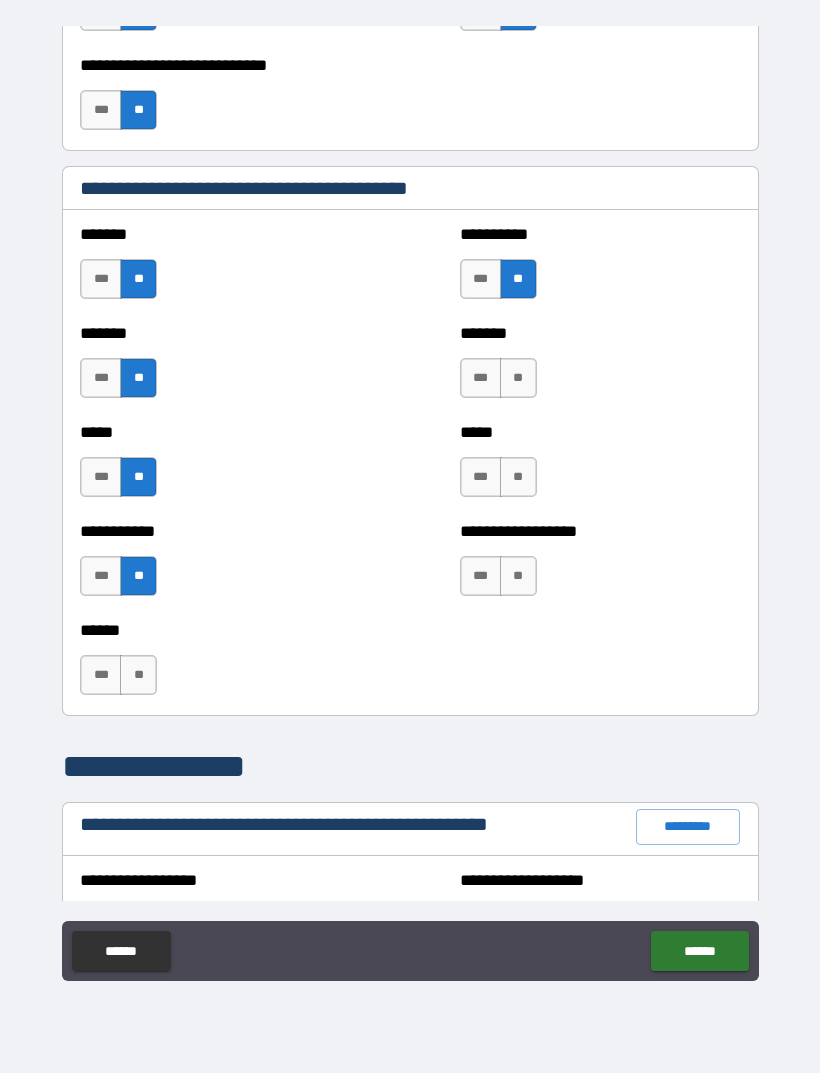 click on "**" at bounding box center (518, 378) 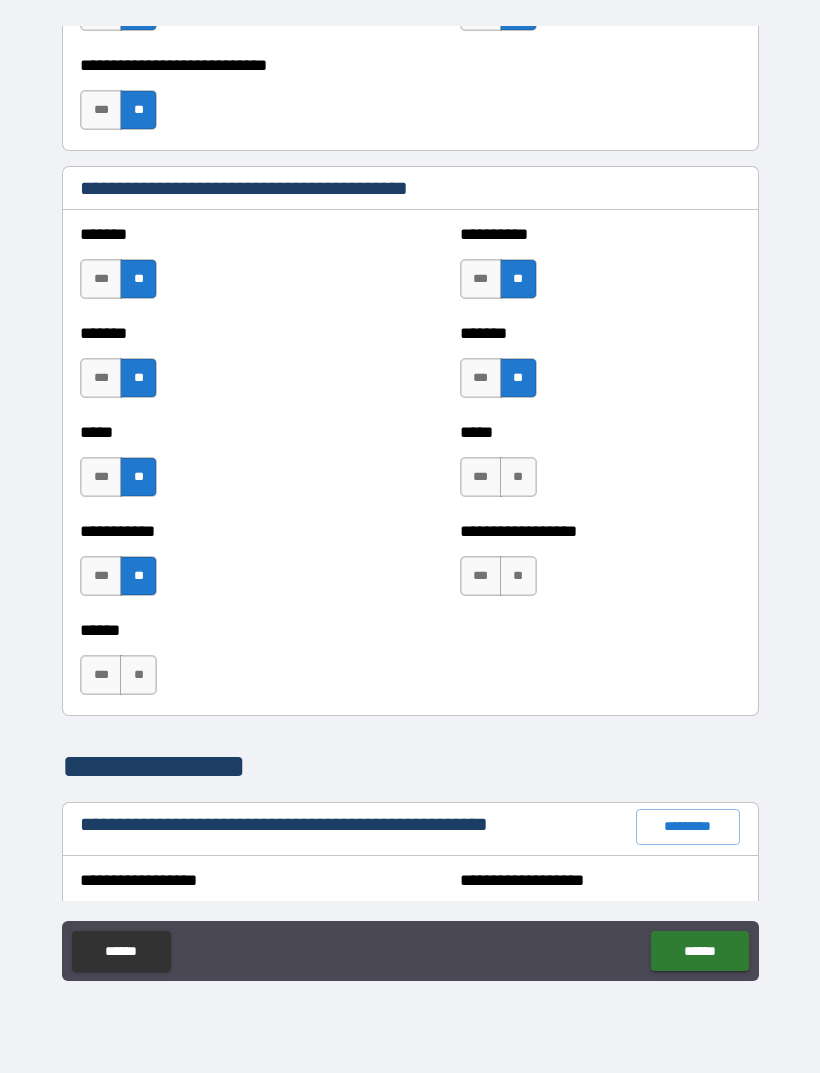 click on "**" at bounding box center (518, 477) 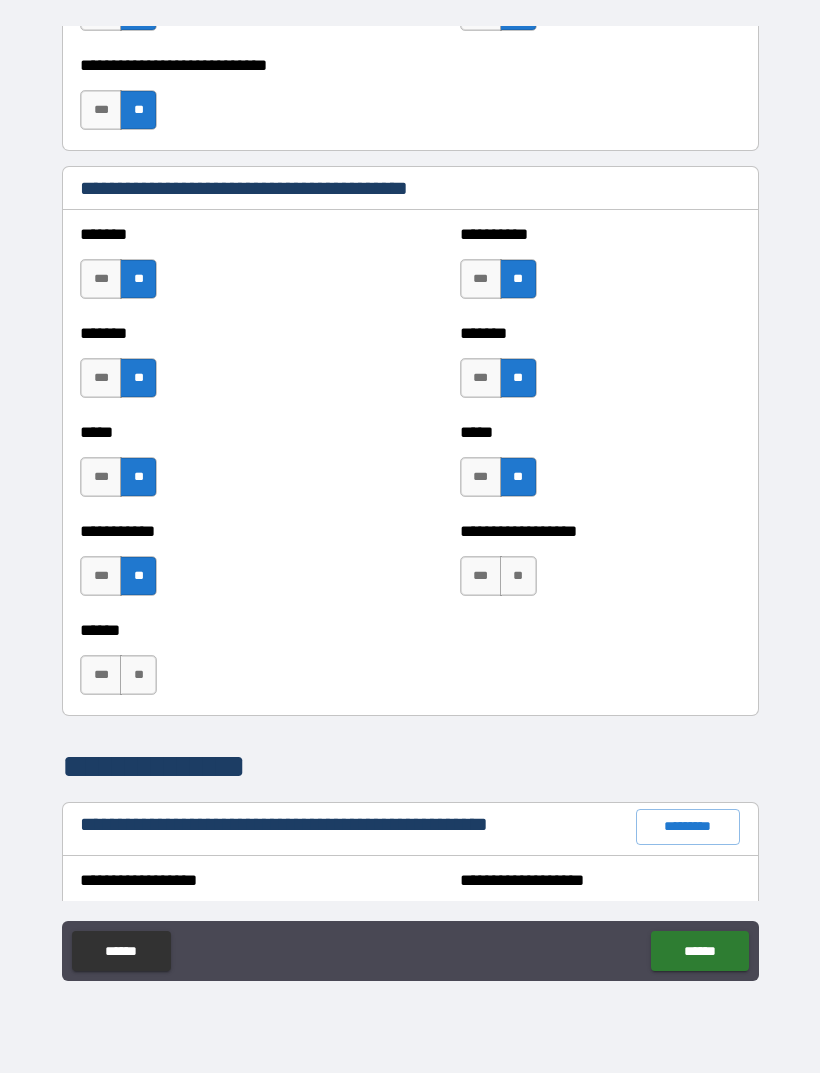 click on "**" at bounding box center (518, 576) 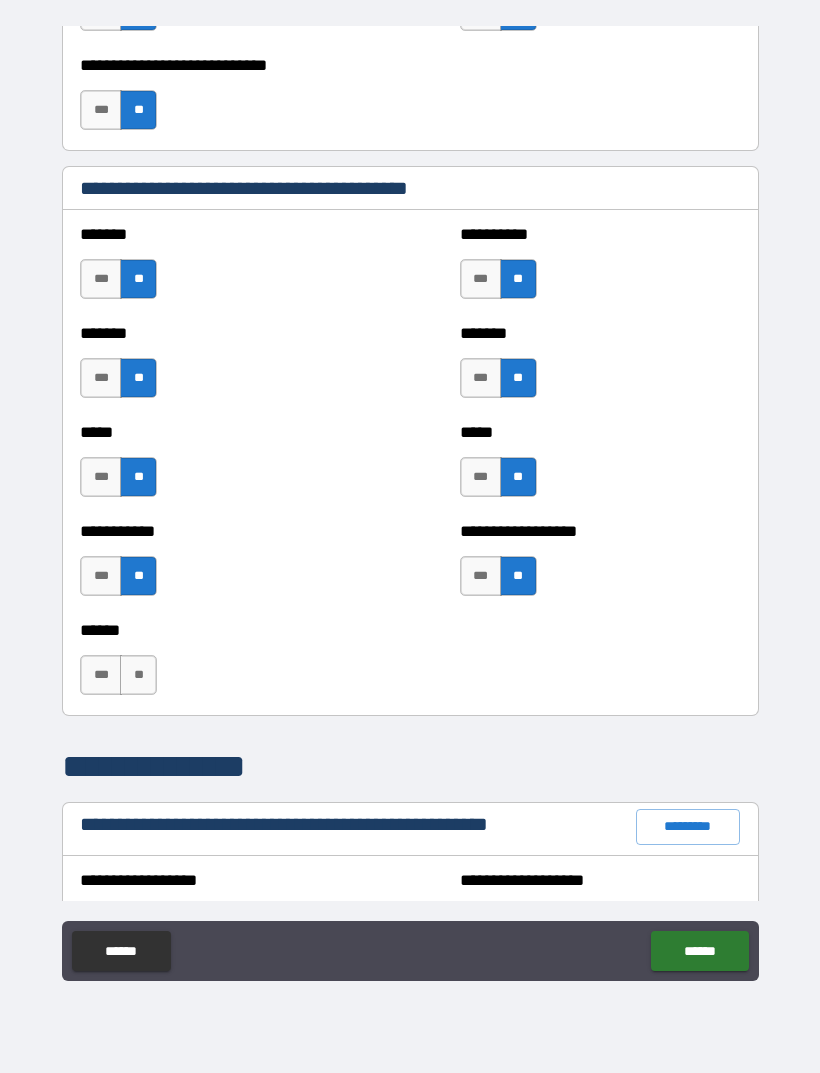 click on "**" at bounding box center [138, 675] 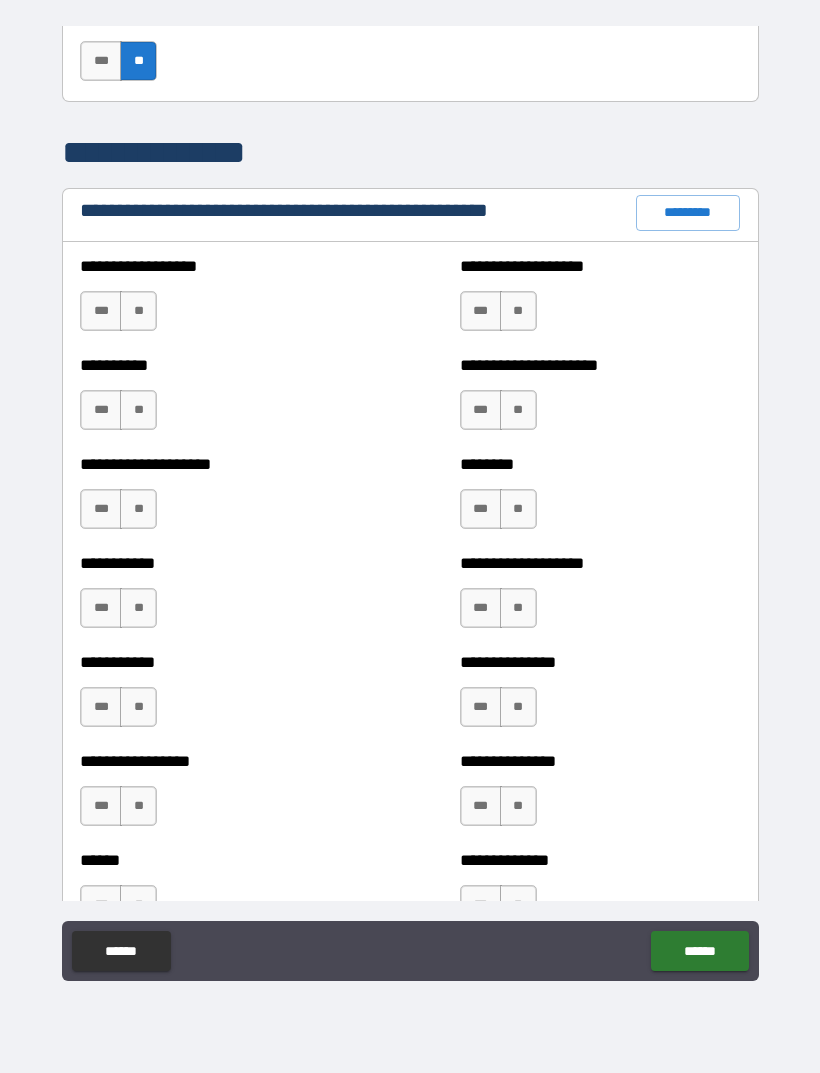 scroll, scrollTop: 2239, scrollLeft: 0, axis: vertical 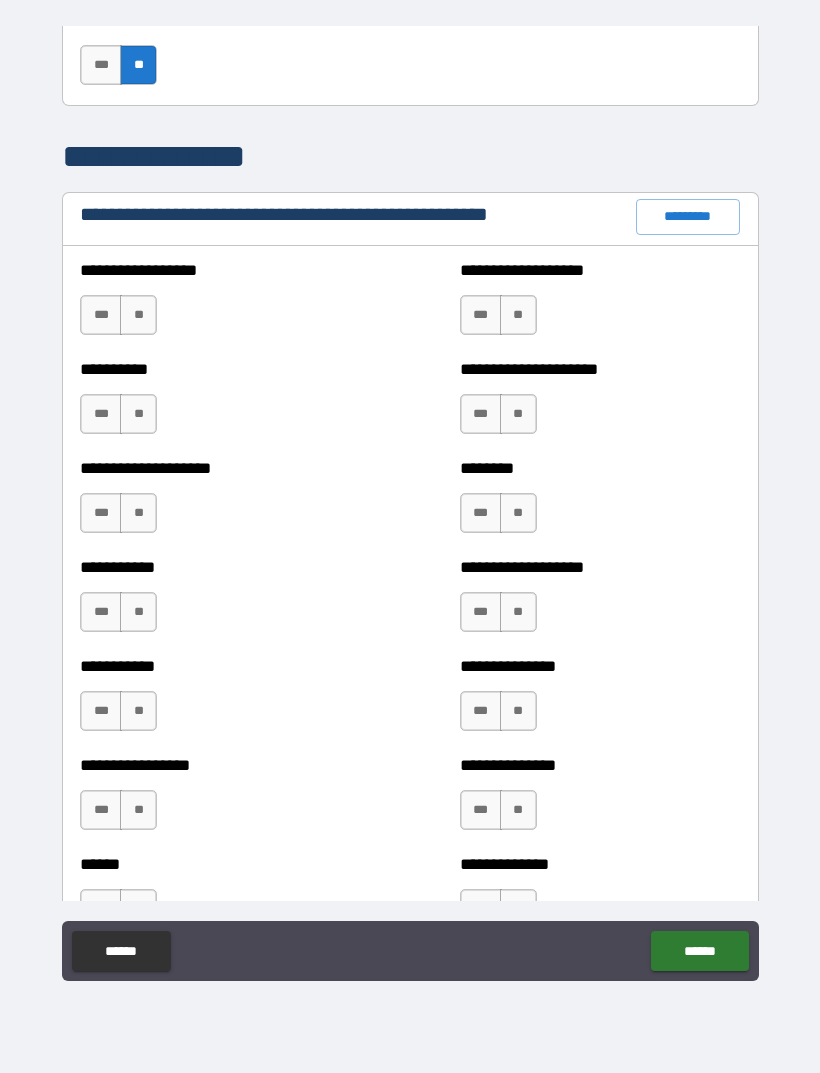 click on "**" at bounding box center (138, 315) 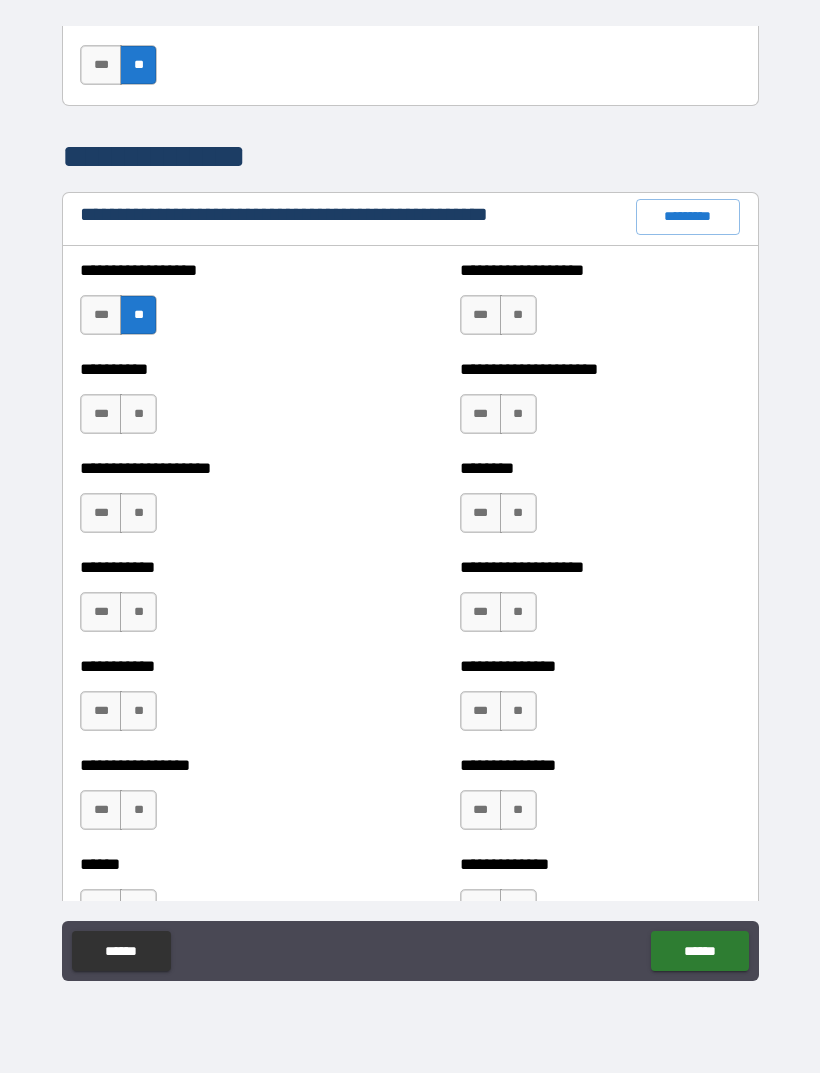 click on "**" at bounding box center (138, 414) 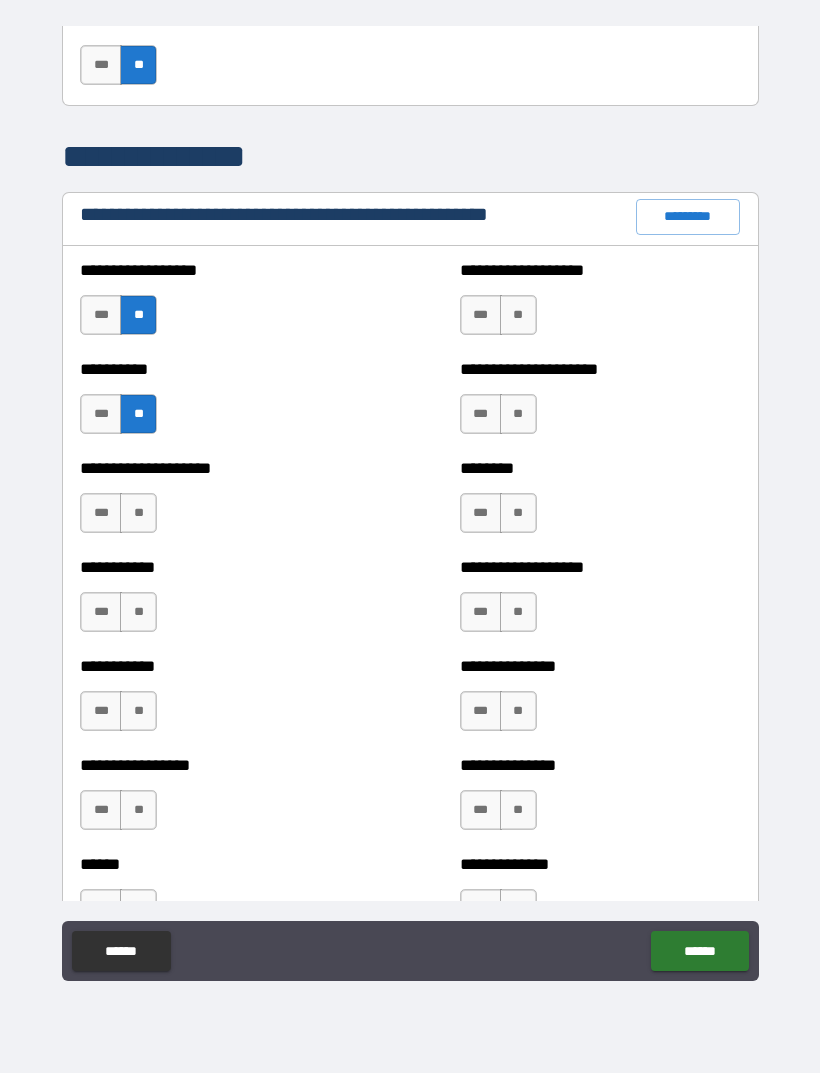 click on "**" at bounding box center (138, 513) 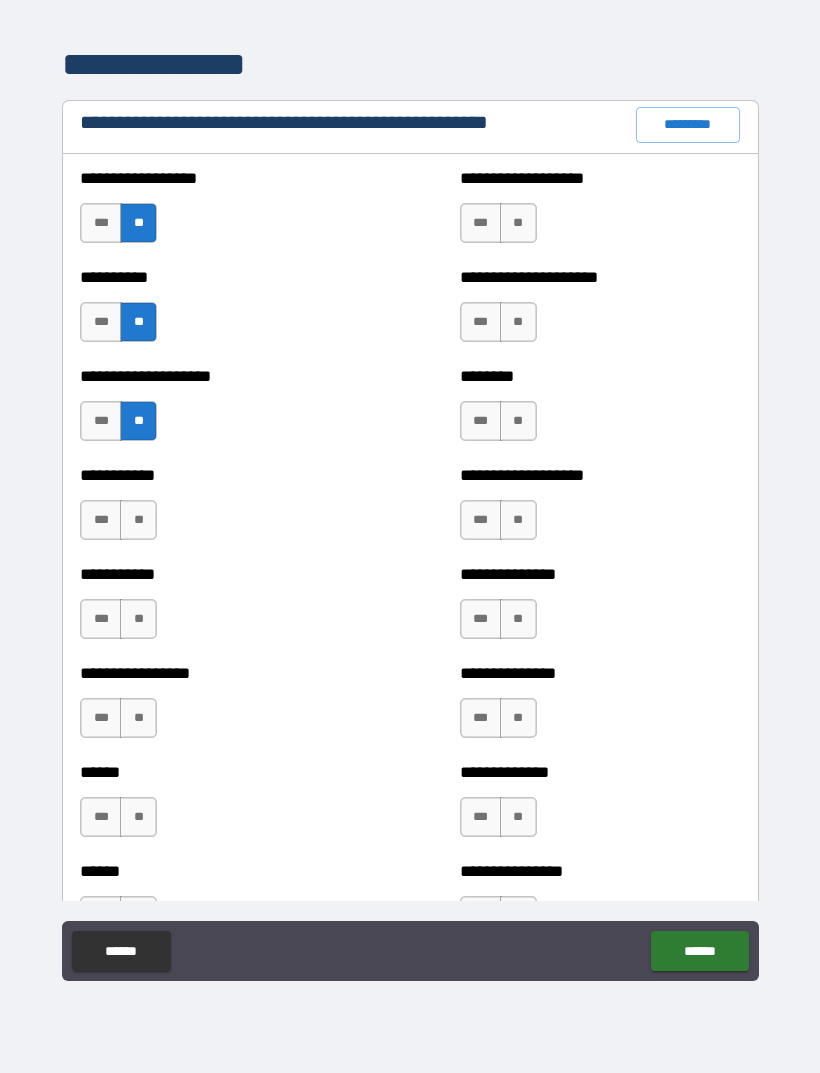 scroll, scrollTop: 2344, scrollLeft: 0, axis: vertical 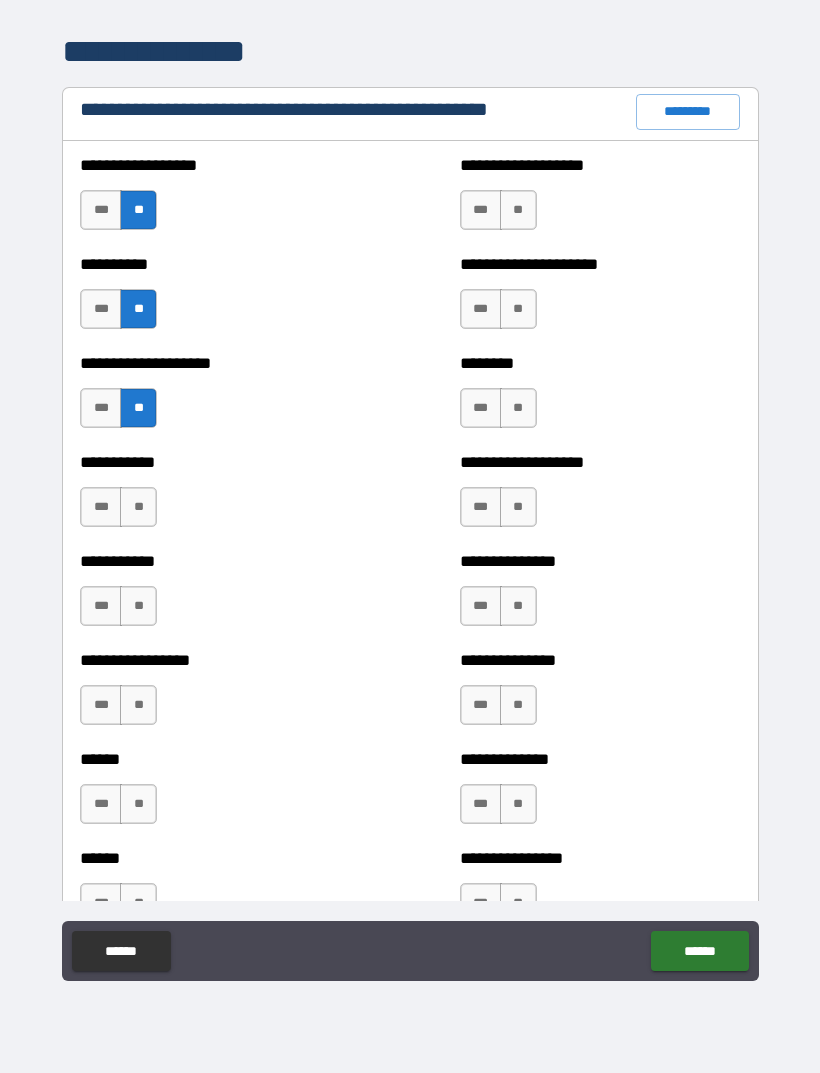click on "**" at bounding box center [138, 804] 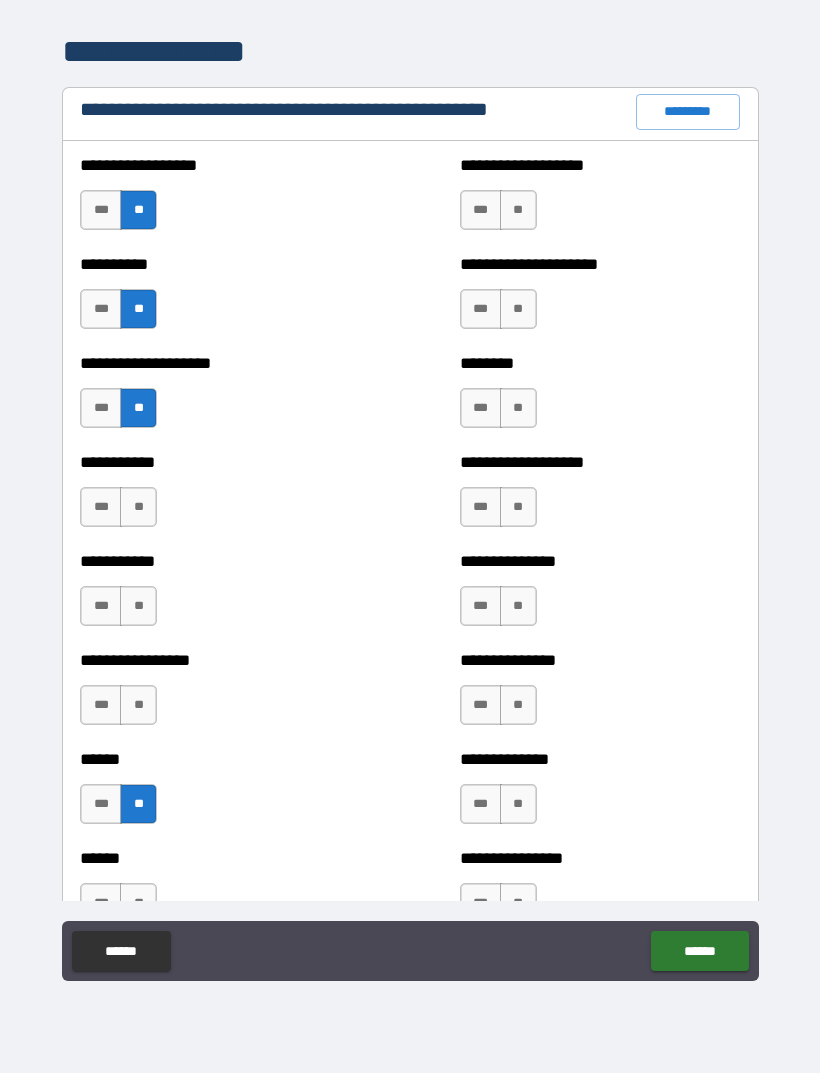 click on "**" at bounding box center [138, 705] 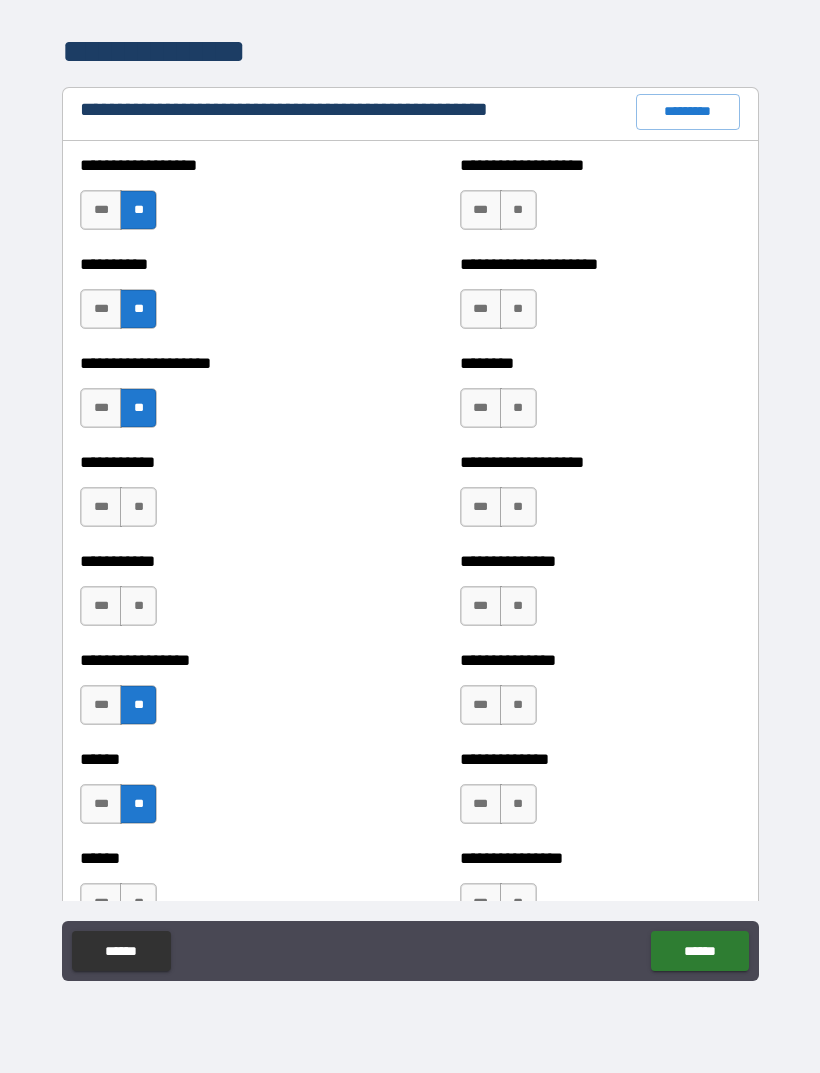 click on "**********" at bounding box center (220, 596) 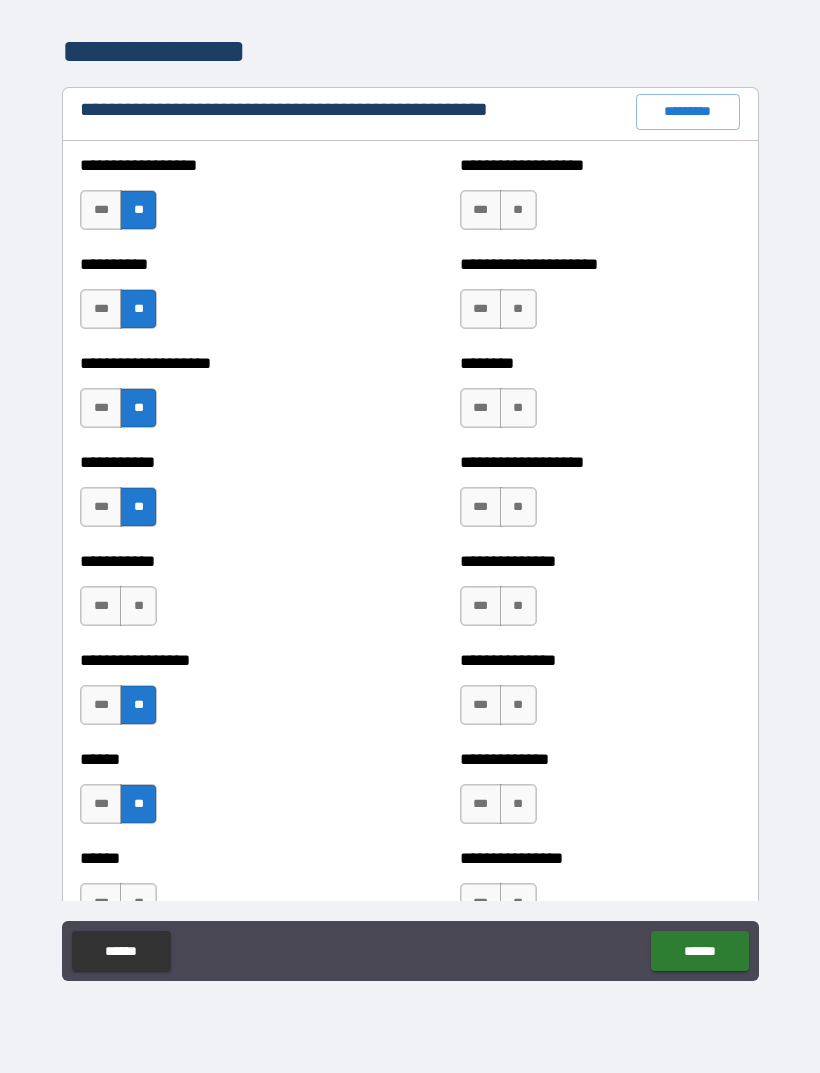 click on "**" at bounding box center [138, 606] 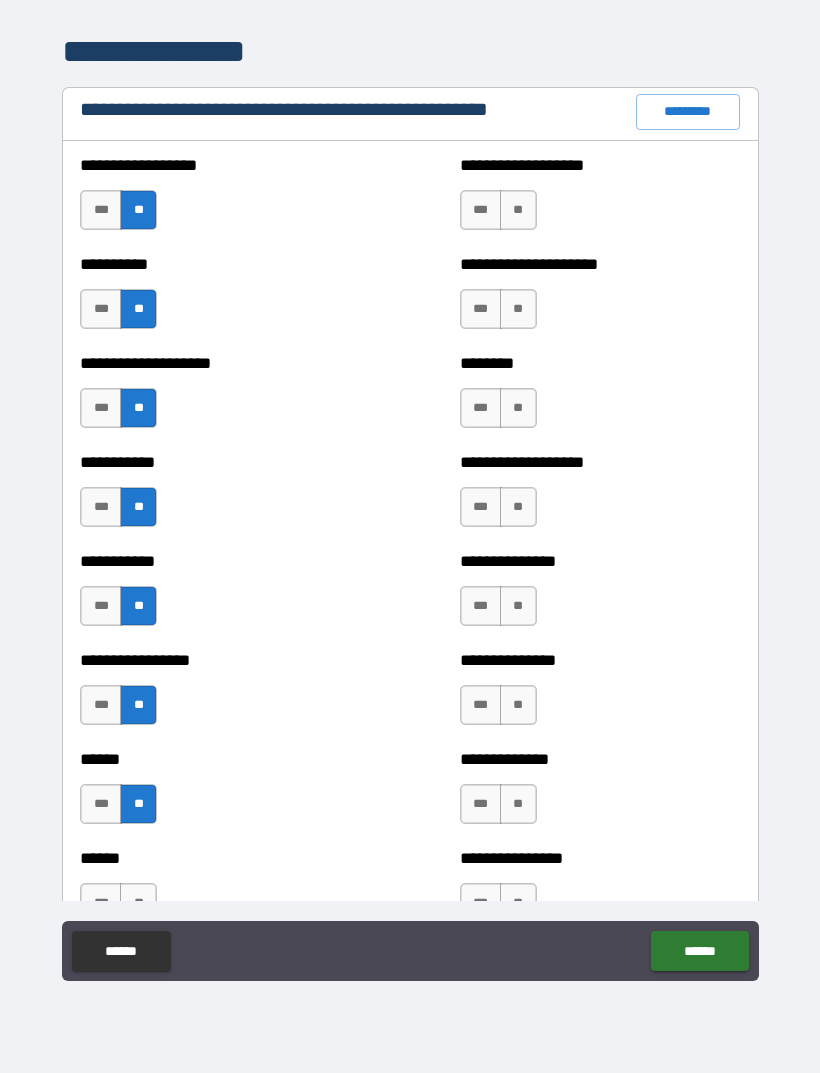click on "**" at bounding box center [518, 210] 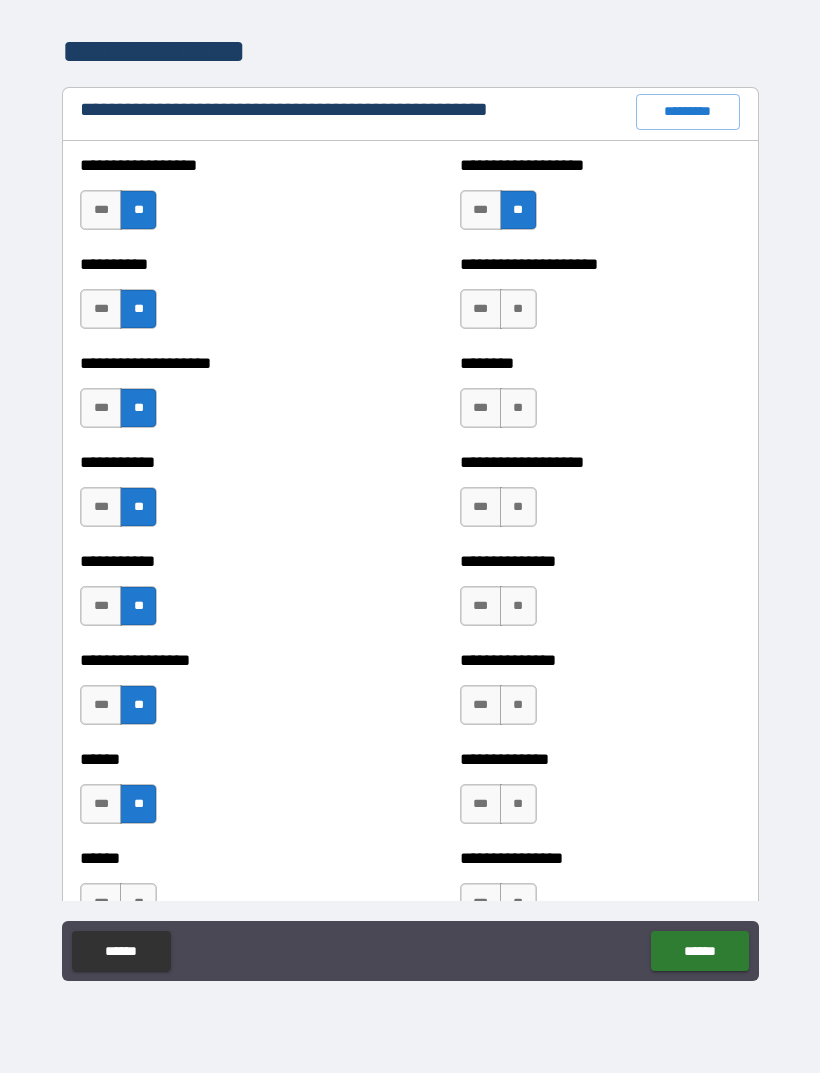 click on "**" at bounding box center [518, 309] 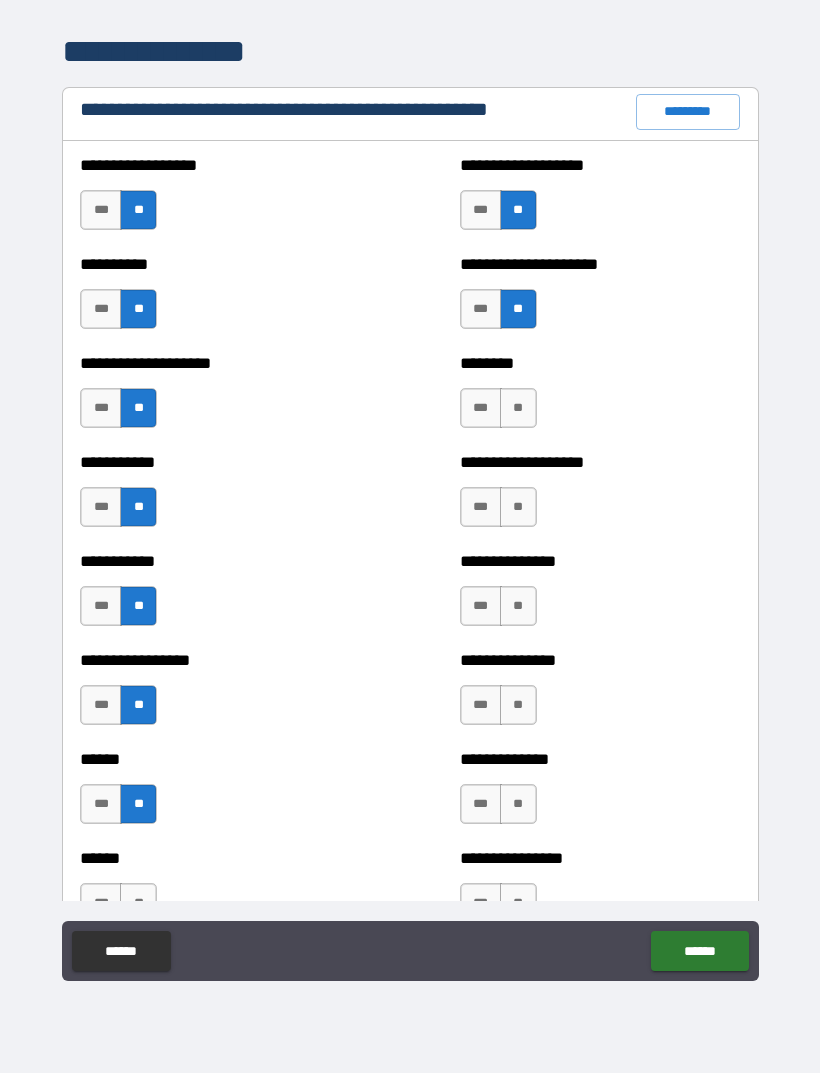 click on "**" at bounding box center [518, 408] 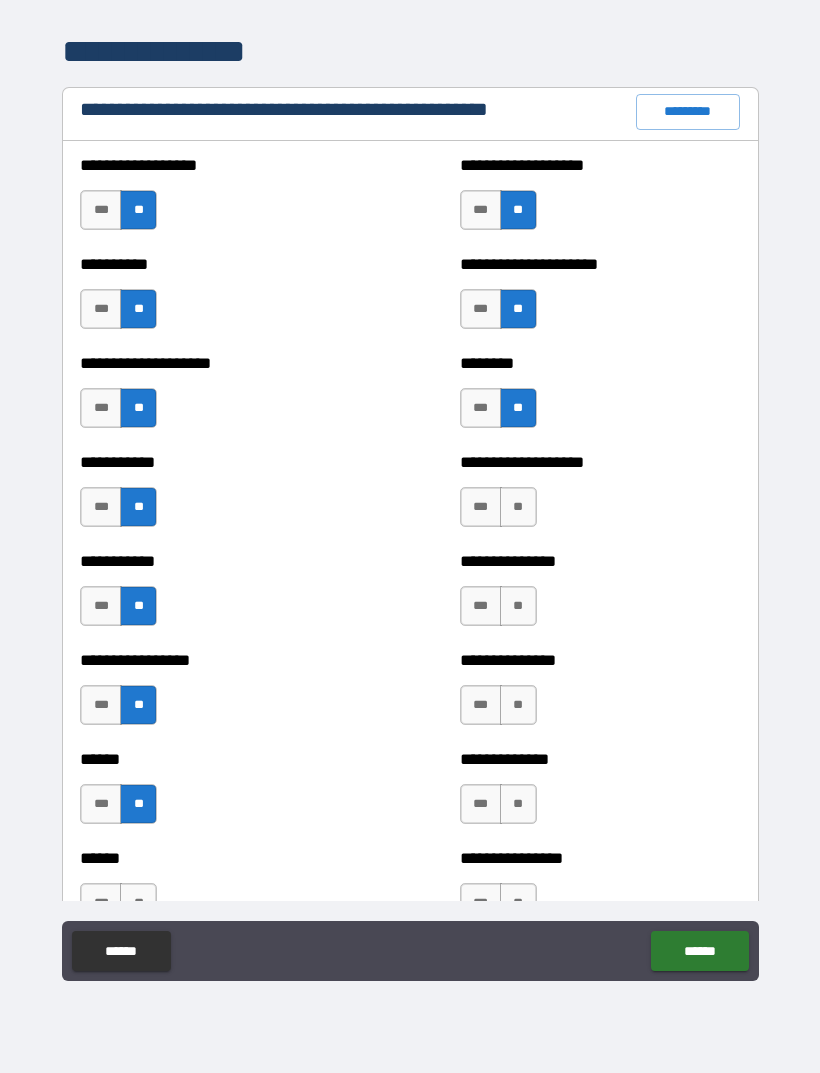 click on "**" at bounding box center (518, 507) 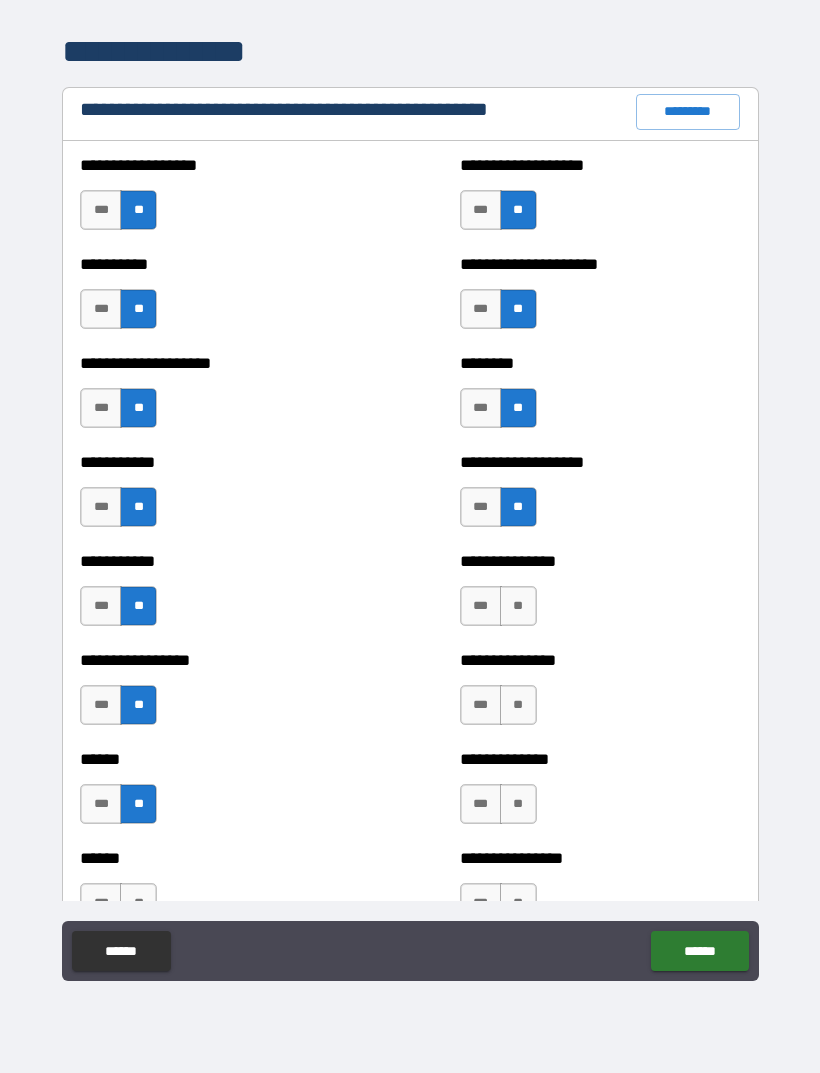 click on "**" at bounding box center [518, 606] 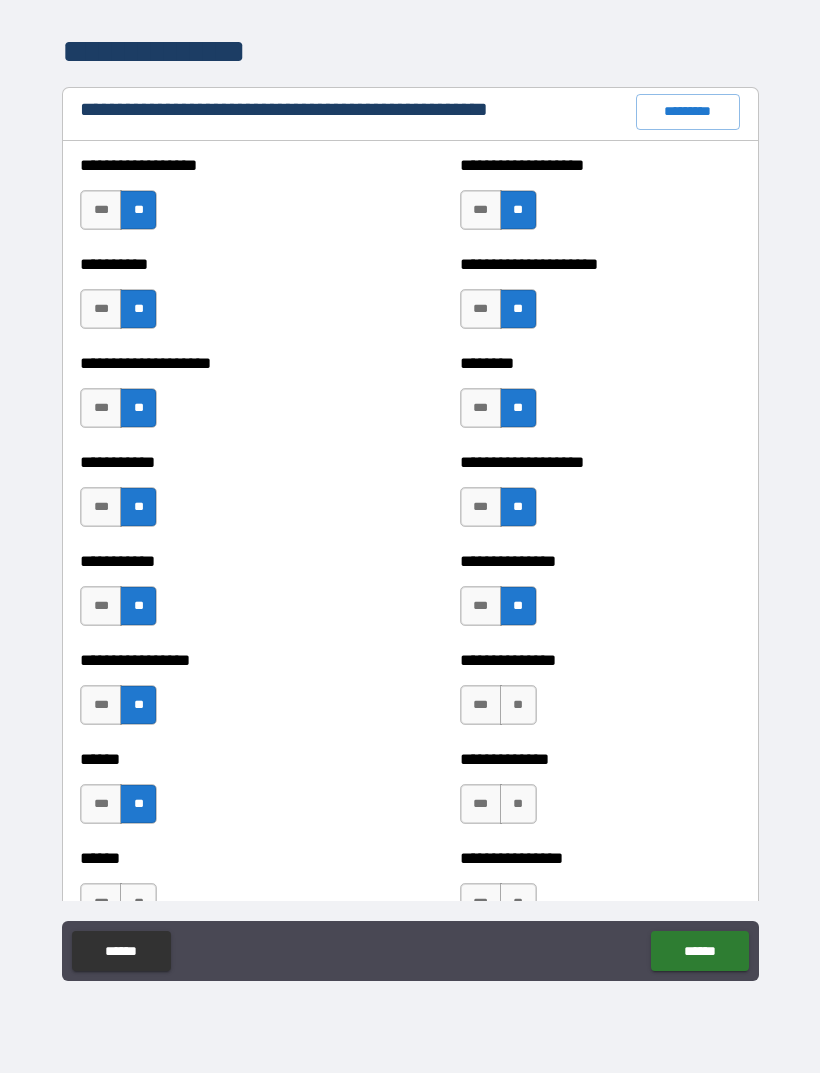 click on "**" at bounding box center (518, 705) 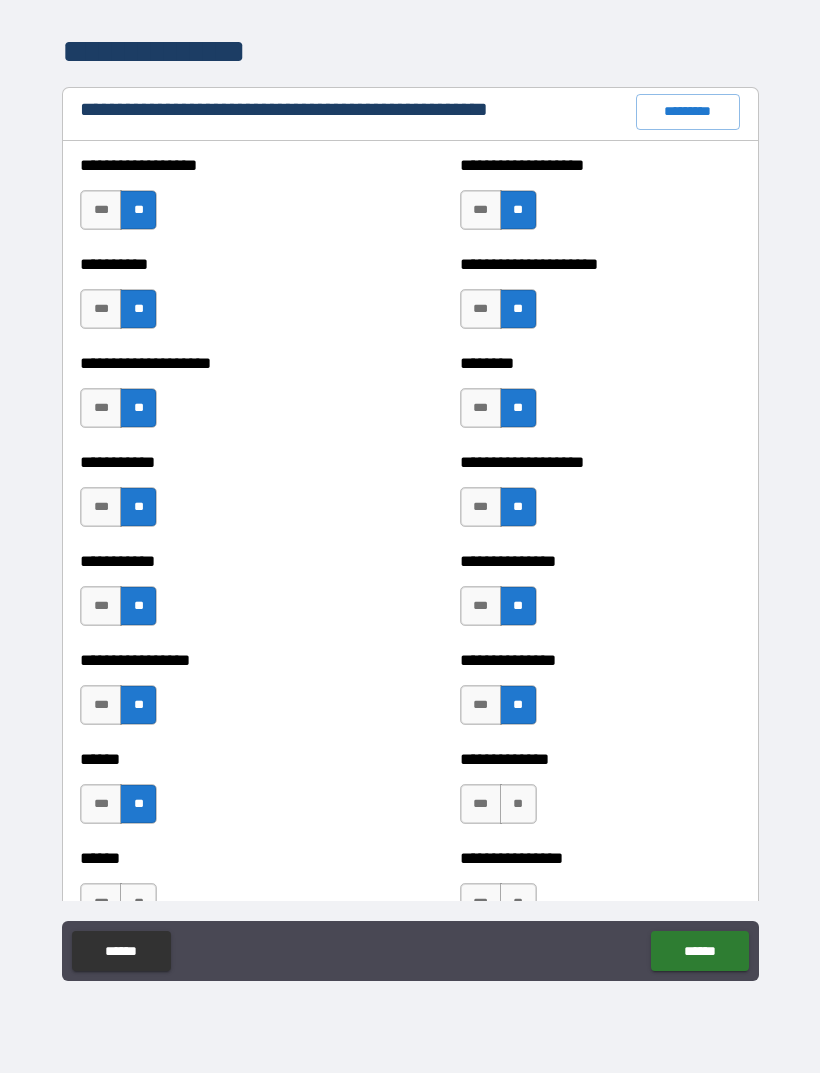 click on "**" at bounding box center [518, 804] 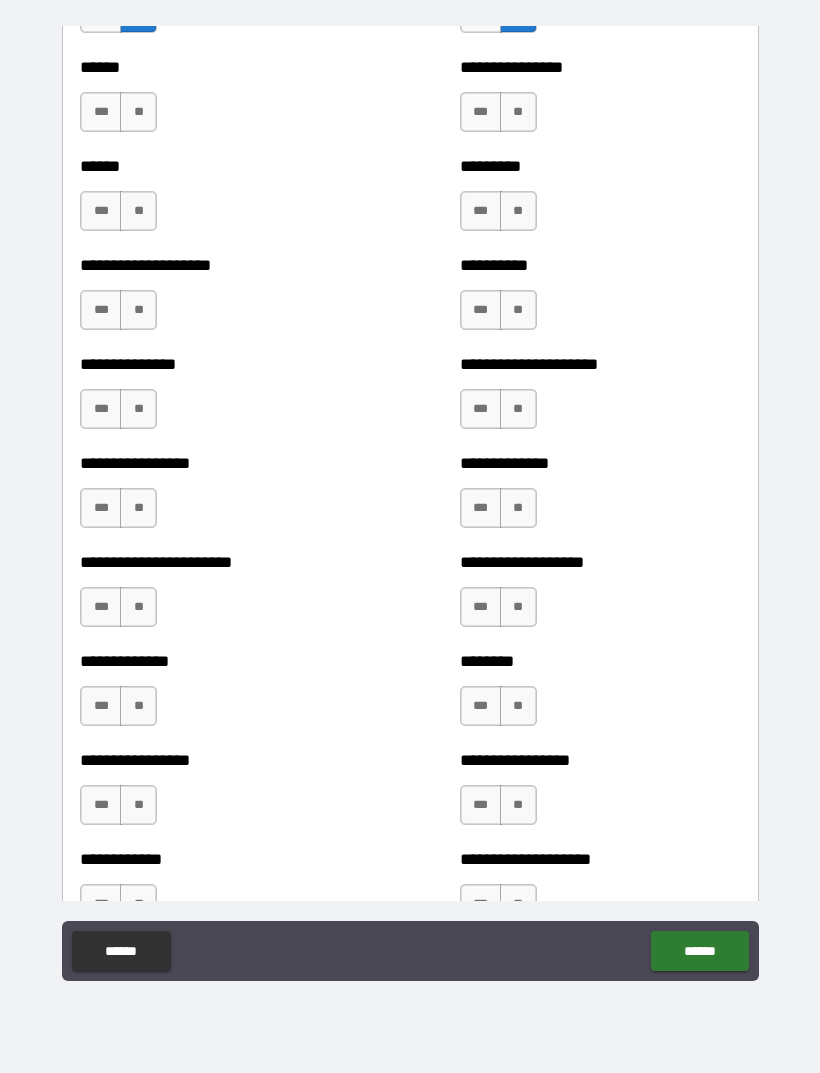 scroll, scrollTop: 3137, scrollLeft: 0, axis: vertical 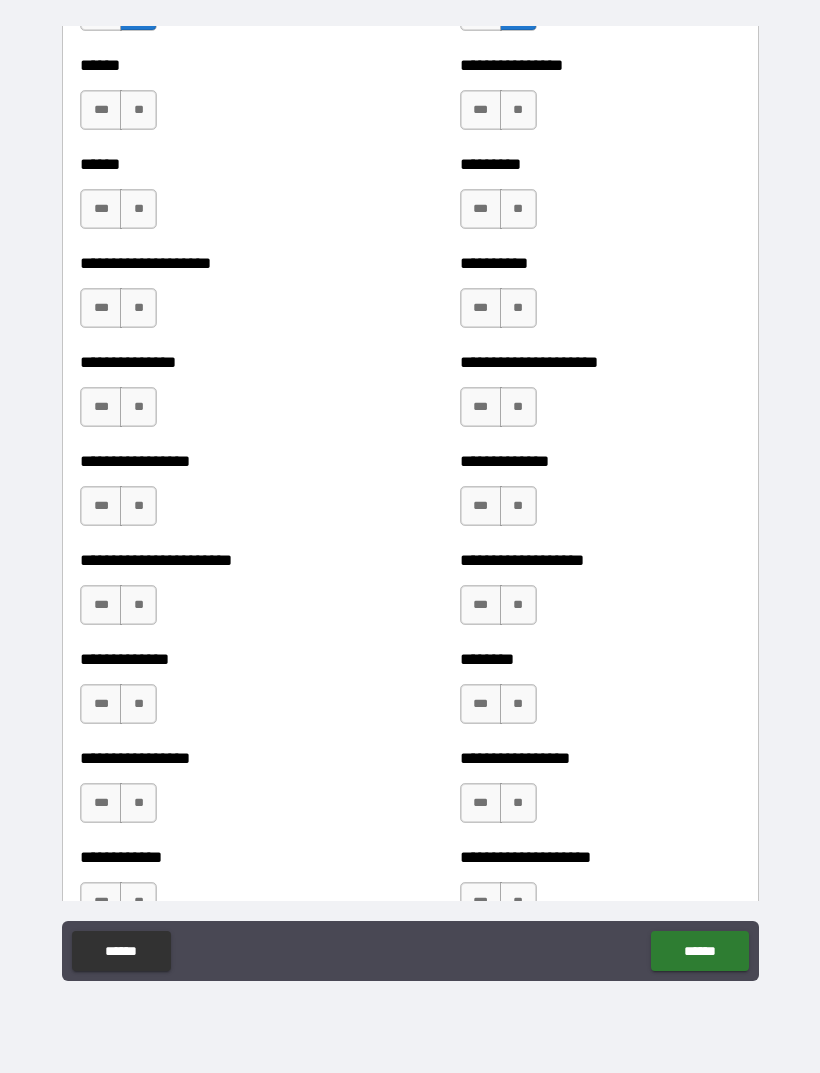 click on "**" at bounding box center (138, 110) 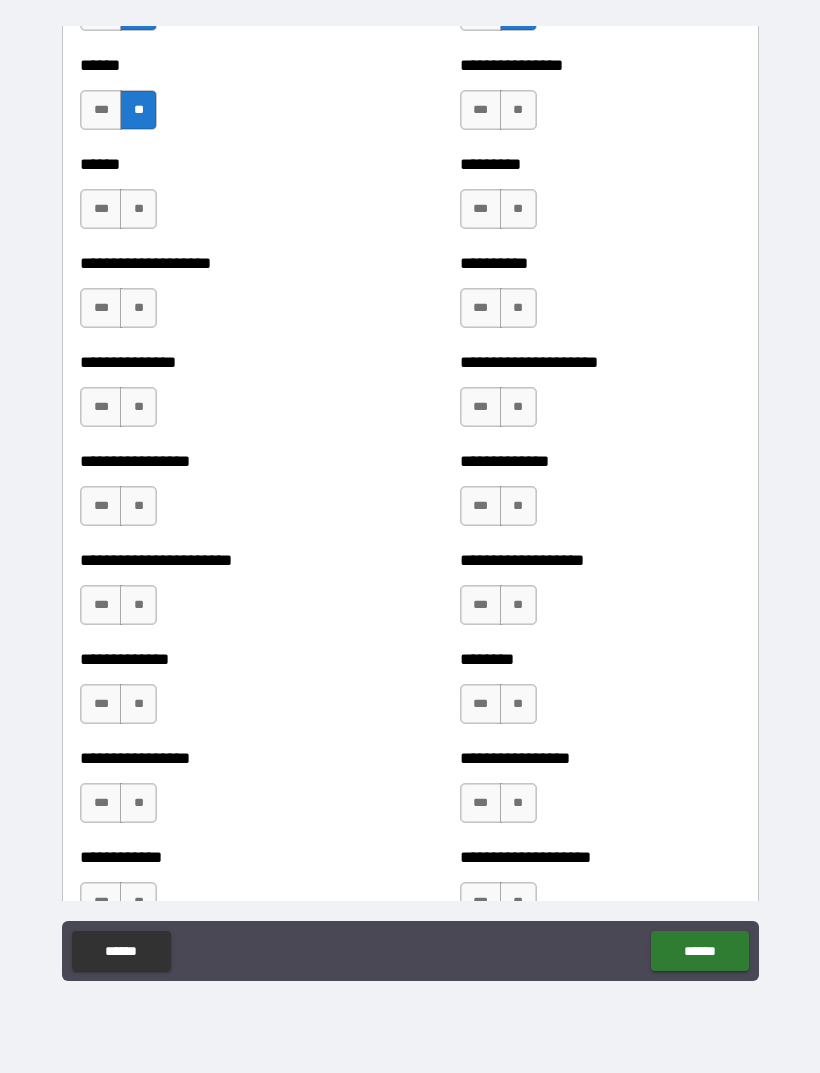 click on "**" at bounding box center (138, 209) 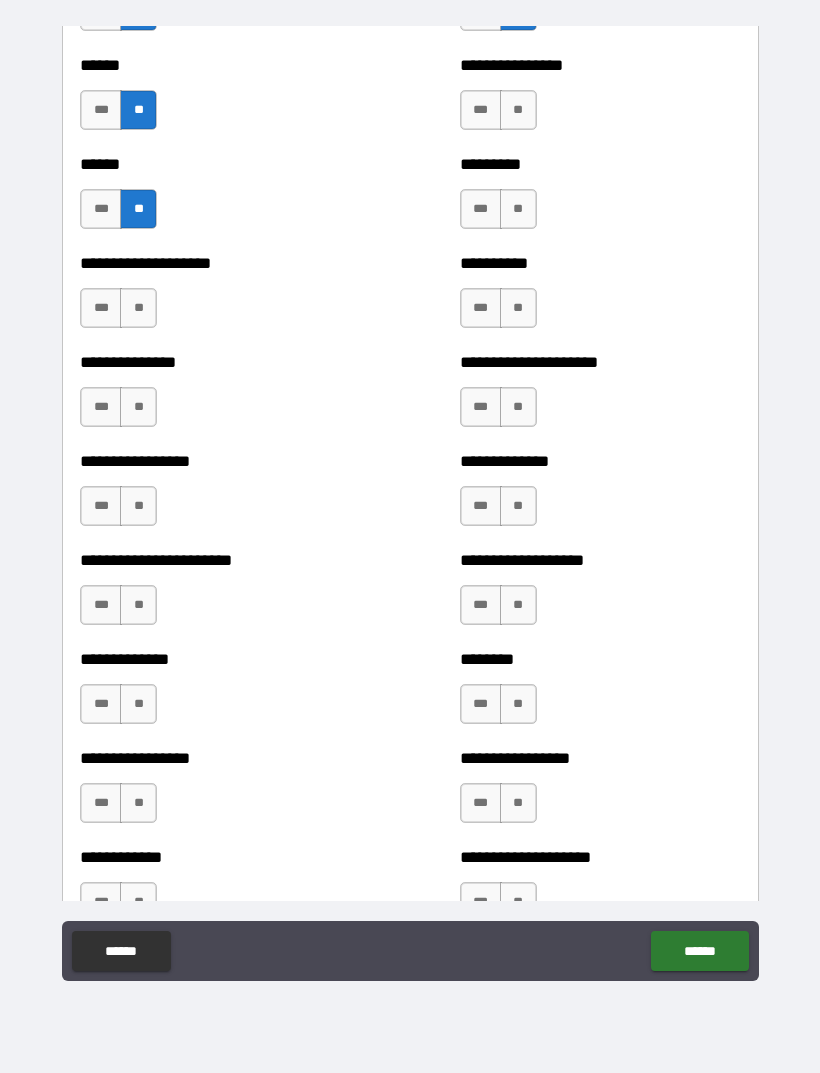 click on "**" at bounding box center [138, 308] 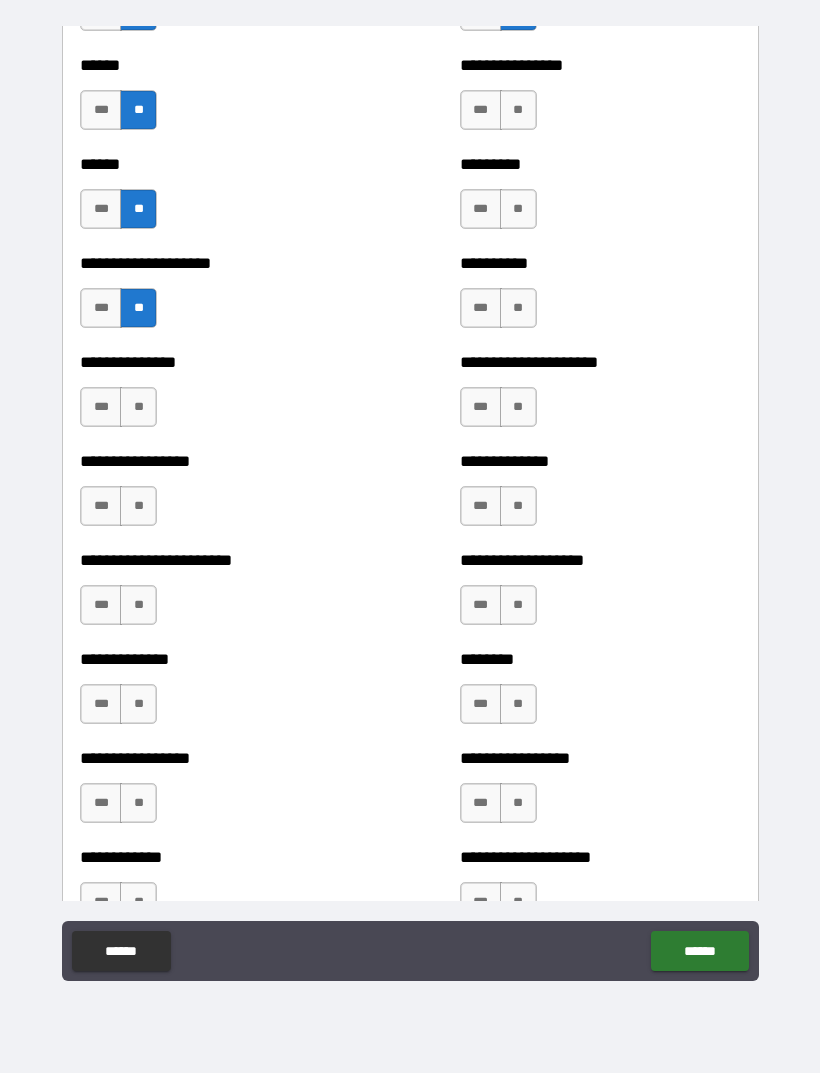 click on "**" at bounding box center (138, 407) 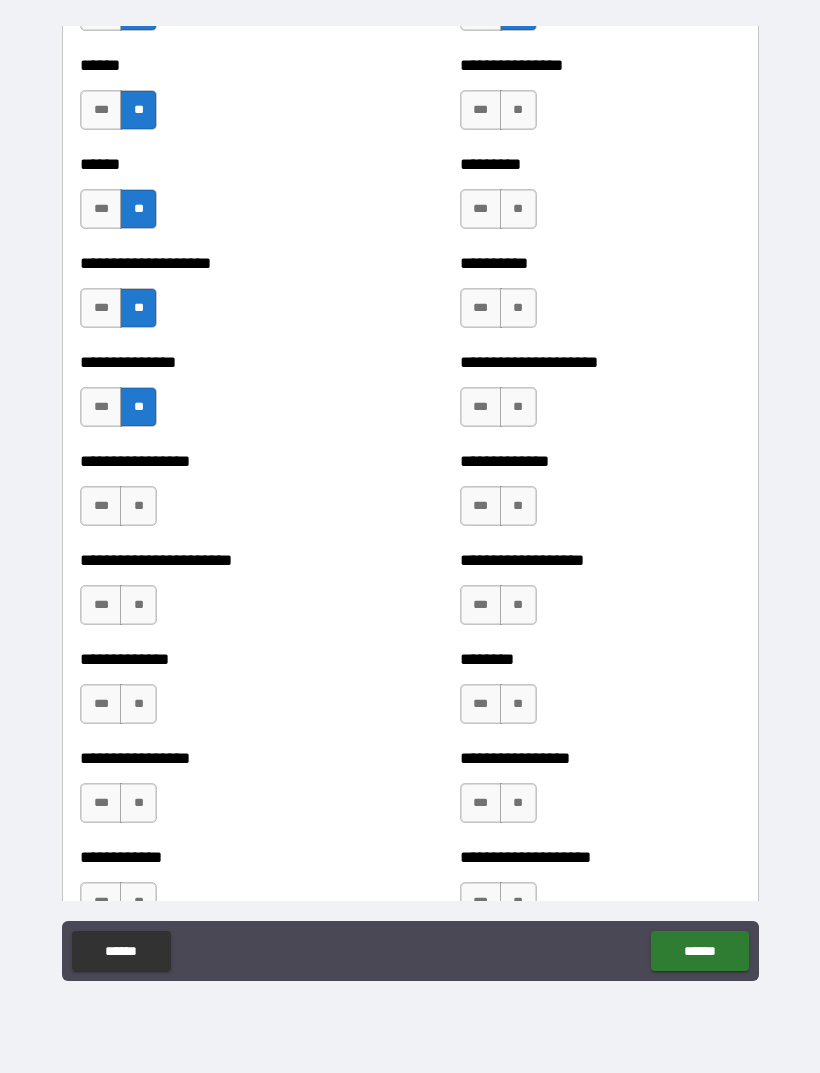 click on "**" at bounding box center (138, 506) 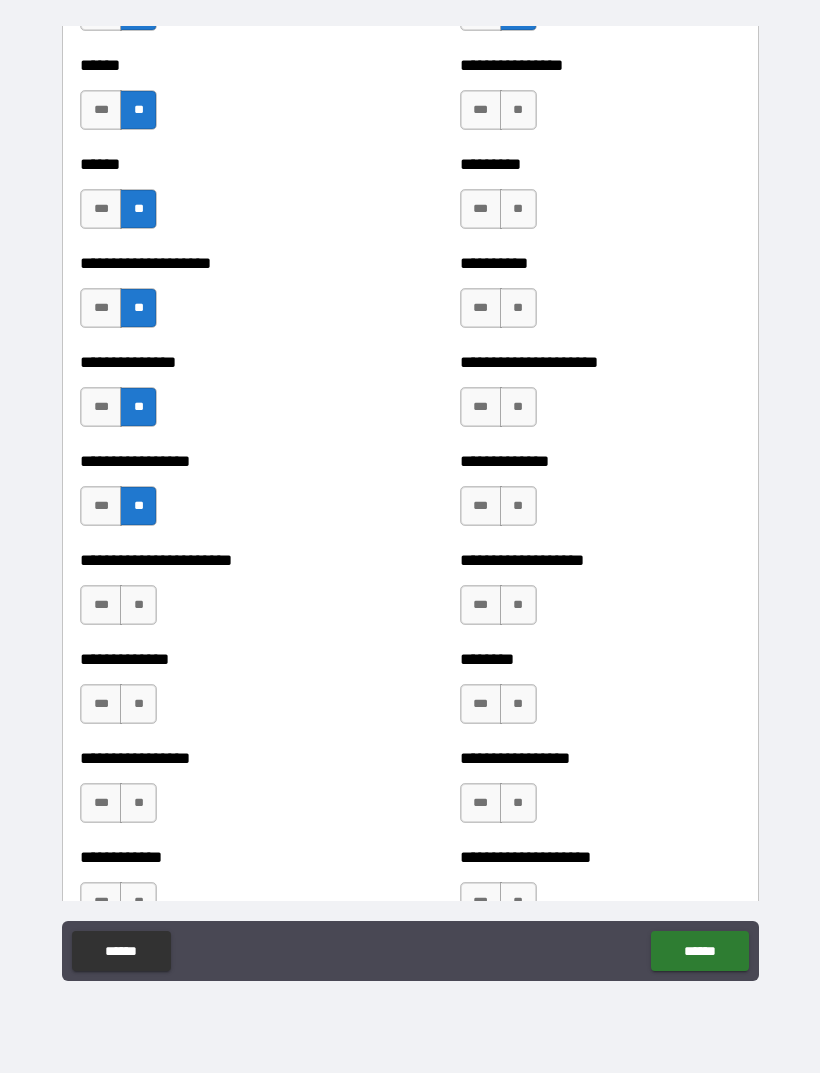 click on "**" at bounding box center [138, 605] 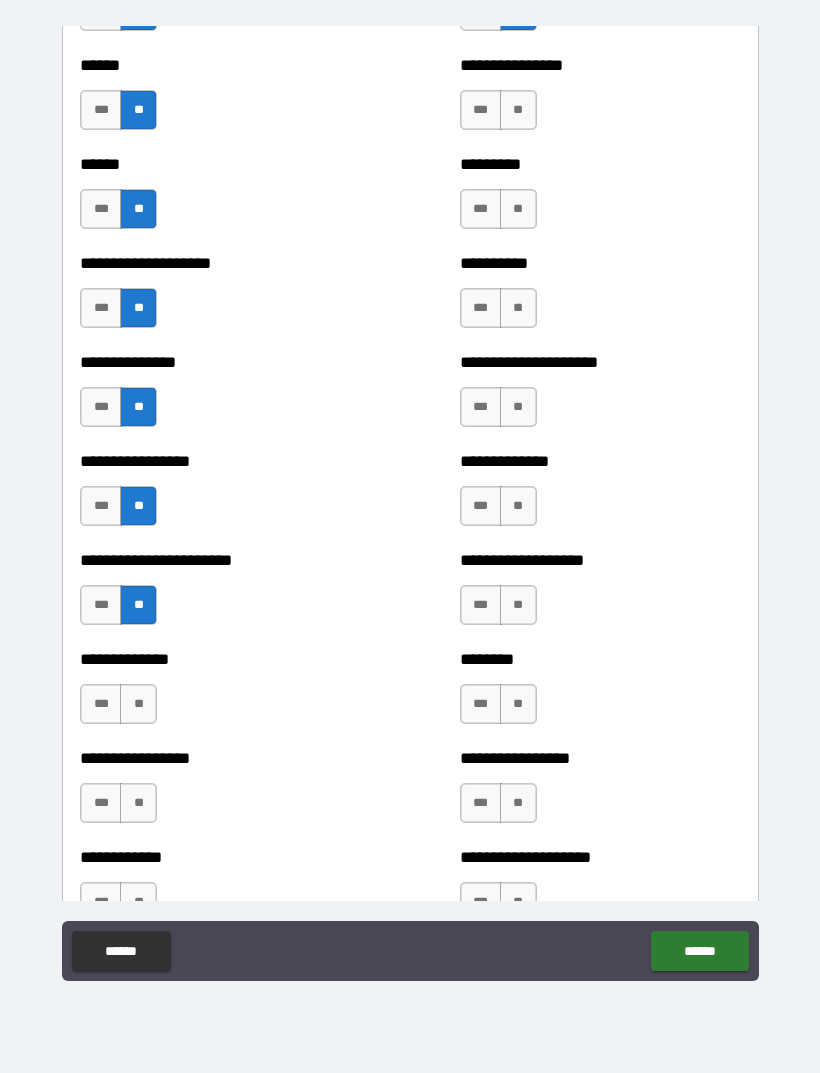 click on "**" at bounding box center [138, 704] 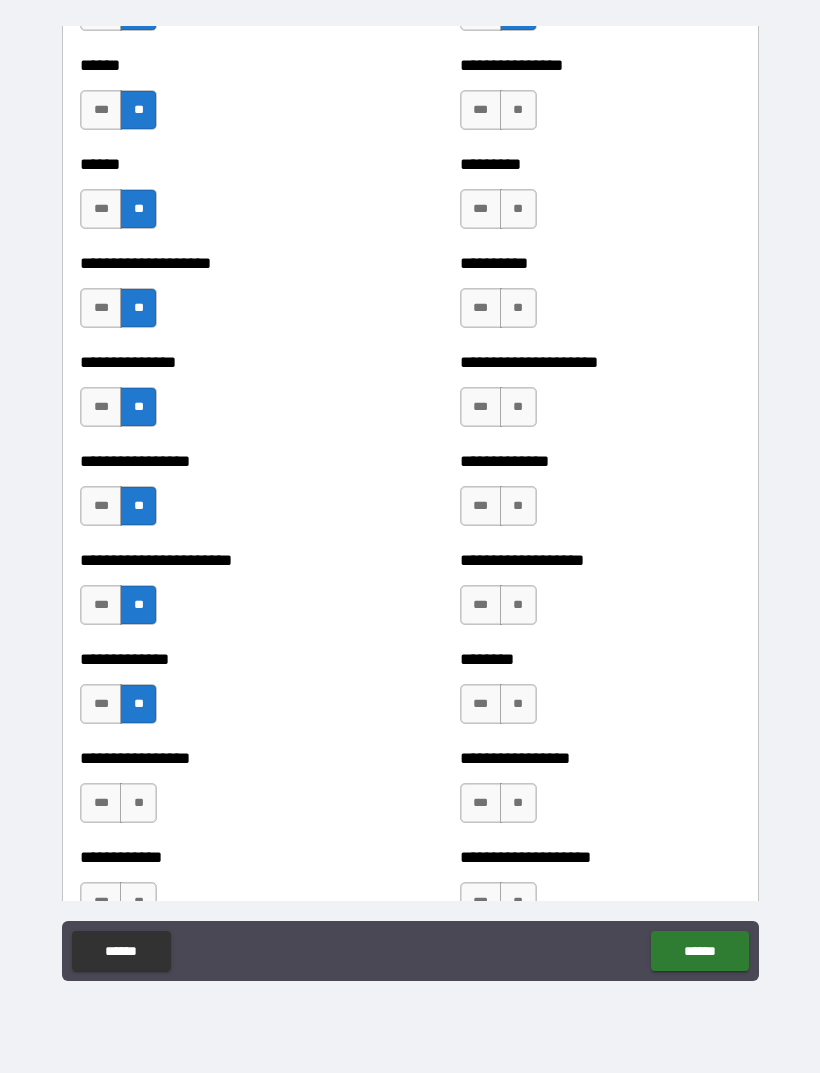 click on "**" at bounding box center [138, 803] 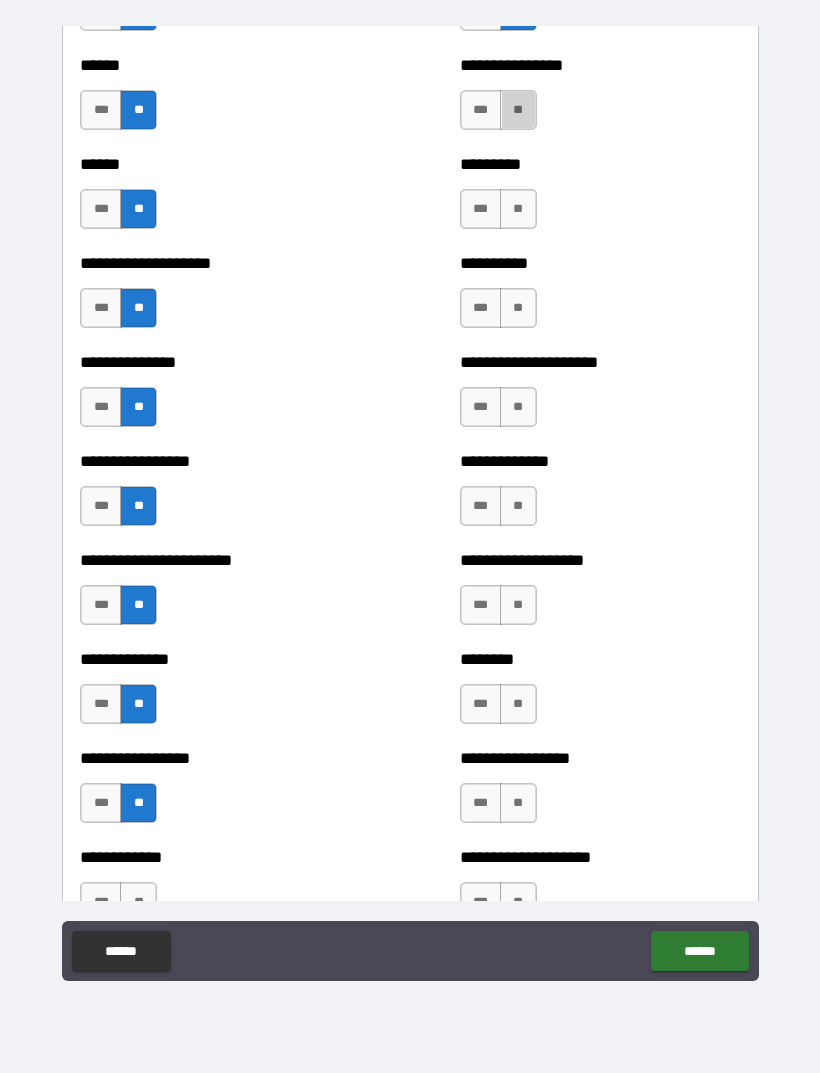 click on "**" at bounding box center (518, 110) 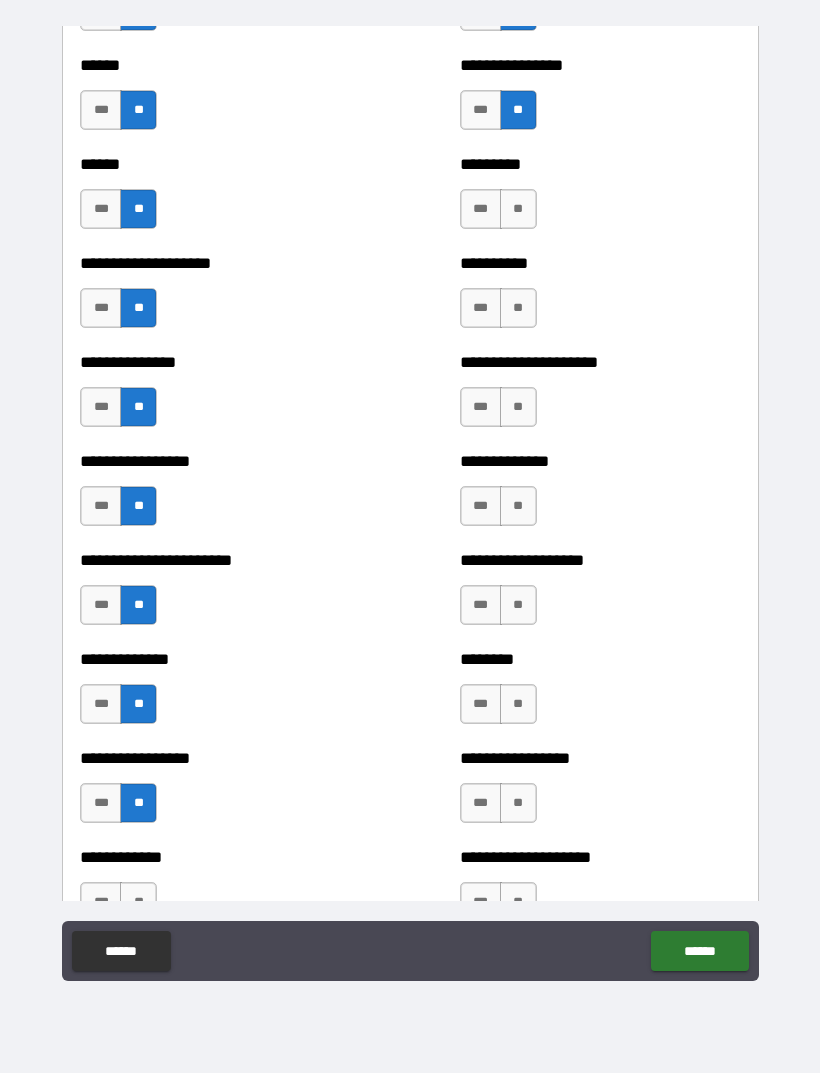 click on "**" at bounding box center [518, 209] 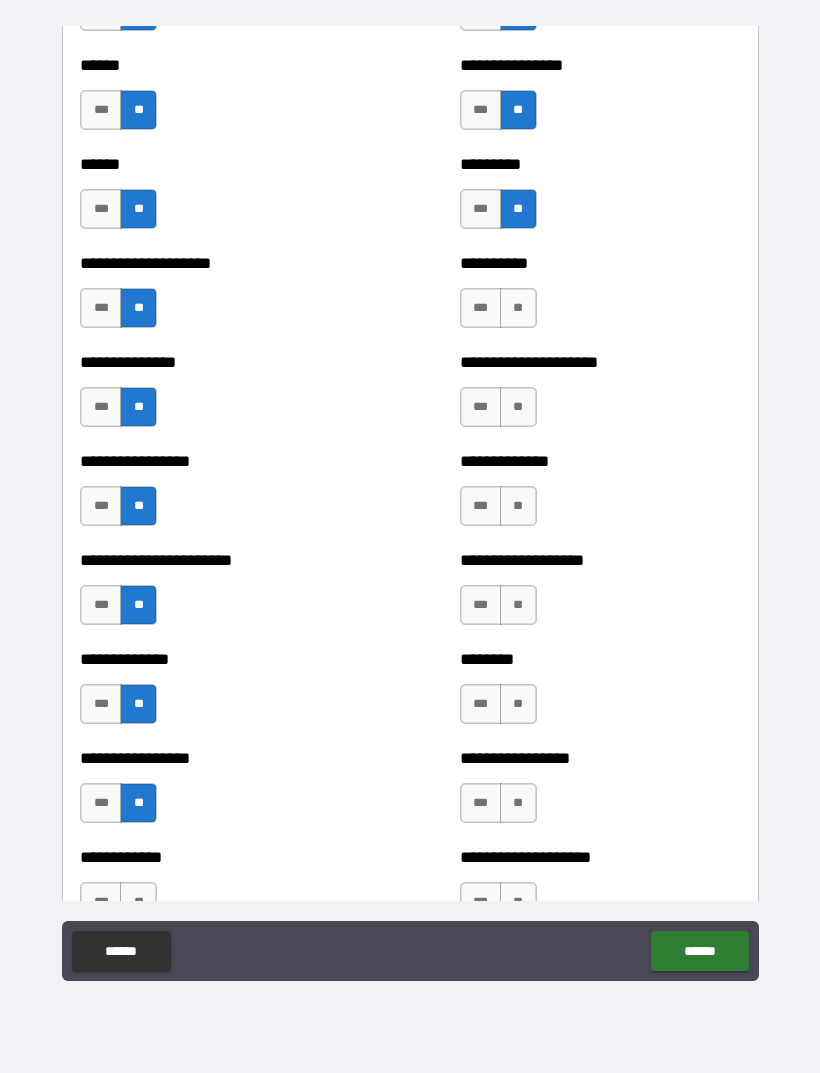 click on "**" at bounding box center (518, 308) 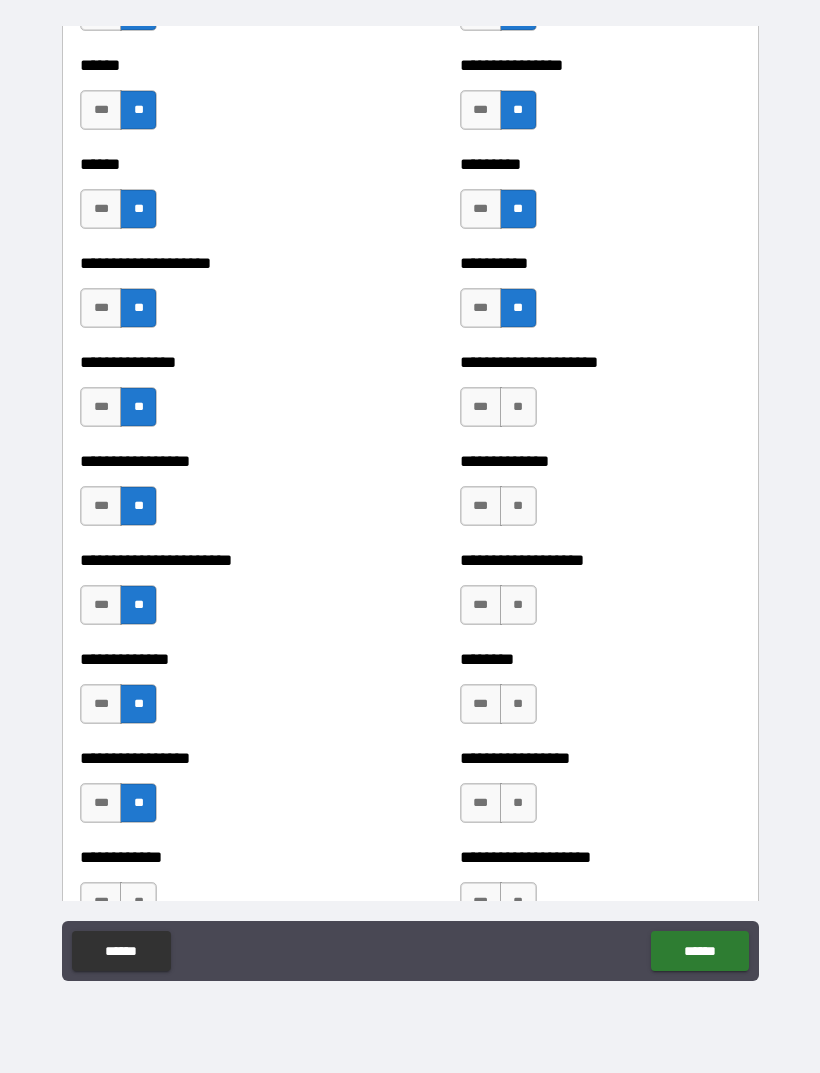 click on "**" at bounding box center (518, 407) 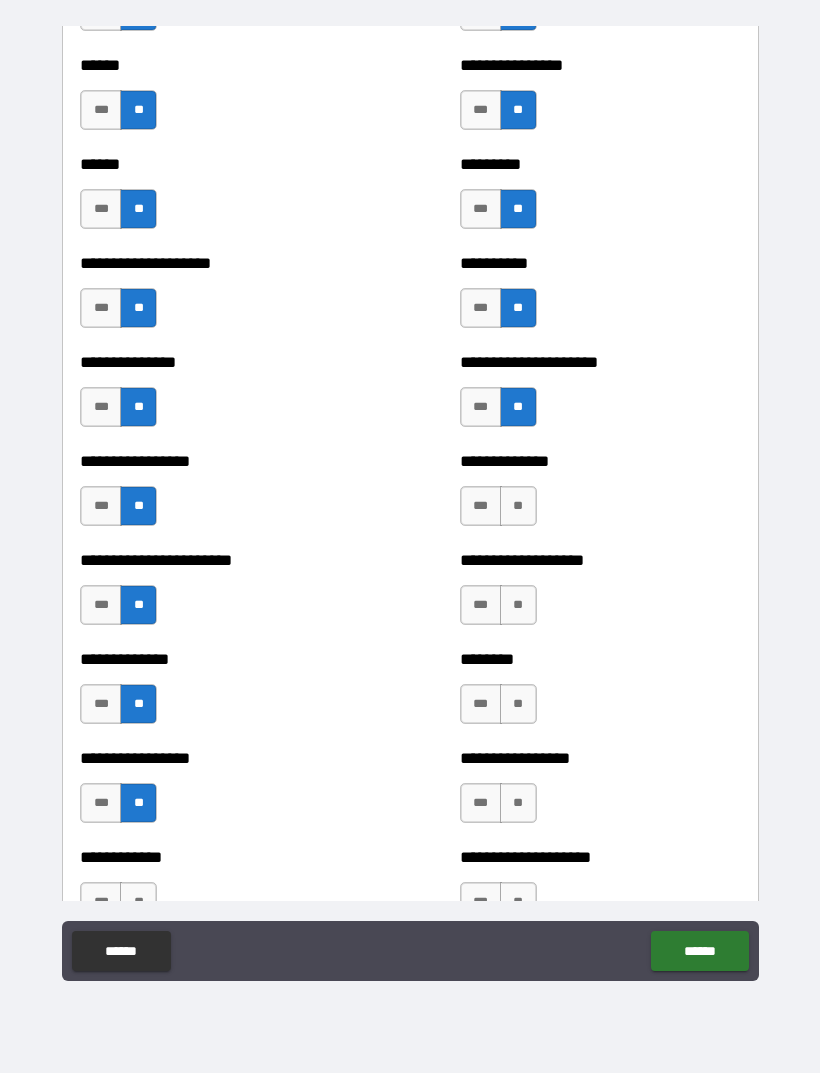 click on "**" at bounding box center (518, 506) 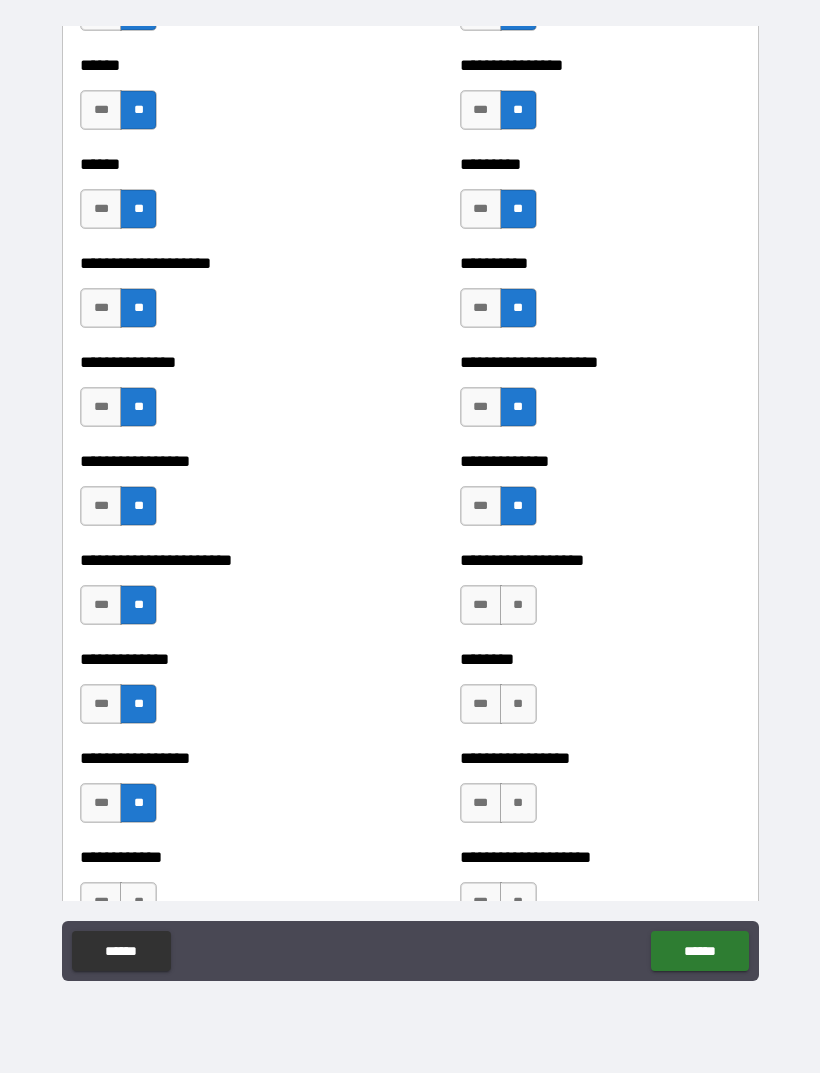 click on "**" at bounding box center [518, 605] 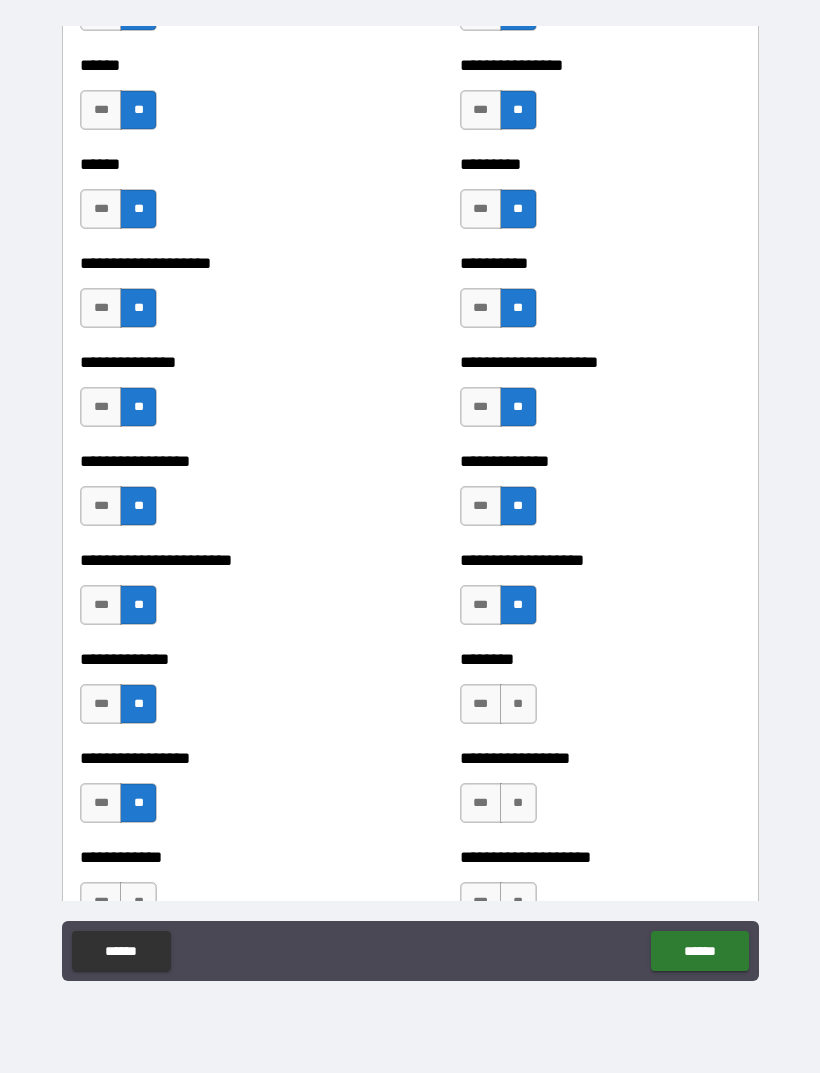 click on "**" at bounding box center [518, 704] 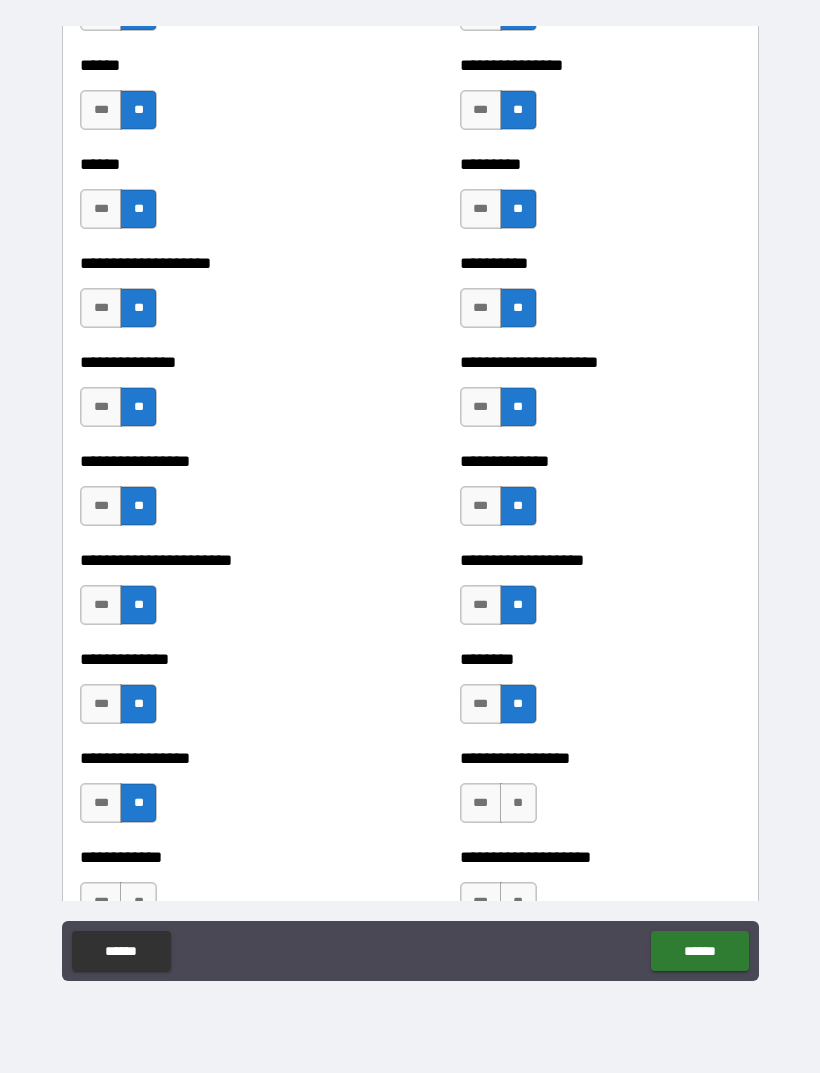 click on "**" at bounding box center (518, 803) 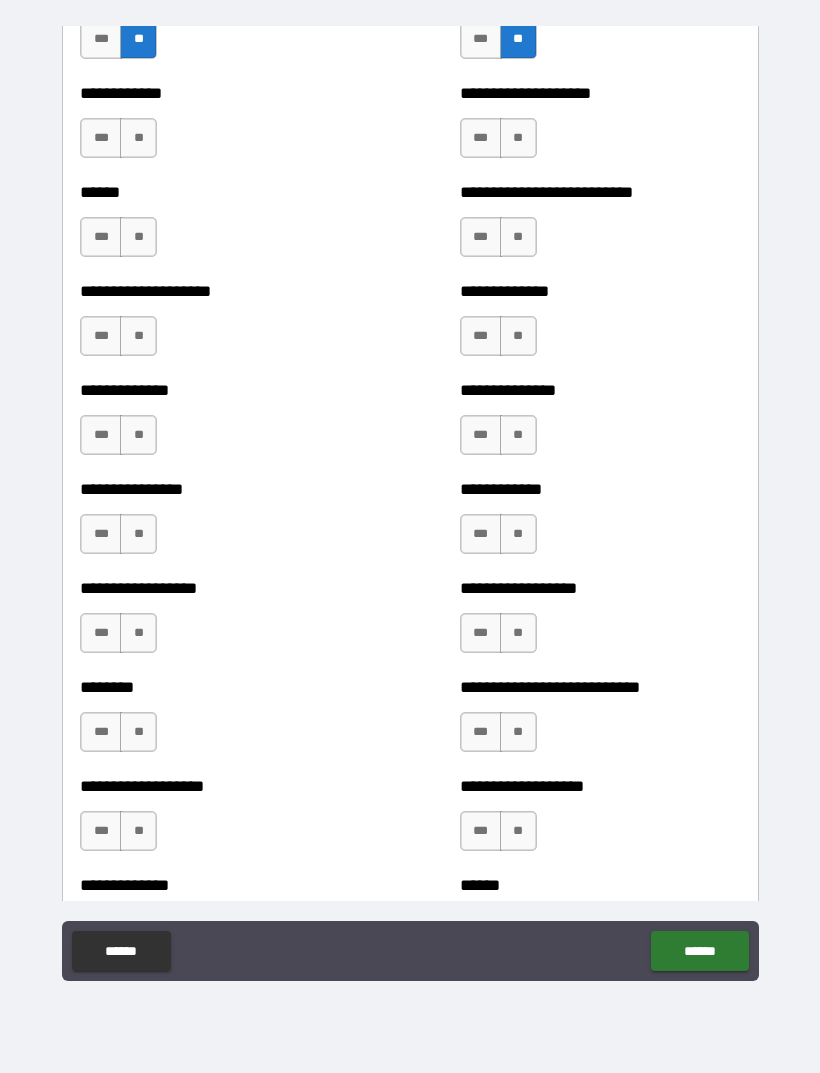 scroll, scrollTop: 3936, scrollLeft: 0, axis: vertical 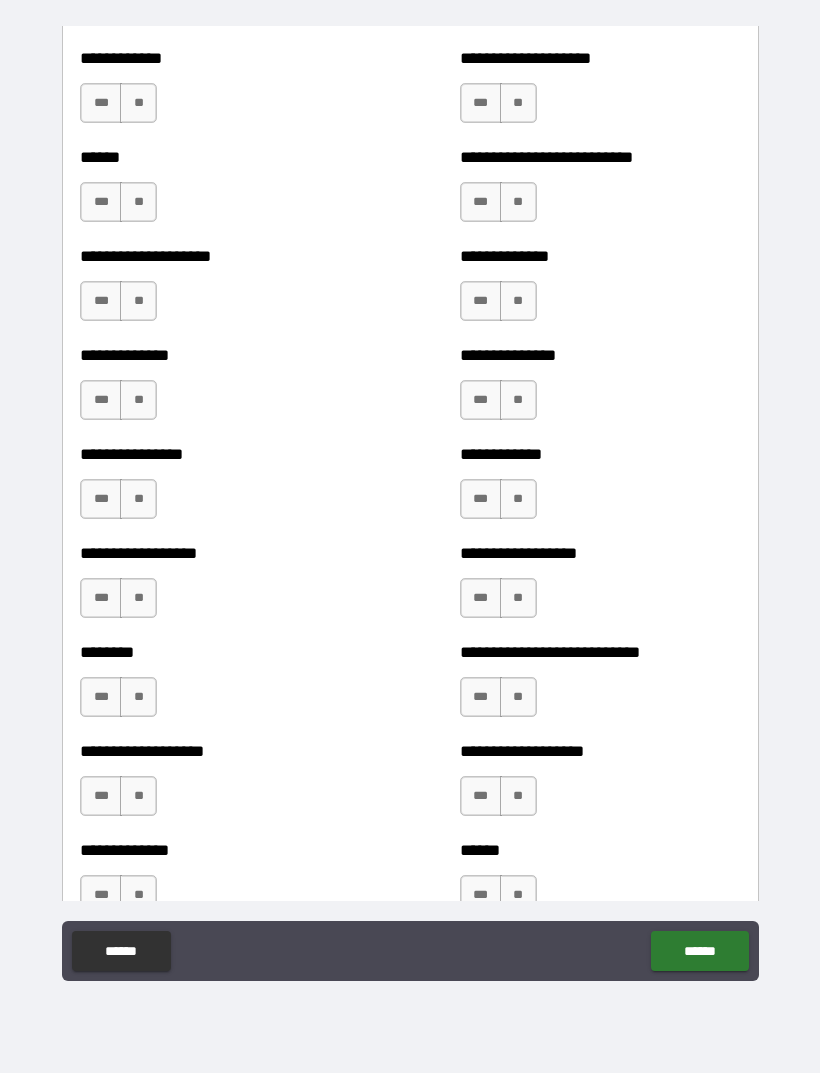click on "**" at bounding box center [138, 796] 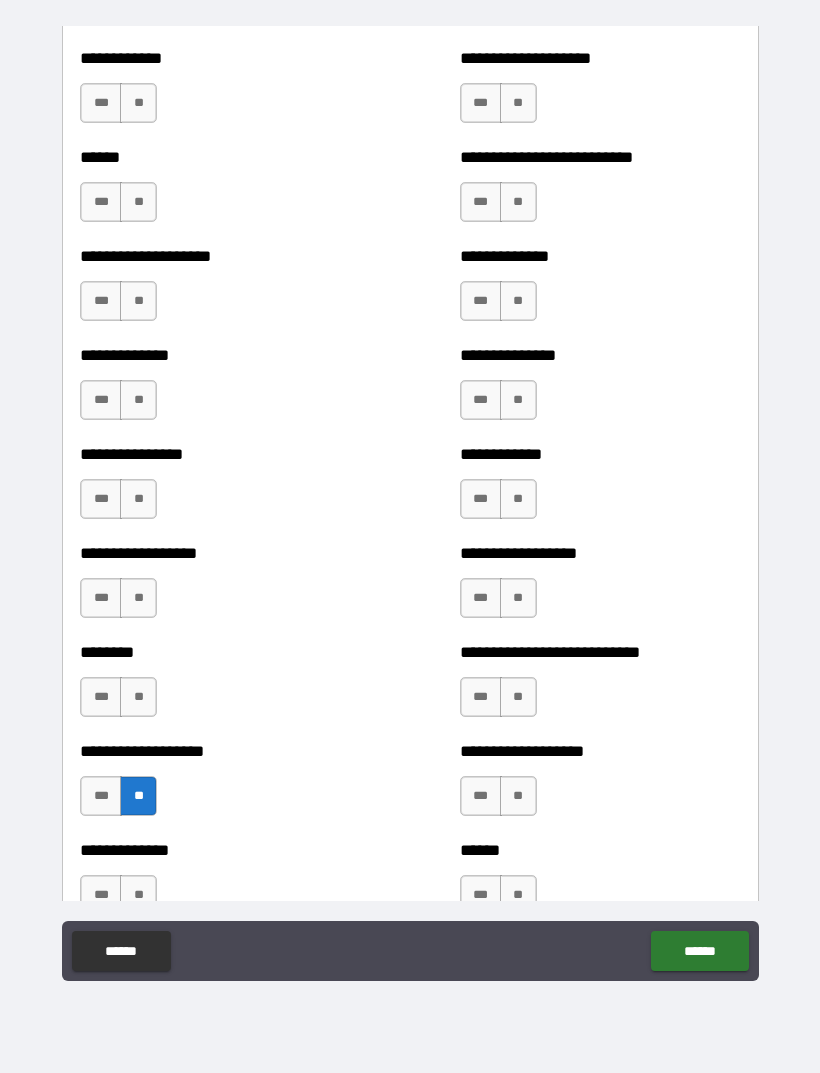 click on "**" at bounding box center [138, 697] 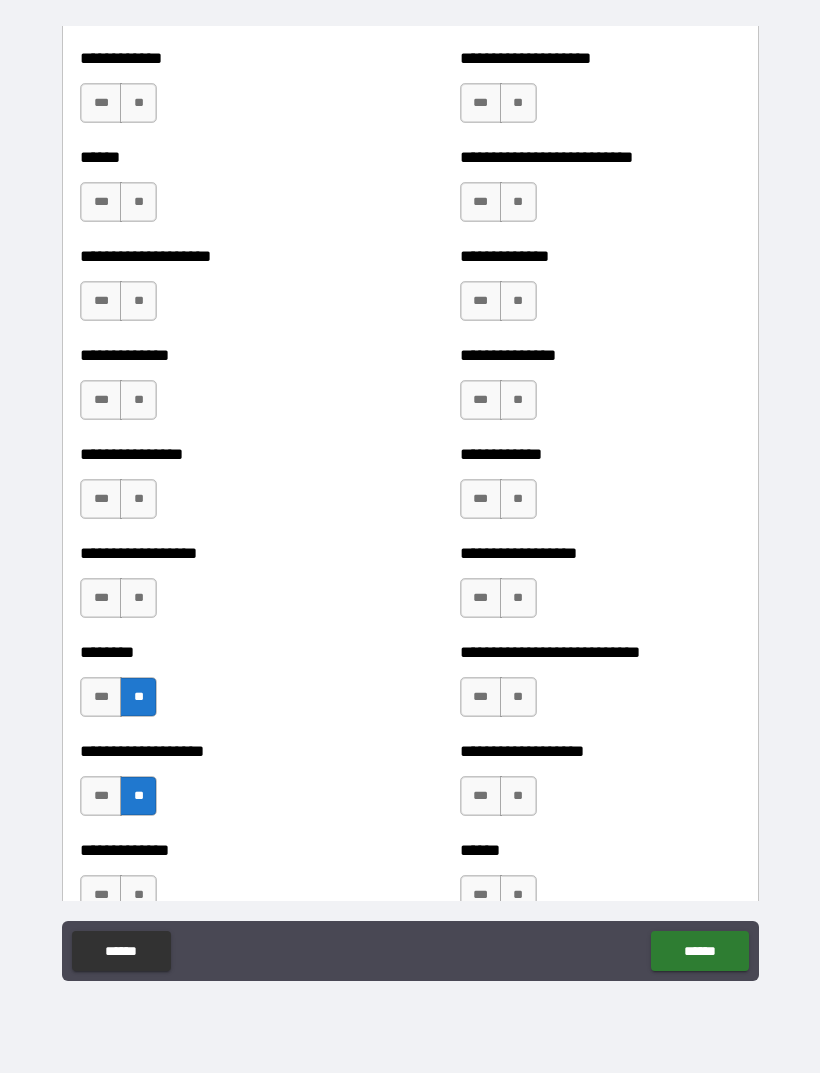 click on "**" at bounding box center (138, 598) 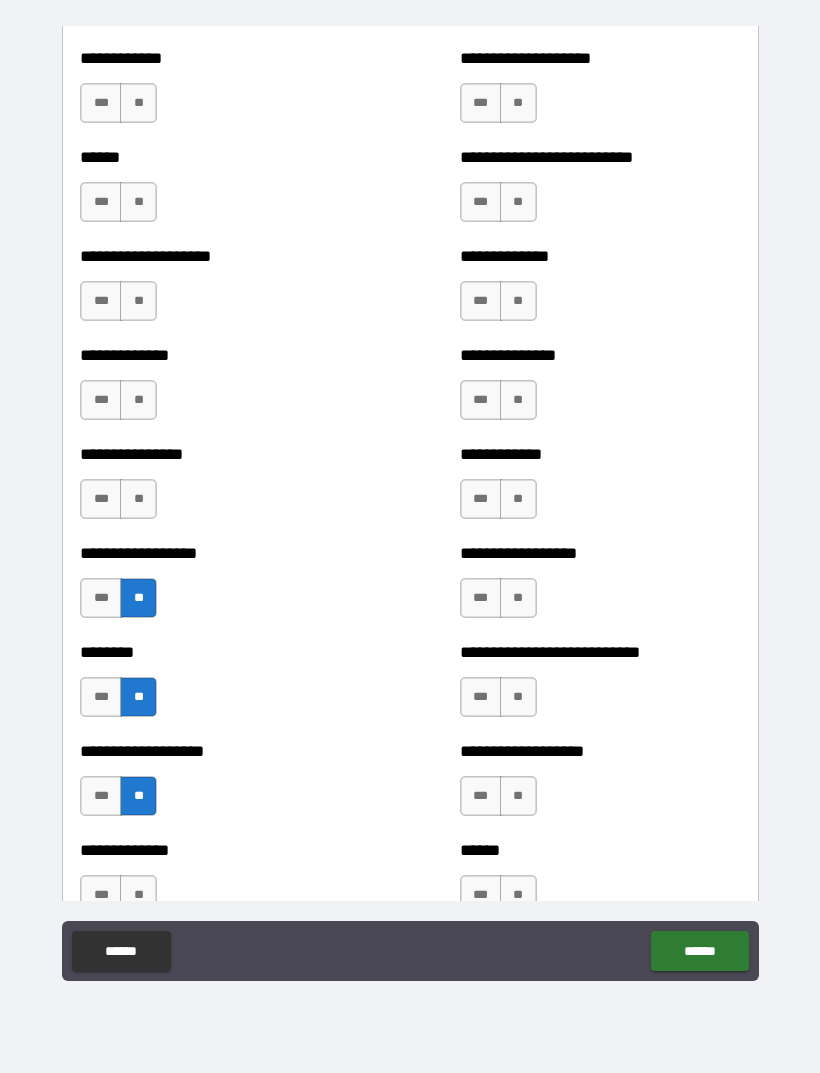 click on "**" at bounding box center [138, 499] 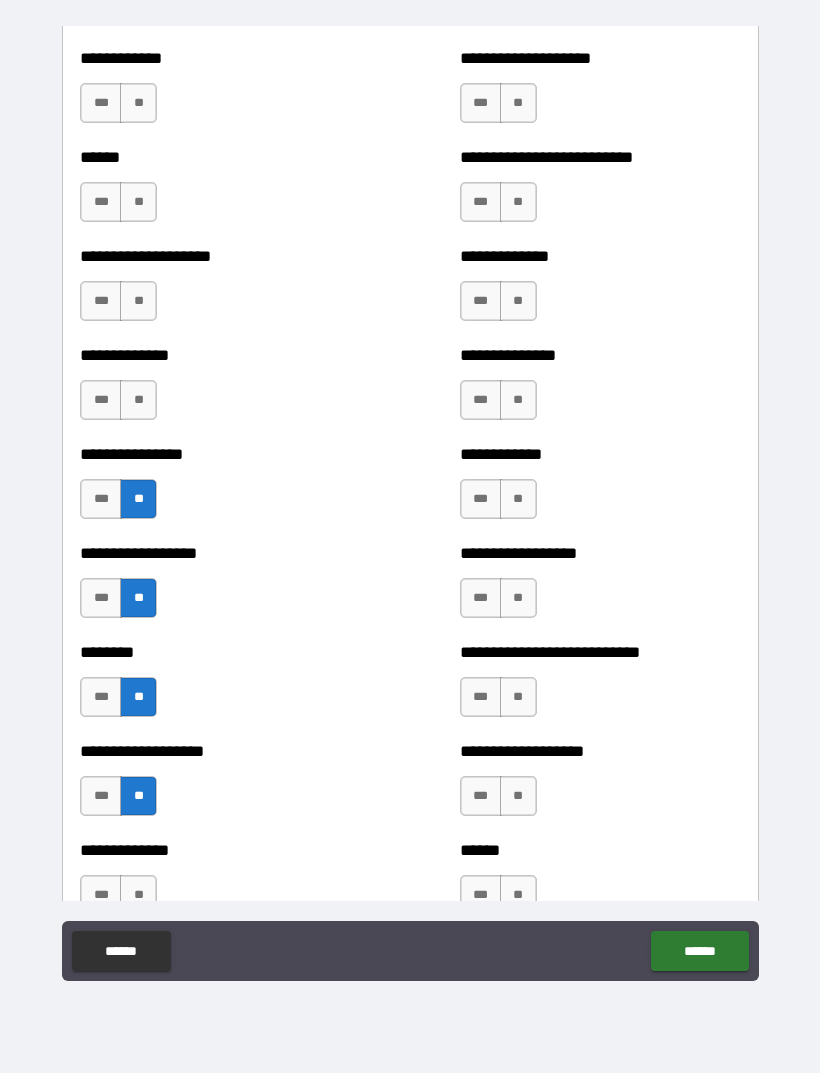 click on "**" at bounding box center (138, 400) 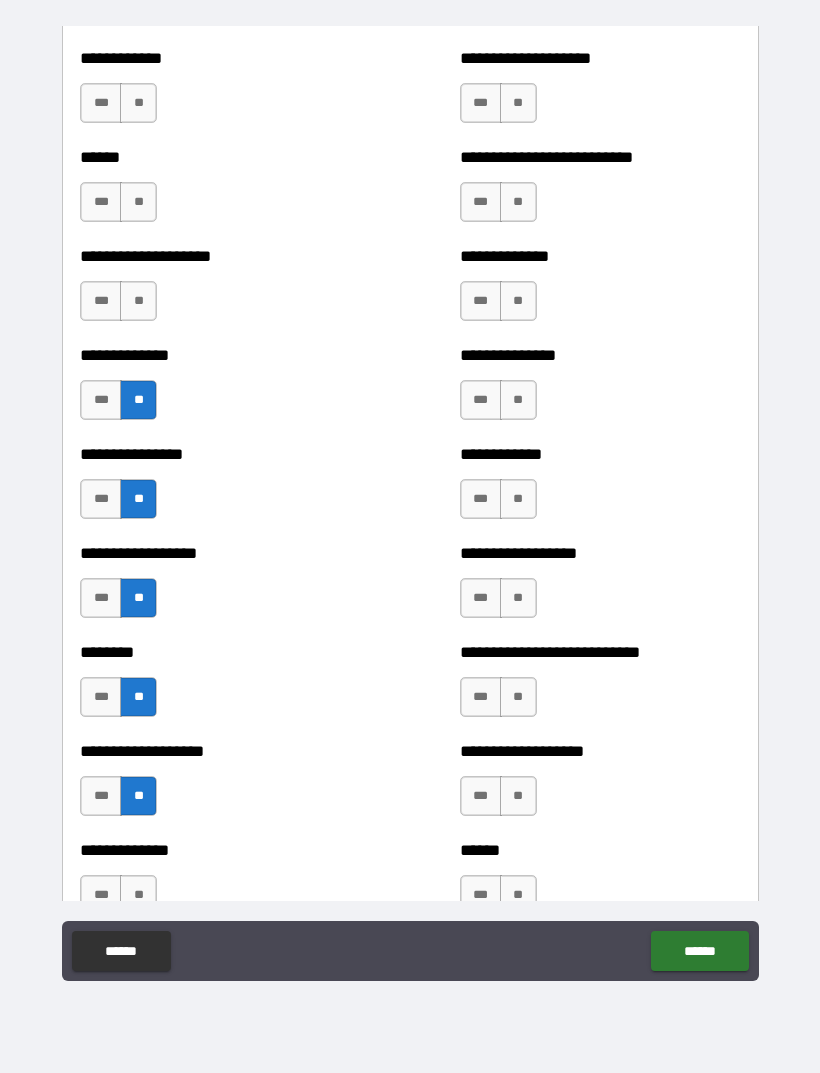 click on "**" at bounding box center [138, 301] 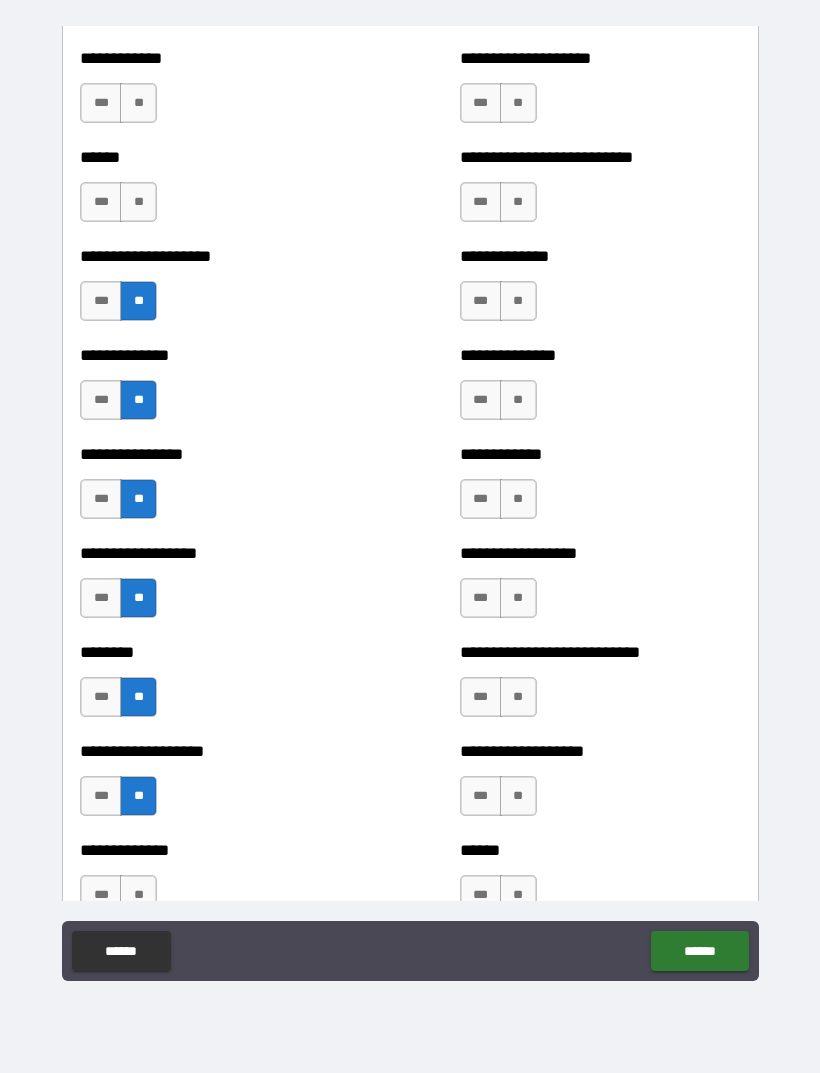 click on "**" at bounding box center (138, 202) 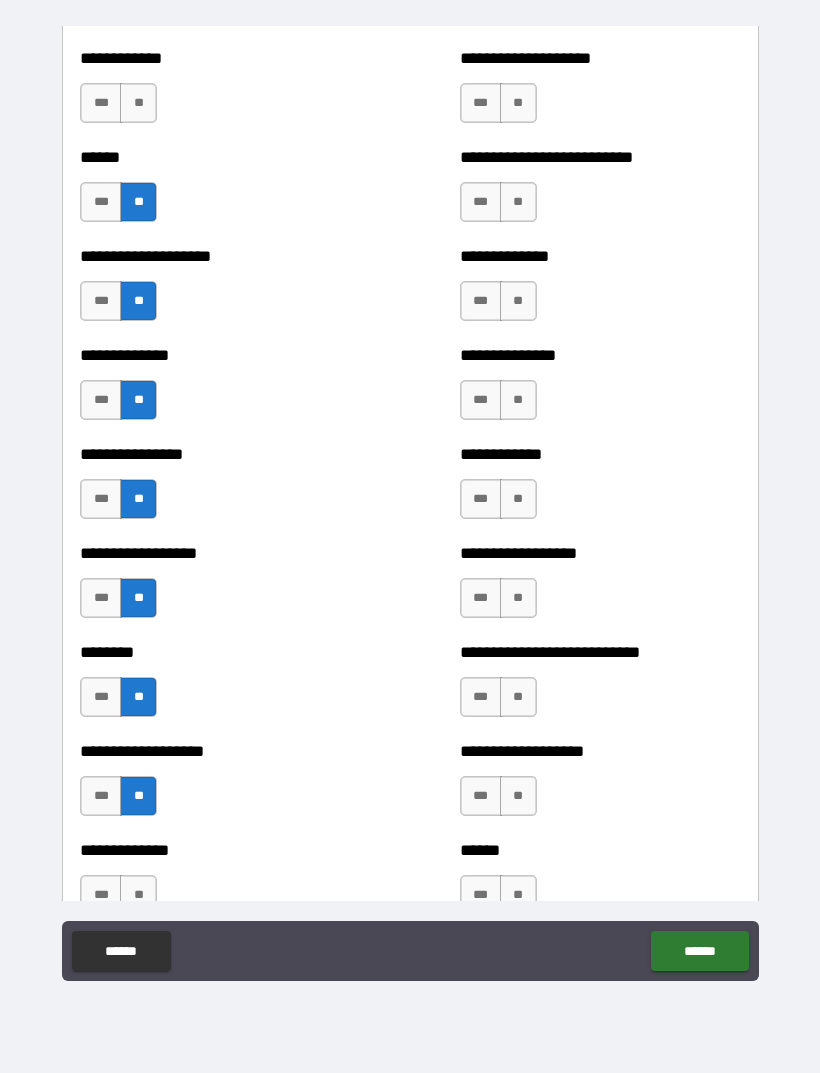 click on "**" at bounding box center [138, 103] 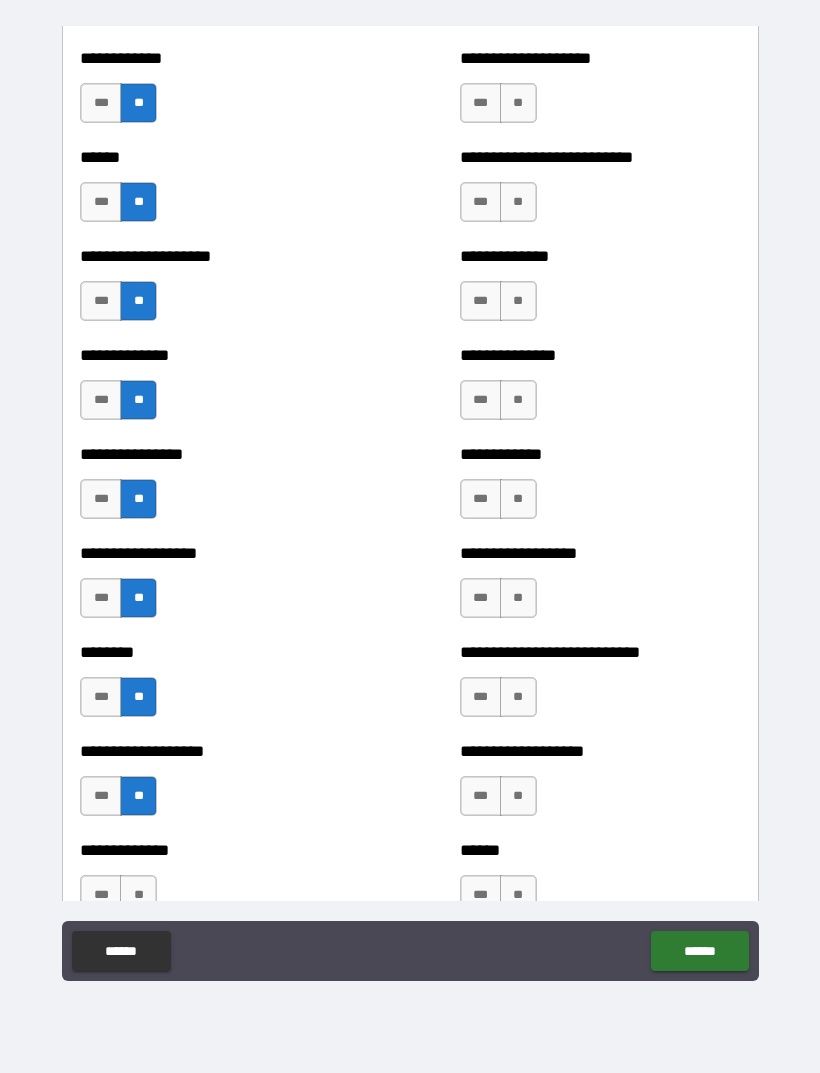 click on "**" at bounding box center (518, 103) 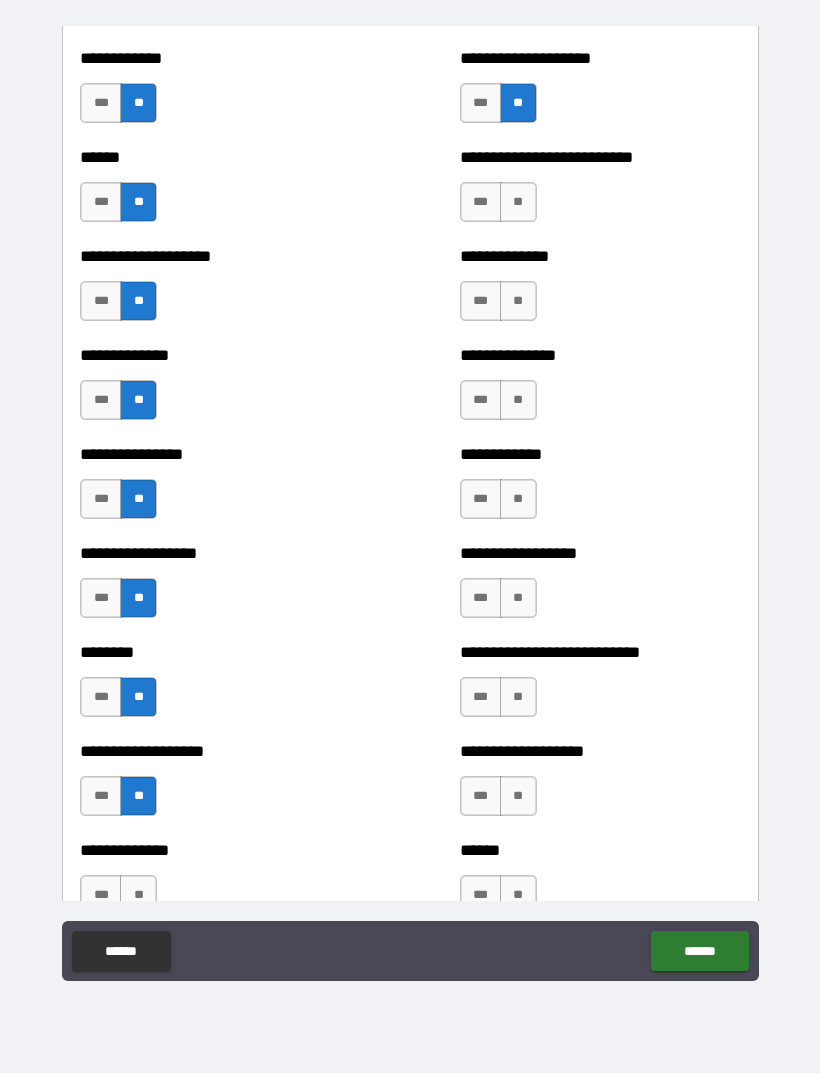 click on "**" at bounding box center [518, 202] 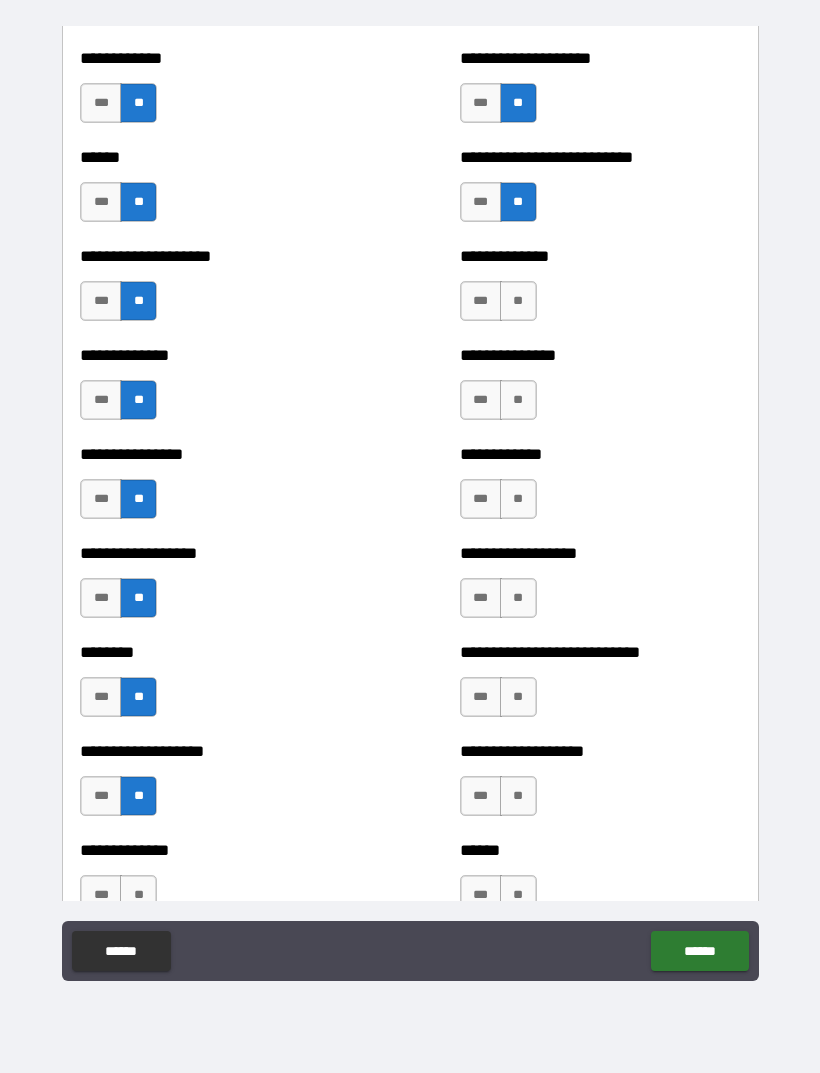 click on "**" at bounding box center (518, 301) 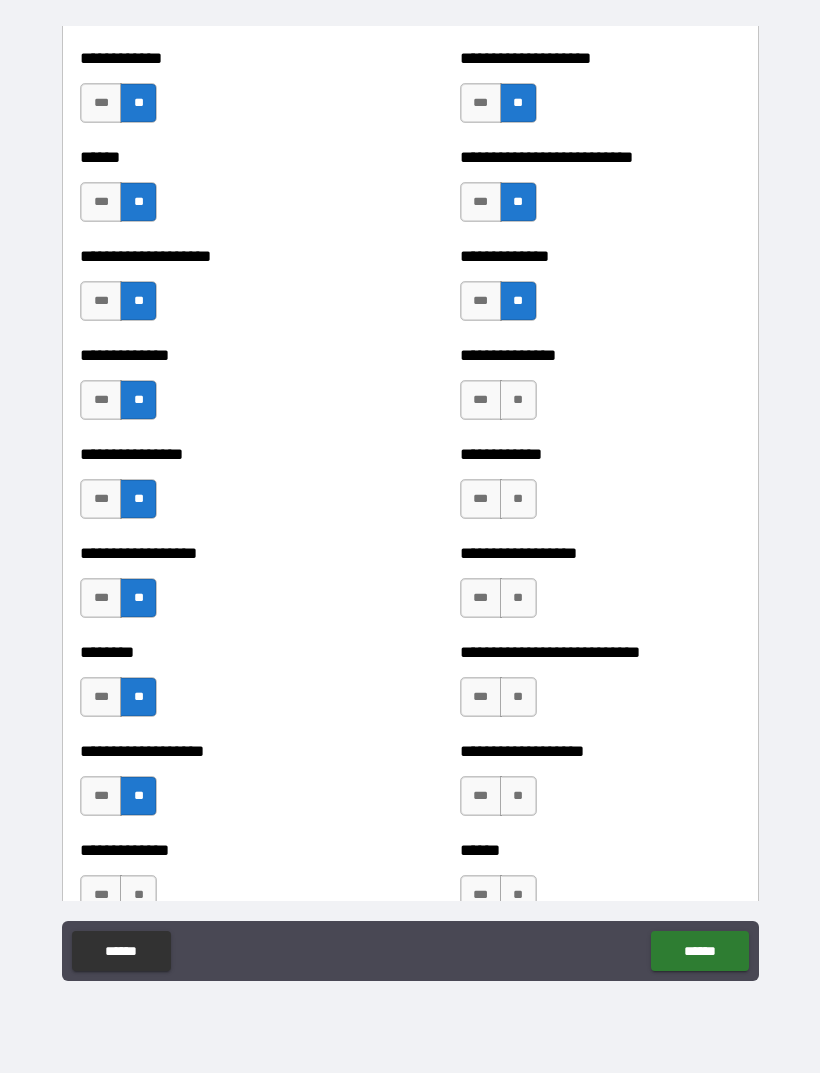 click on "***" at bounding box center [481, 301] 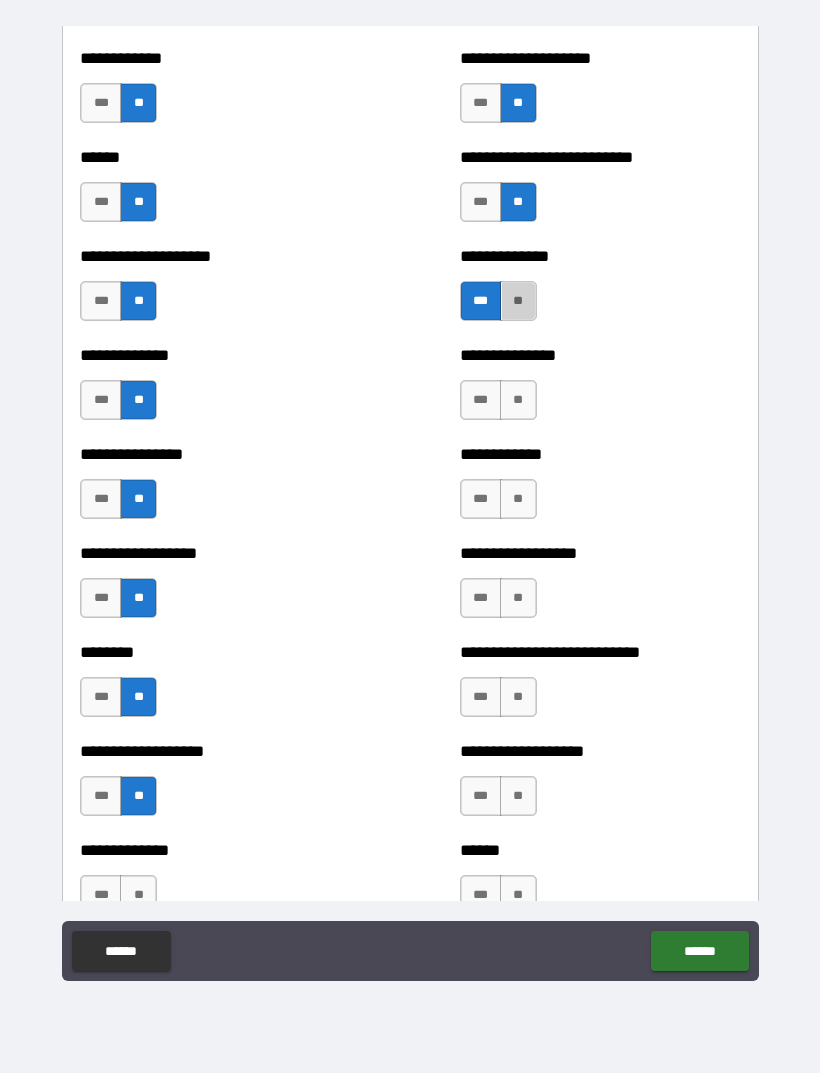 click on "**" at bounding box center [518, 301] 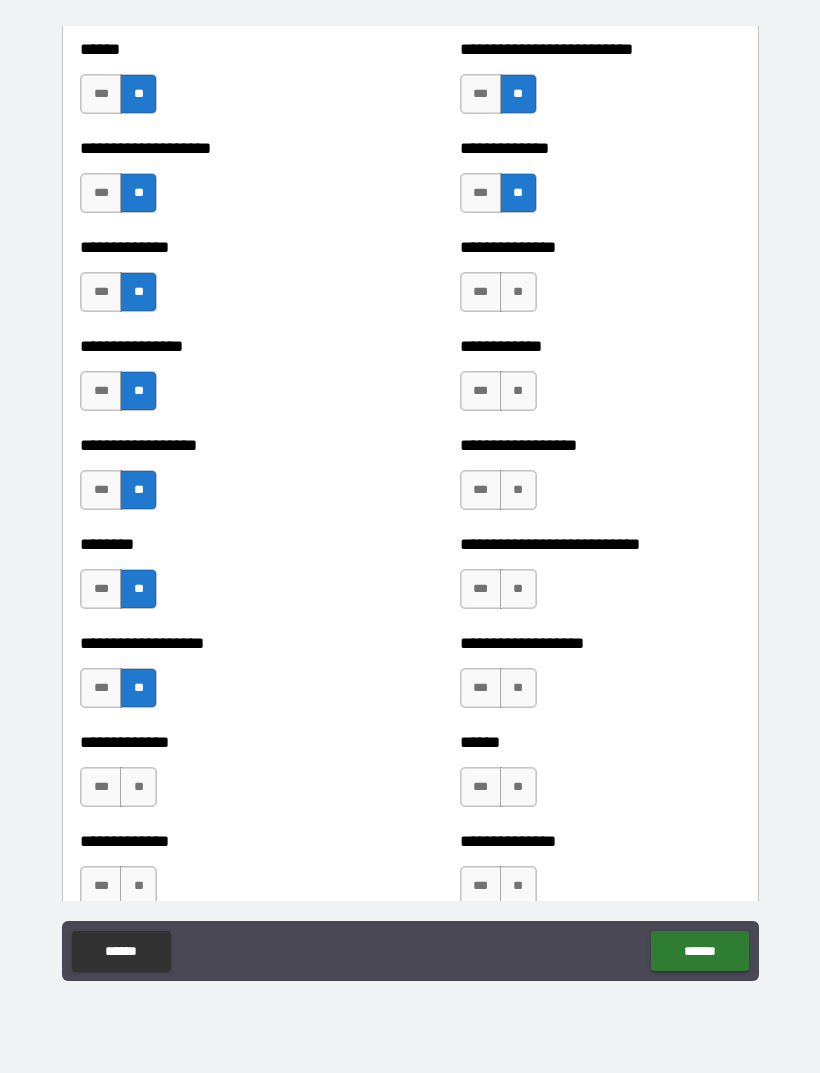 scroll, scrollTop: 4045, scrollLeft: 0, axis: vertical 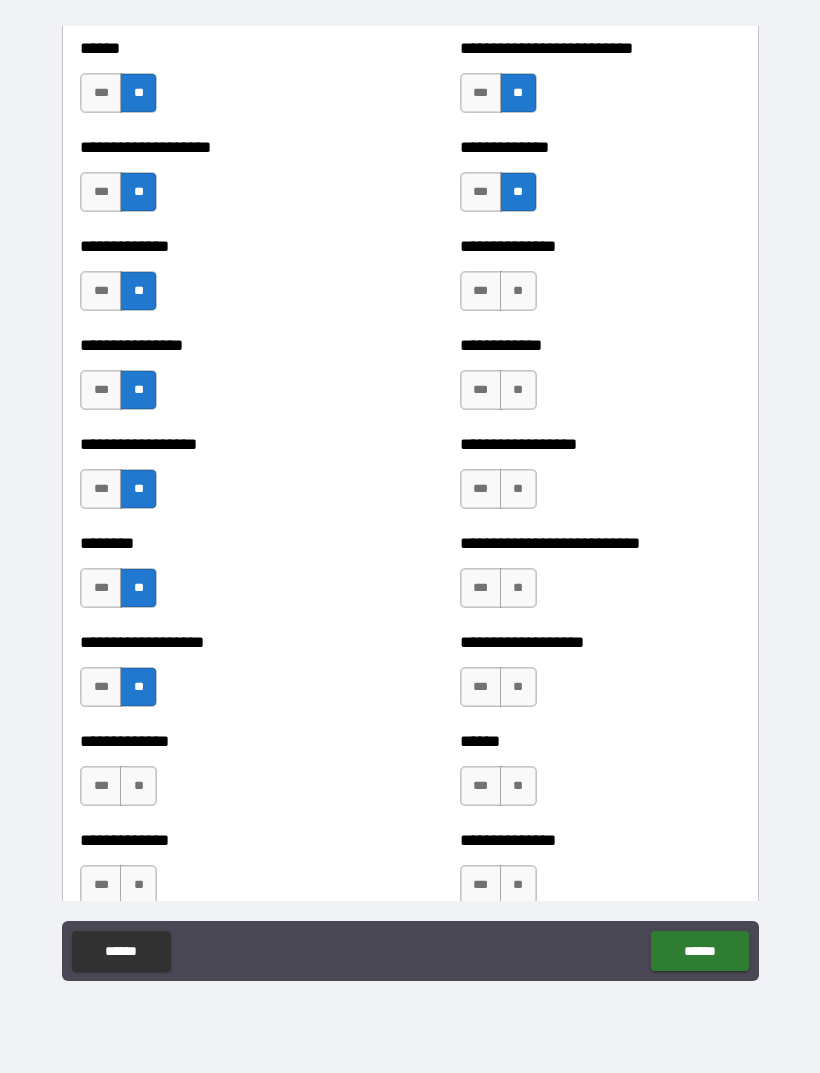 click on "***" at bounding box center [481, 192] 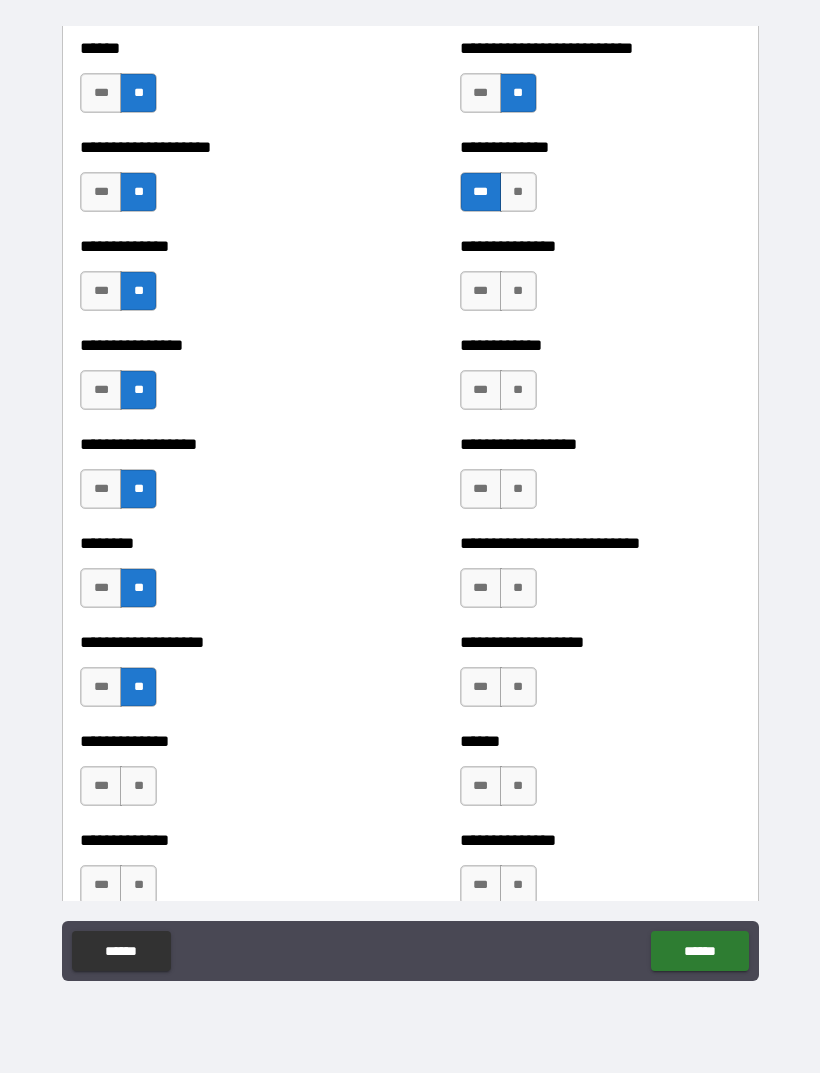 click on "**" at bounding box center (518, 291) 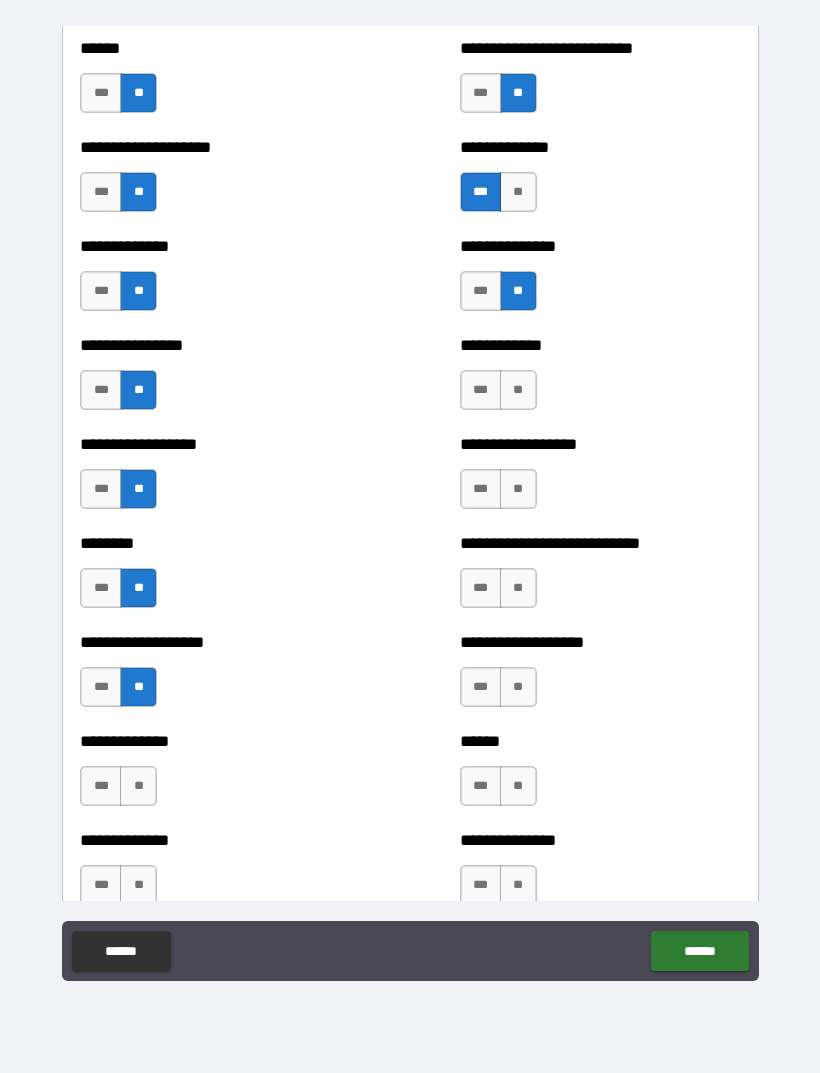 click on "**" at bounding box center [518, 390] 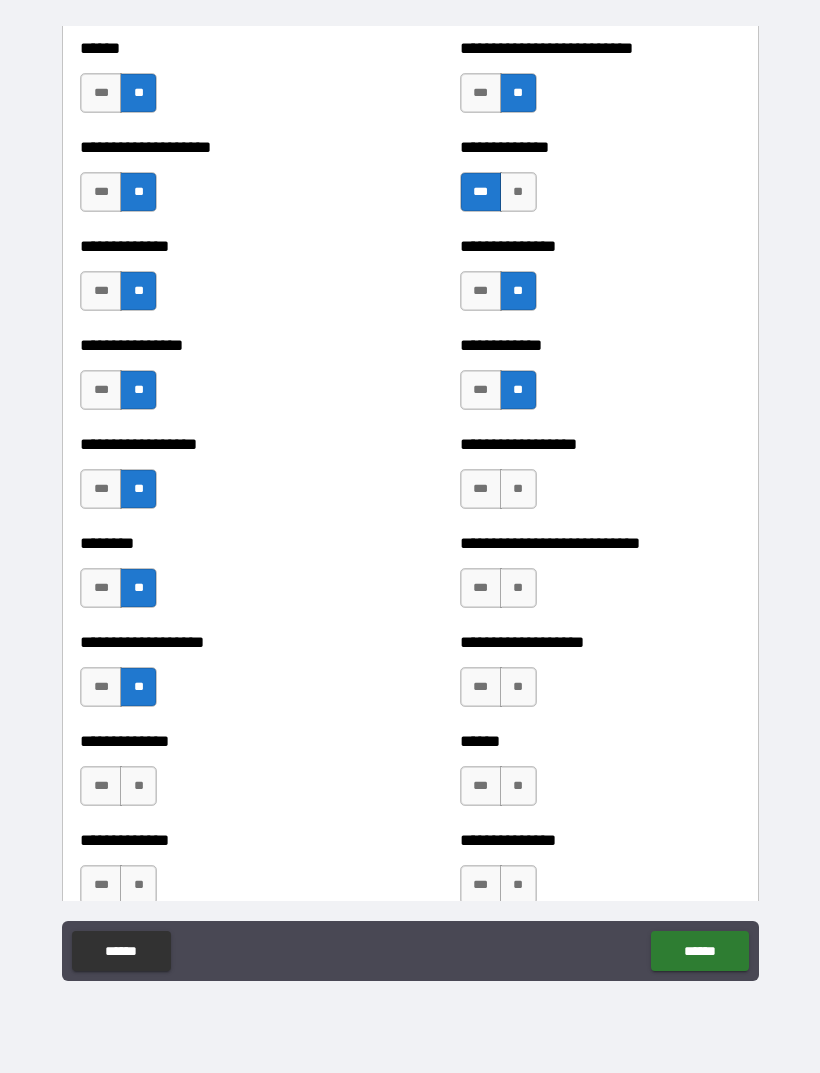 click on "**" at bounding box center [518, 489] 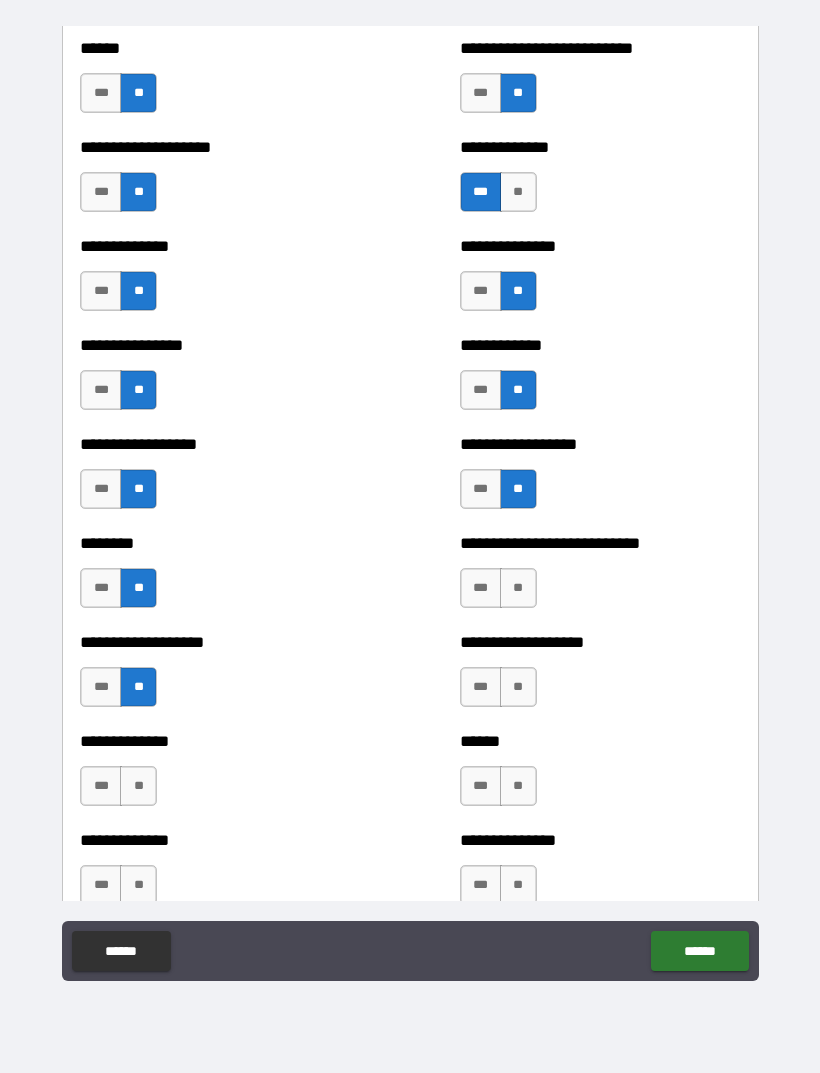 click on "**" at bounding box center [518, 588] 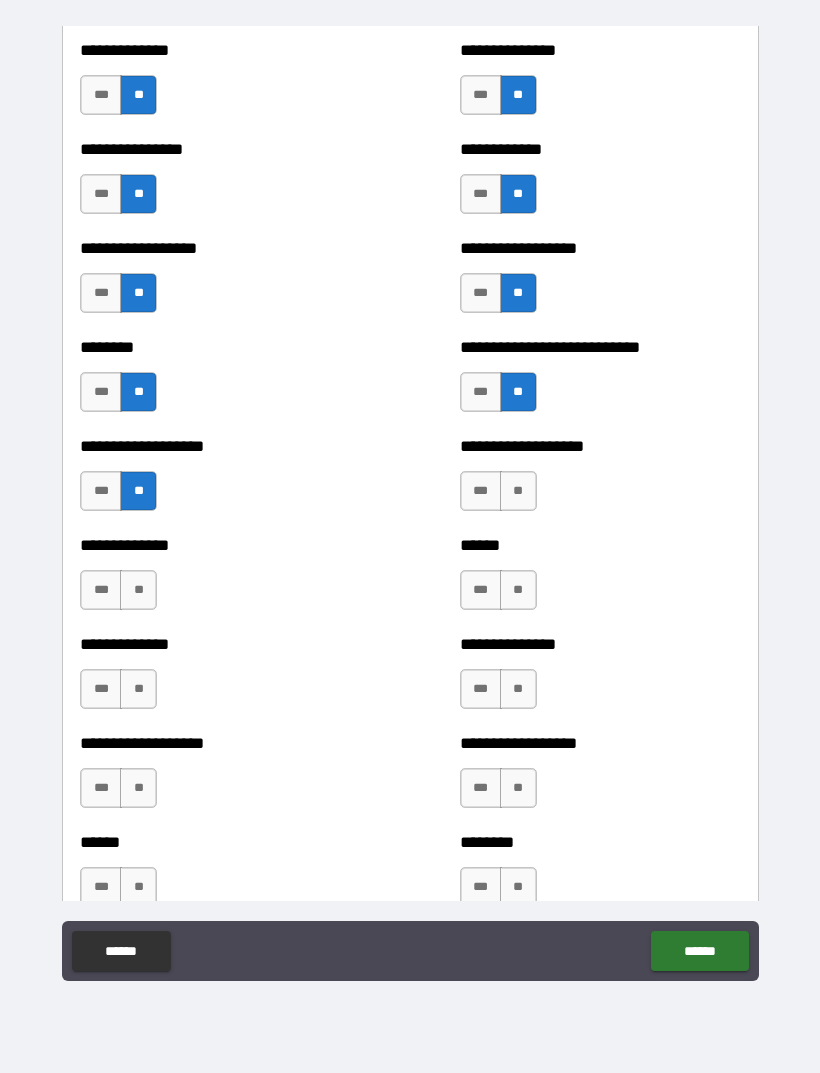 scroll, scrollTop: 4255, scrollLeft: 0, axis: vertical 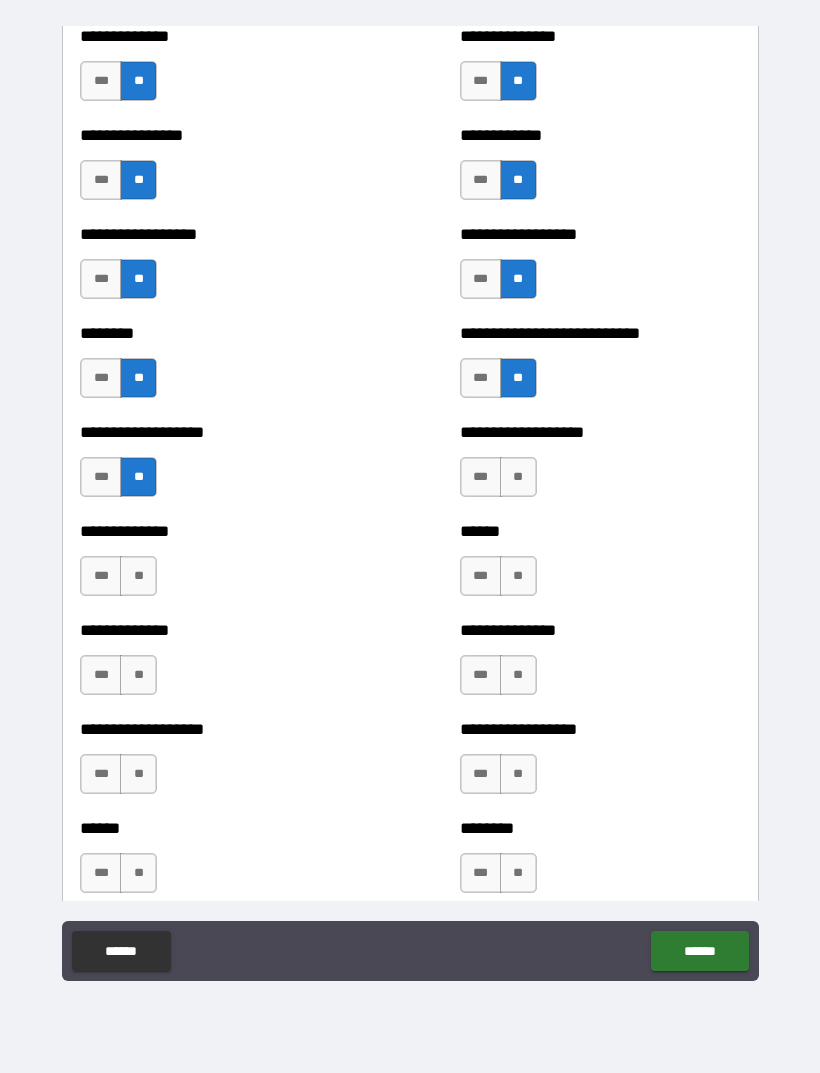click on "***" at bounding box center [481, 477] 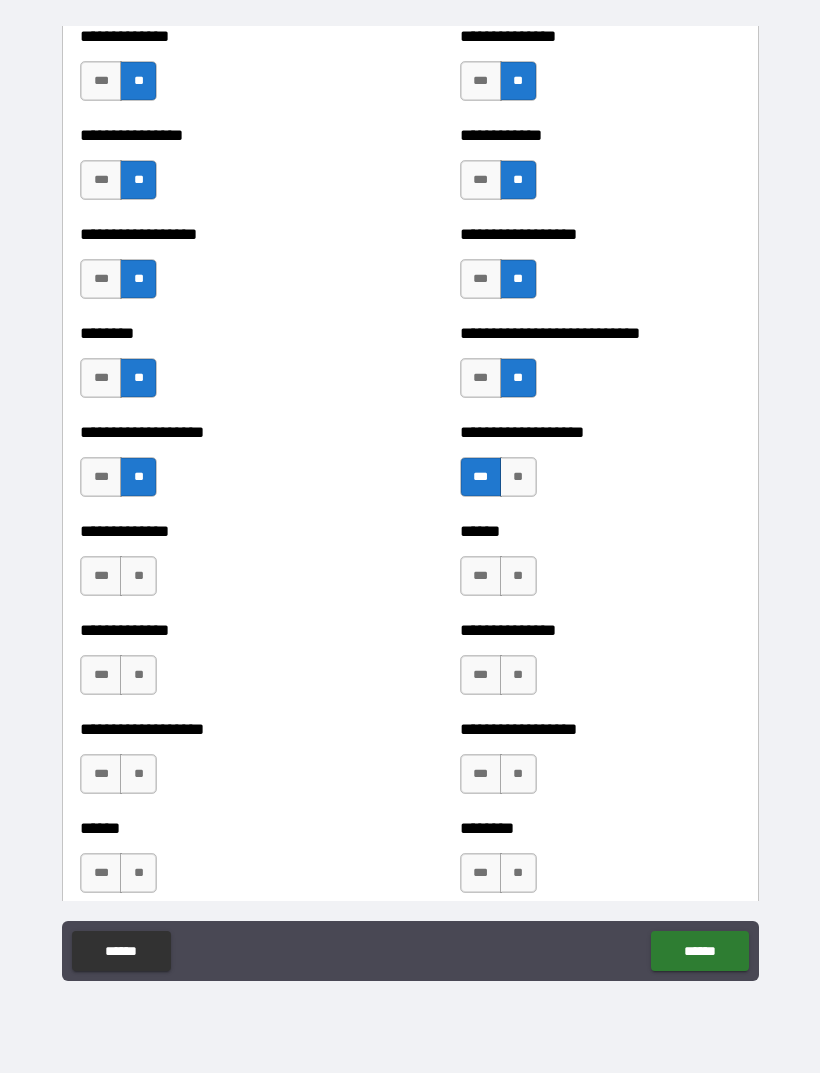 click on "**" at bounding box center (518, 576) 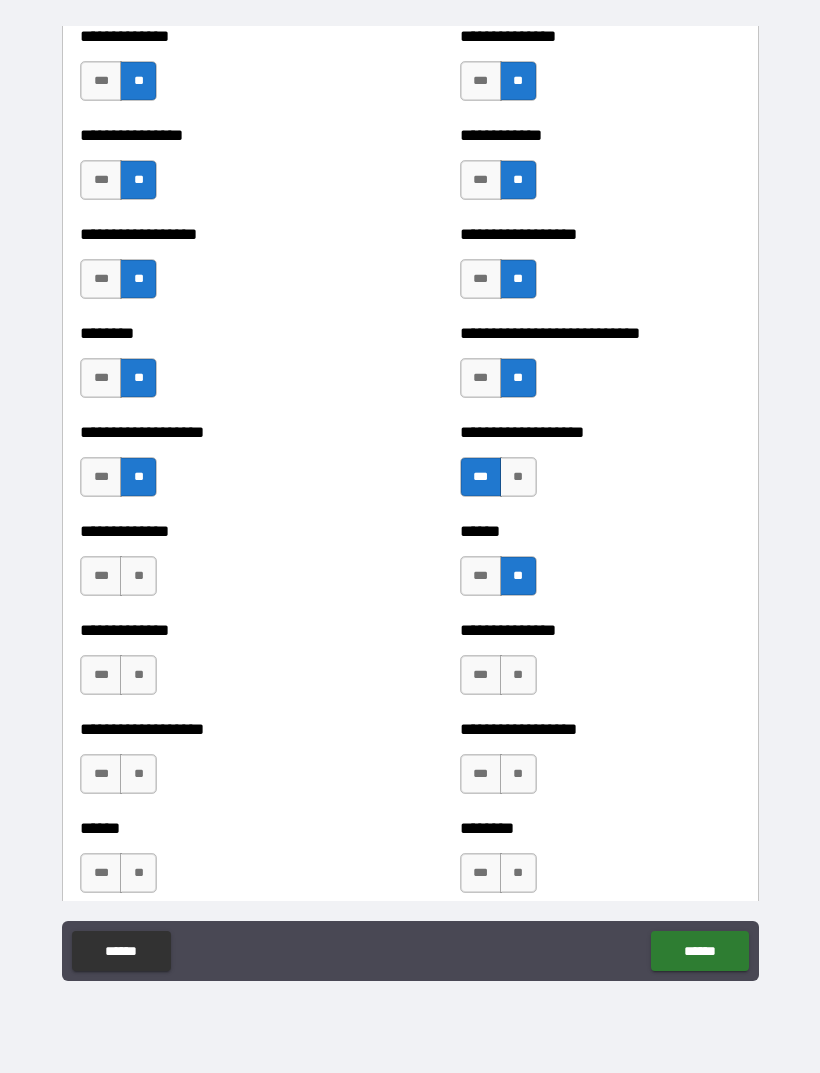 click on "**" at bounding box center [518, 675] 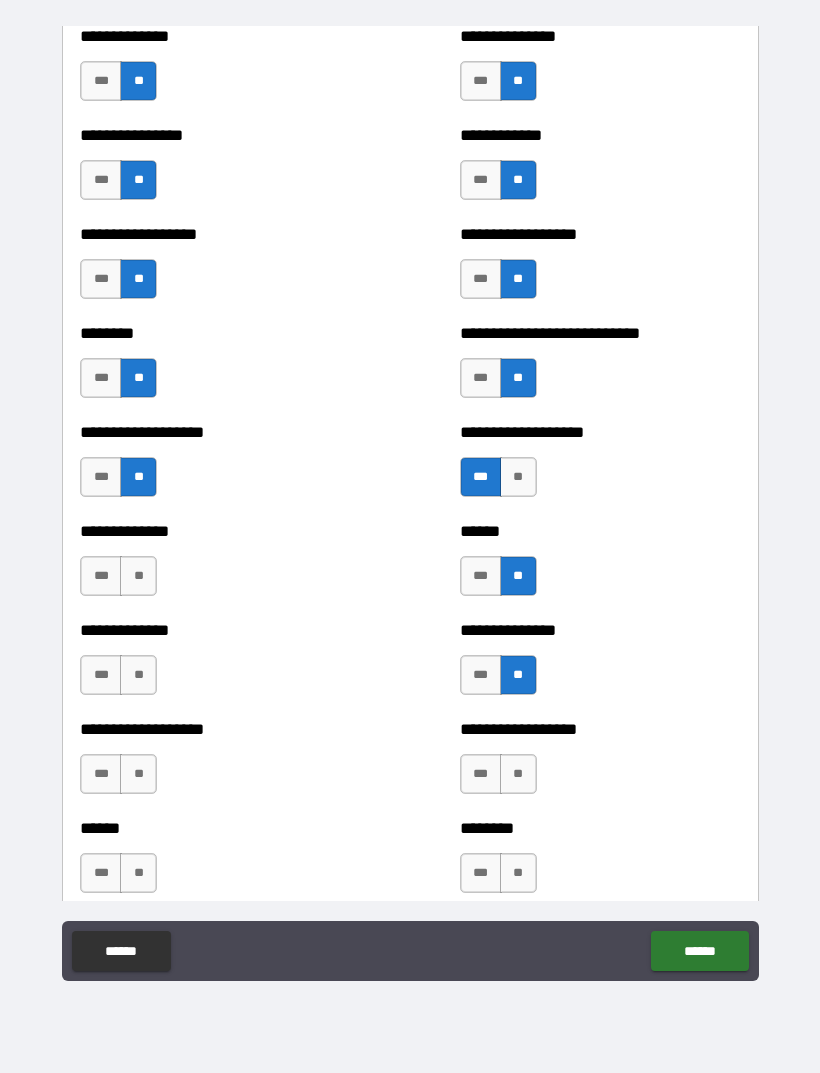 click on "**" at bounding box center [518, 774] 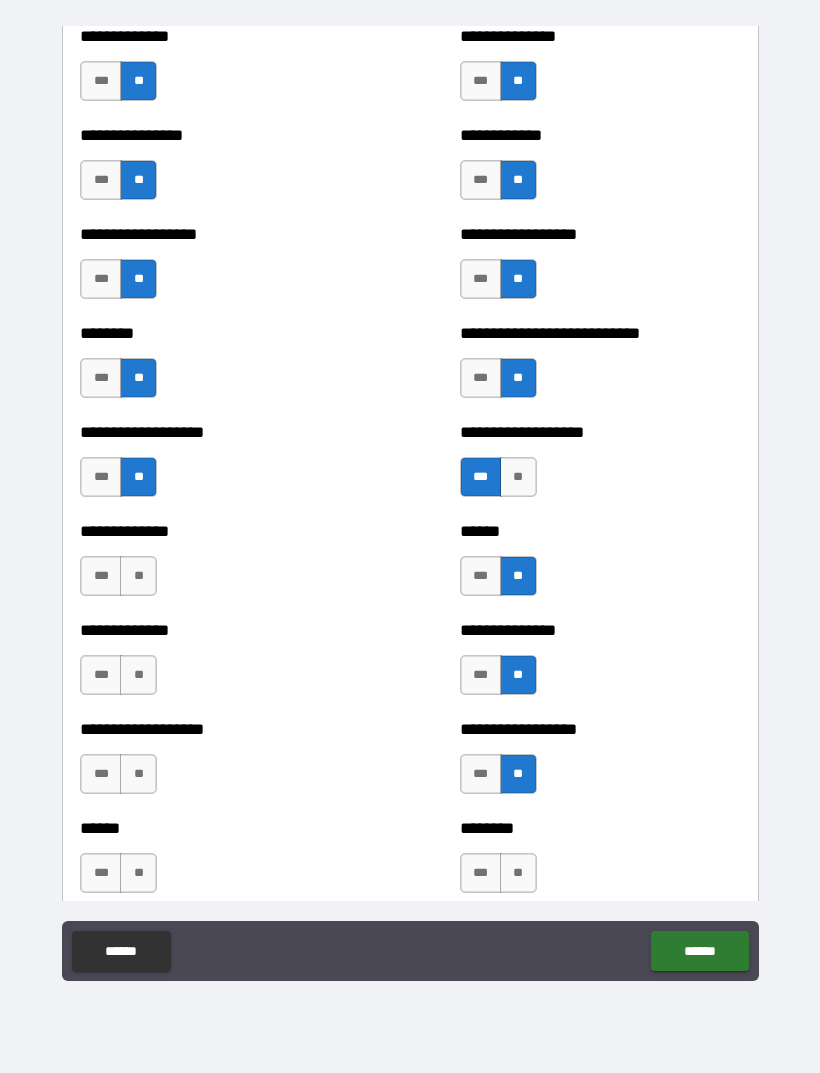 click on "**" at bounding box center [518, 774] 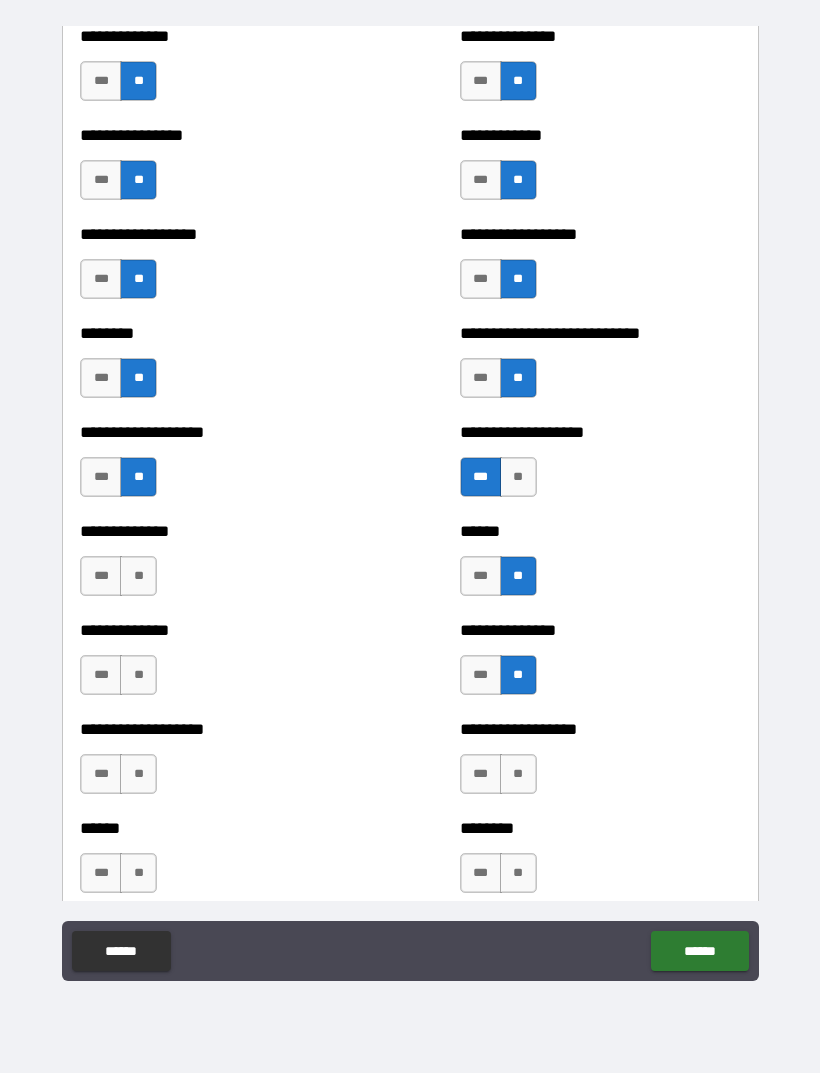 click on "***" at bounding box center (481, 774) 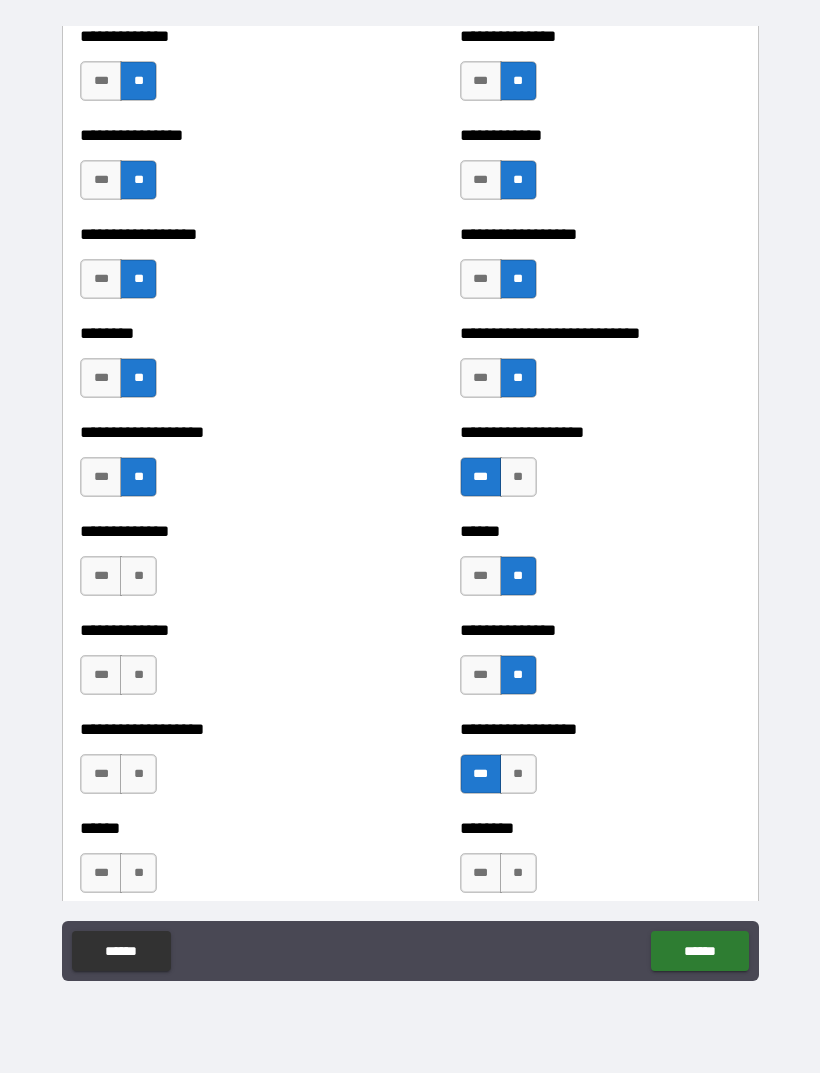 click on "**" at bounding box center (518, 873) 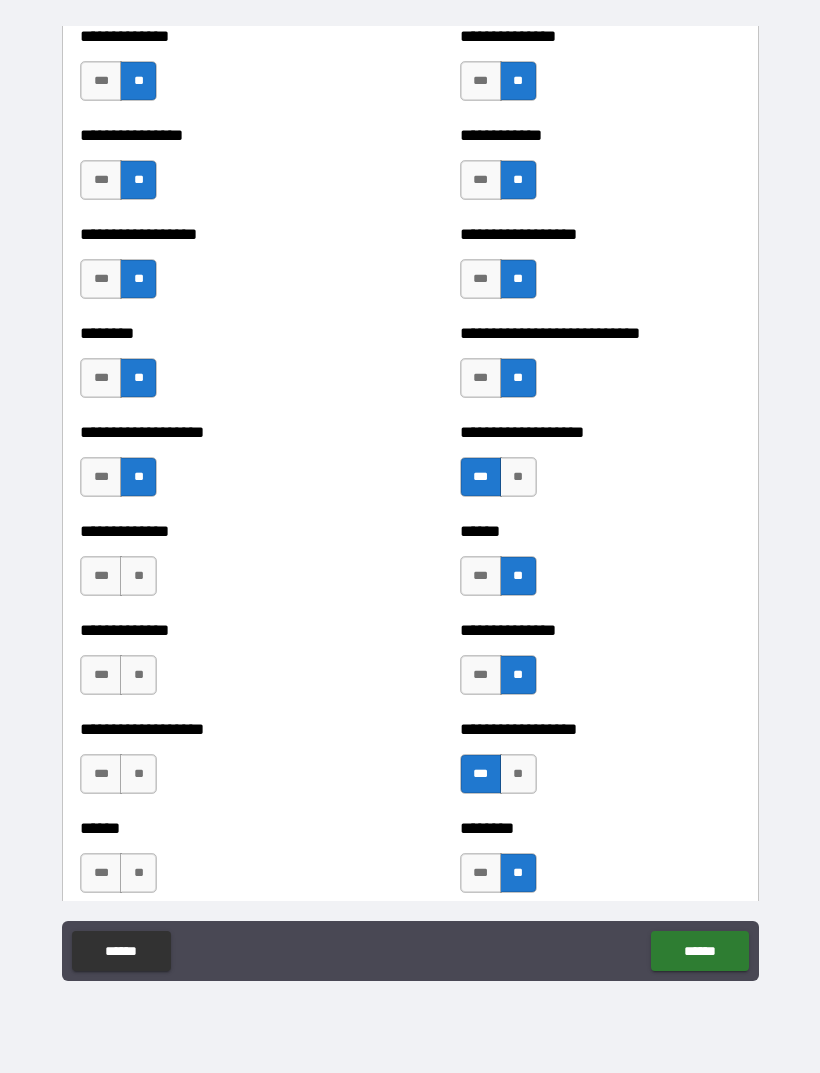 click on "**" at bounding box center [138, 576] 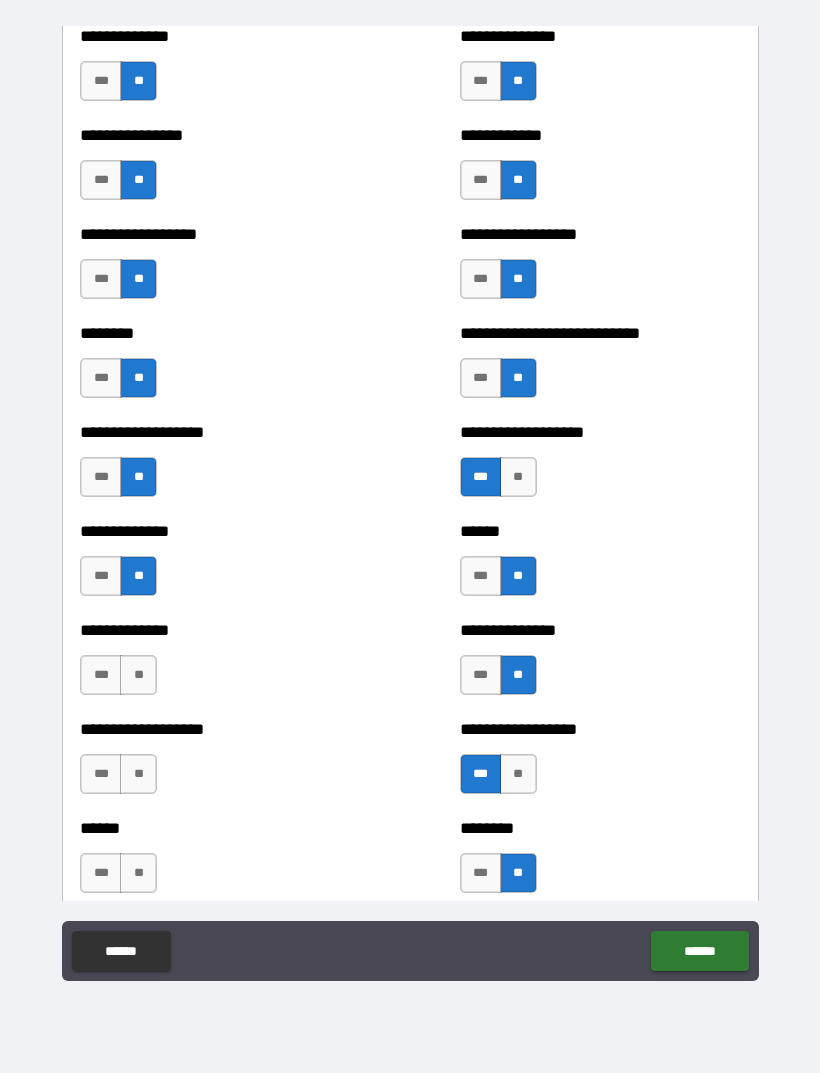 click on "**" at bounding box center (138, 675) 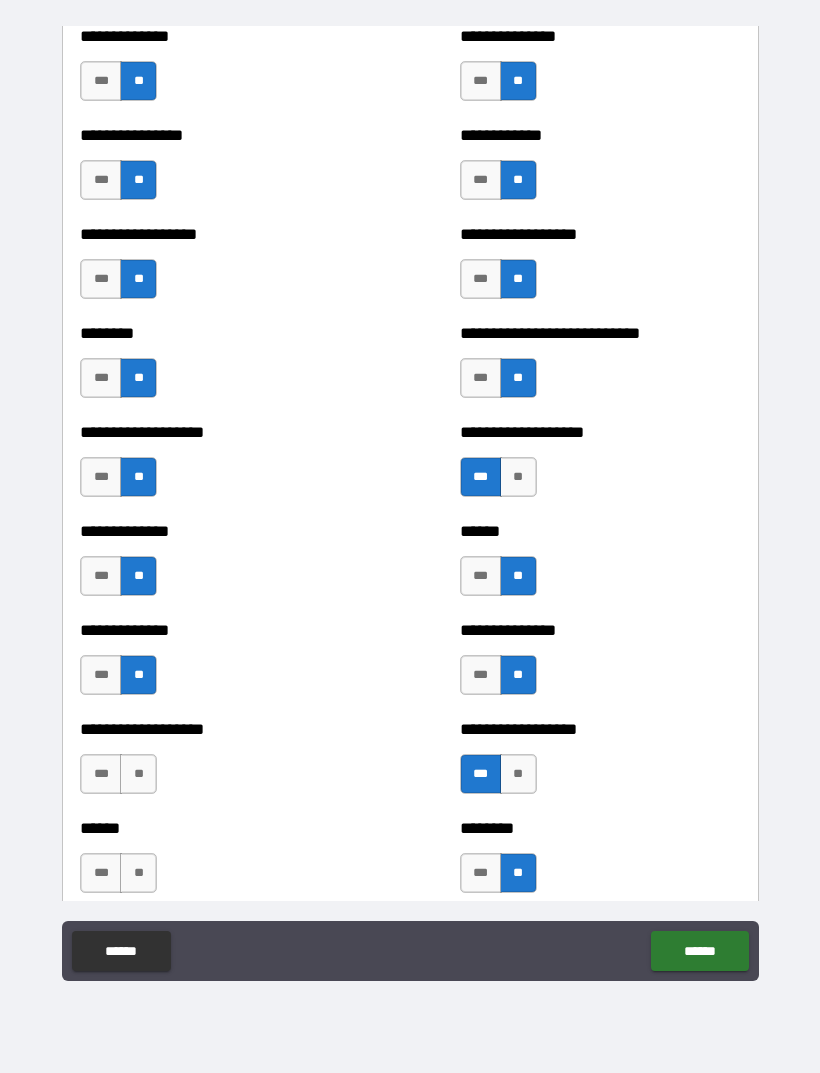 click on "**" at bounding box center (138, 774) 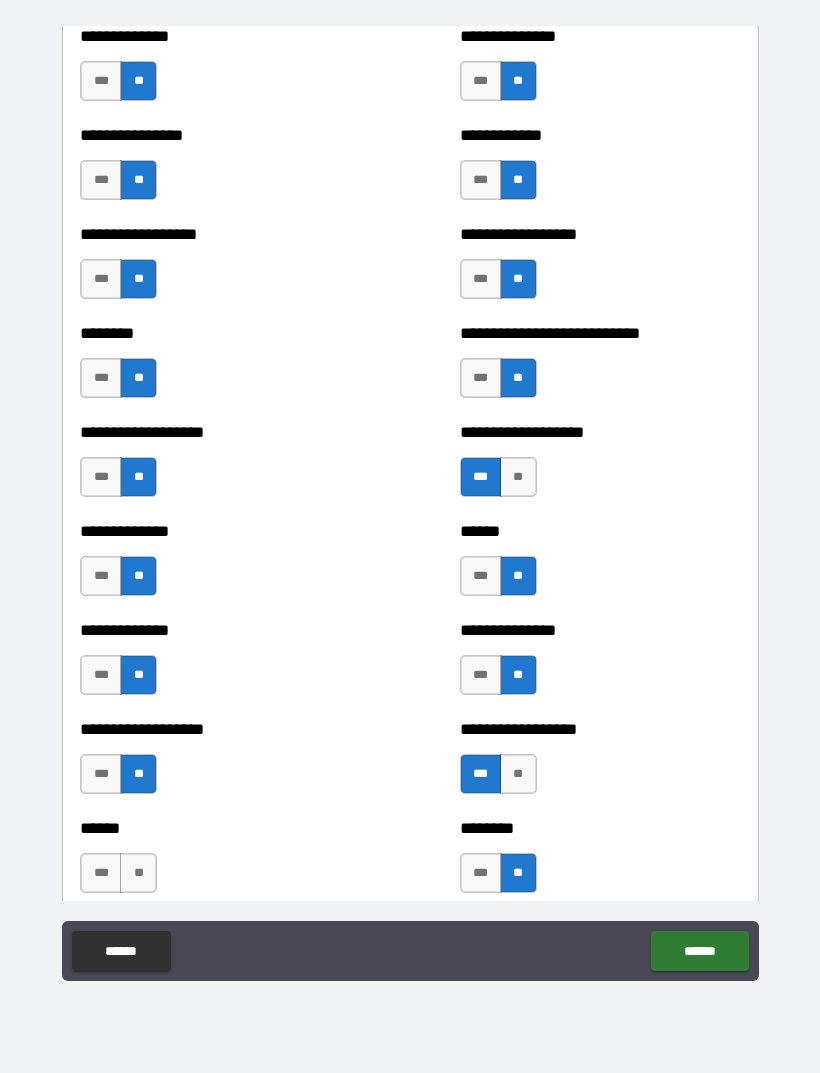 click on "**" at bounding box center [138, 873] 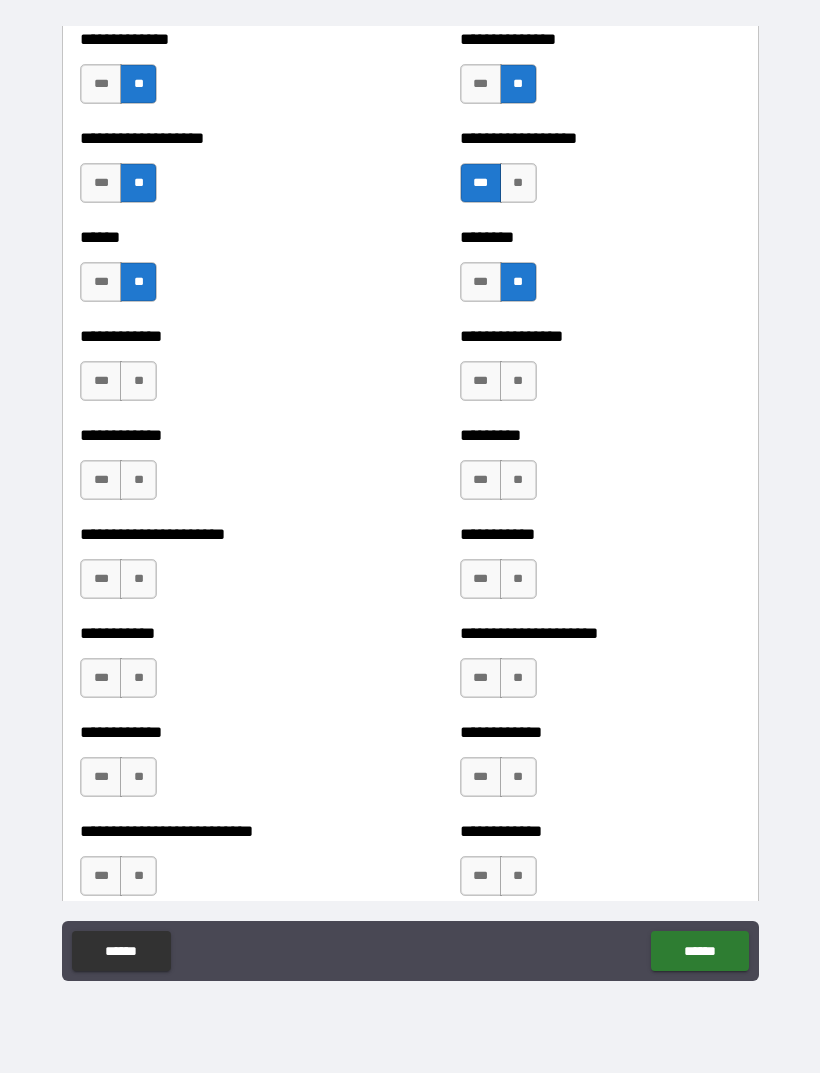 scroll, scrollTop: 4847, scrollLeft: 0, axis: vertical 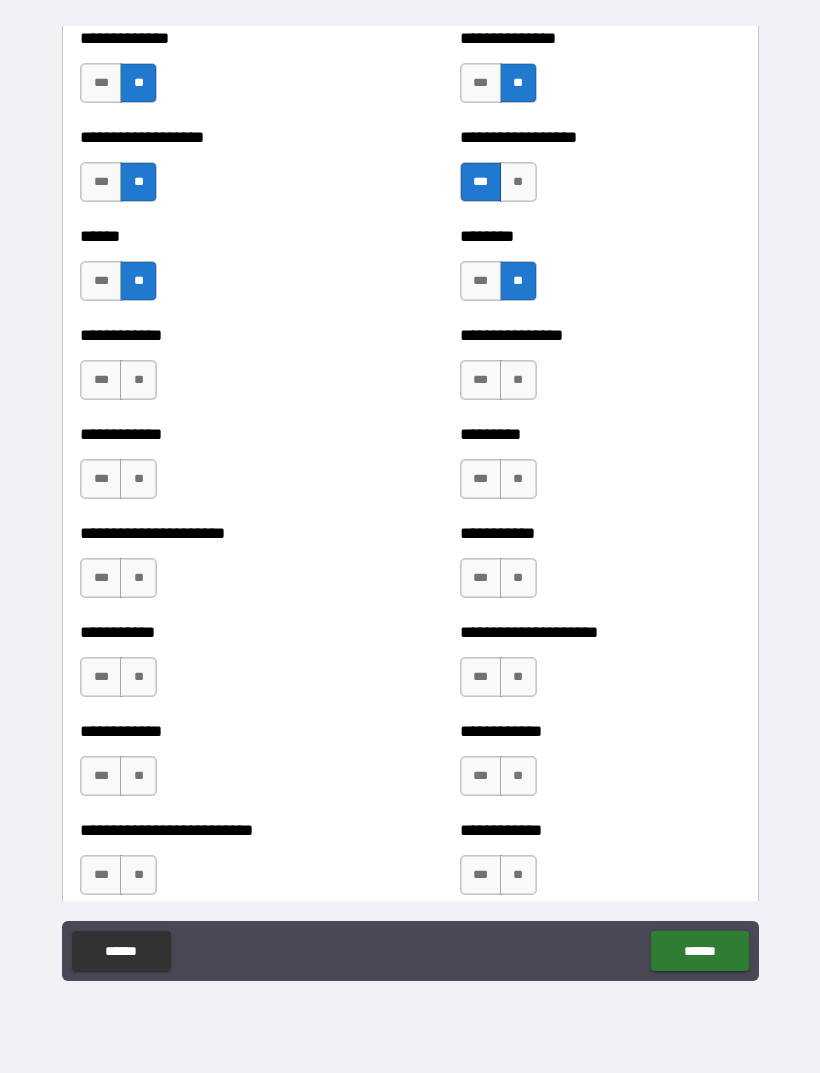 click on "**" at bounding box center (138, 875) 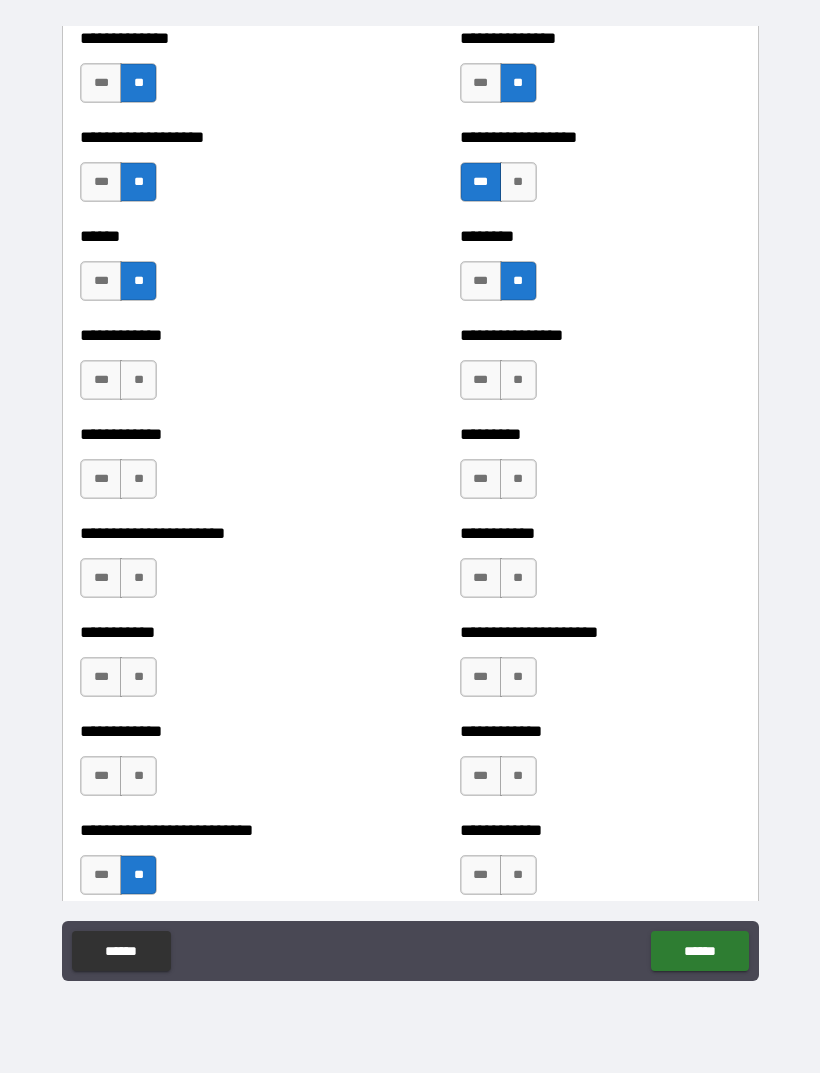 click on "**" at bounding box center (138, 776) 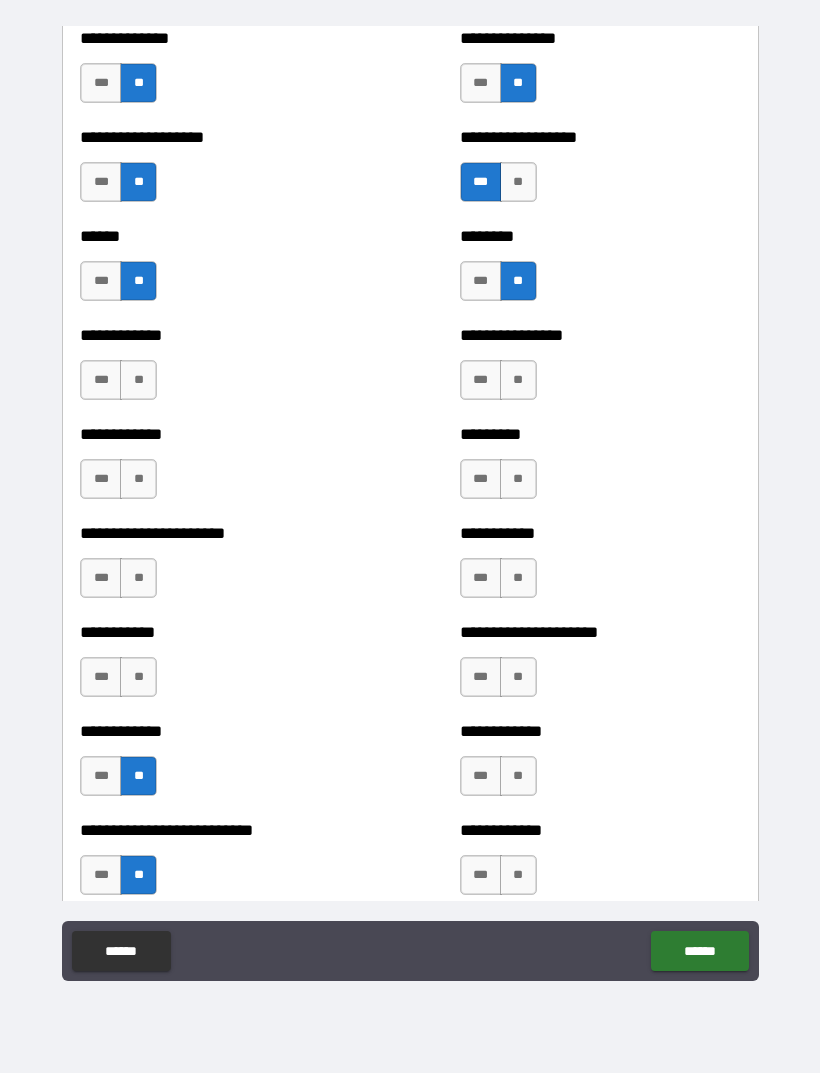 click on "**" at bounding box center (138, 677) 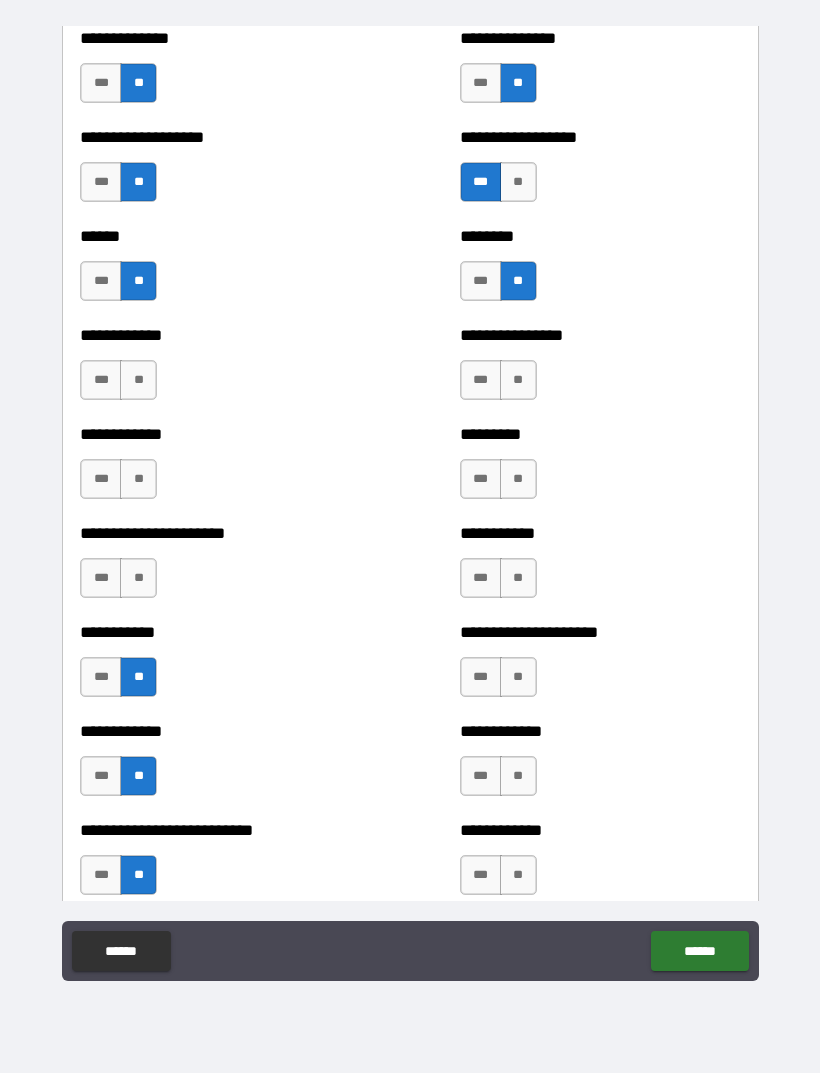click on "**" at bounding box center [138, 578] 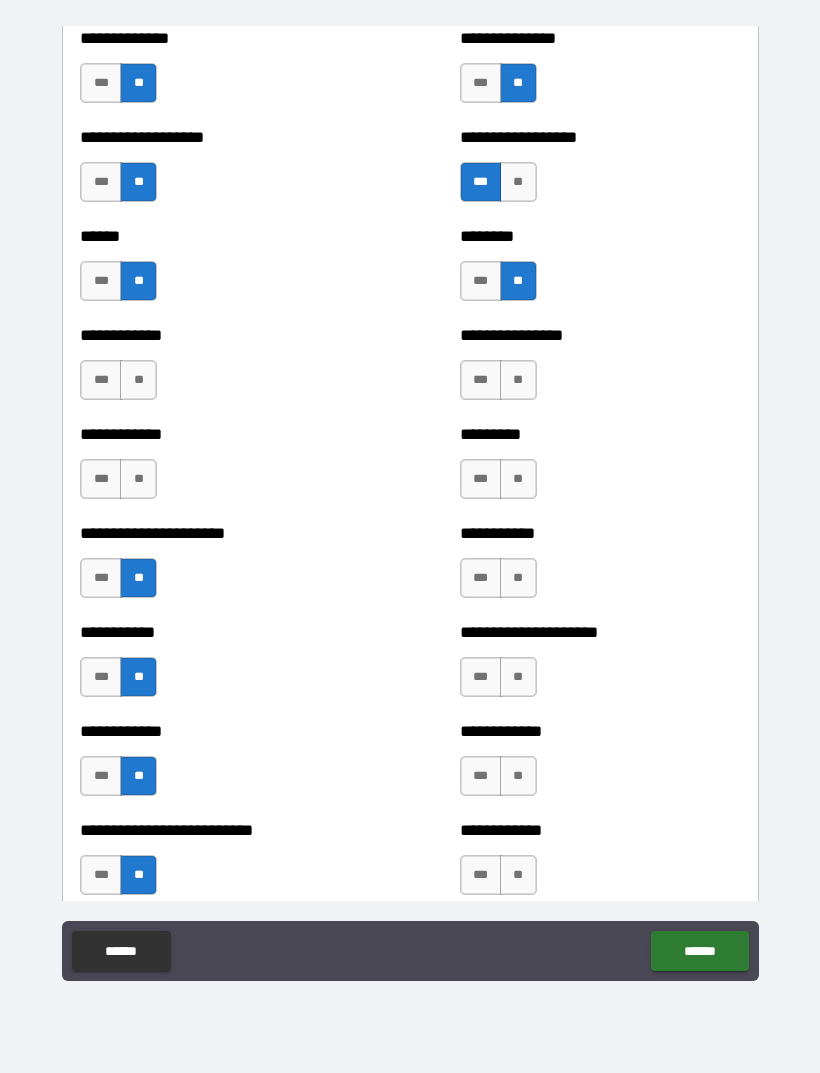 click on "**" at bounding box center (138, 479) 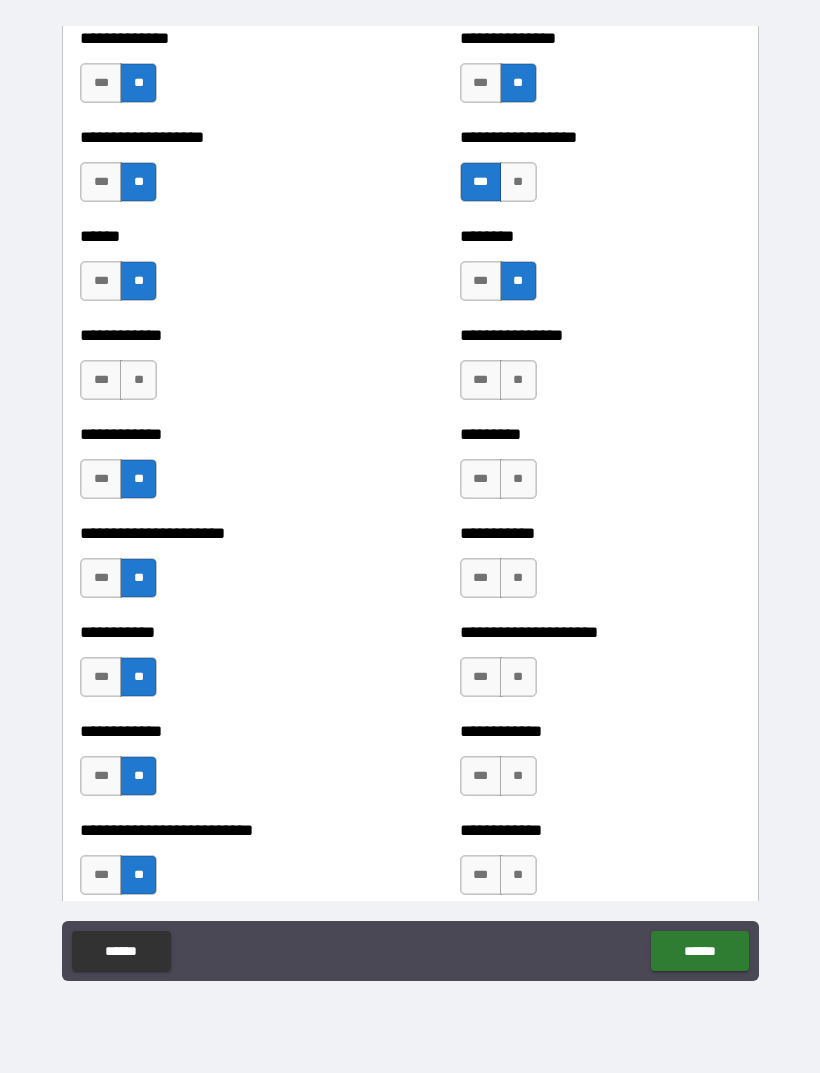 click on "**" at bounding box center (138, 380) 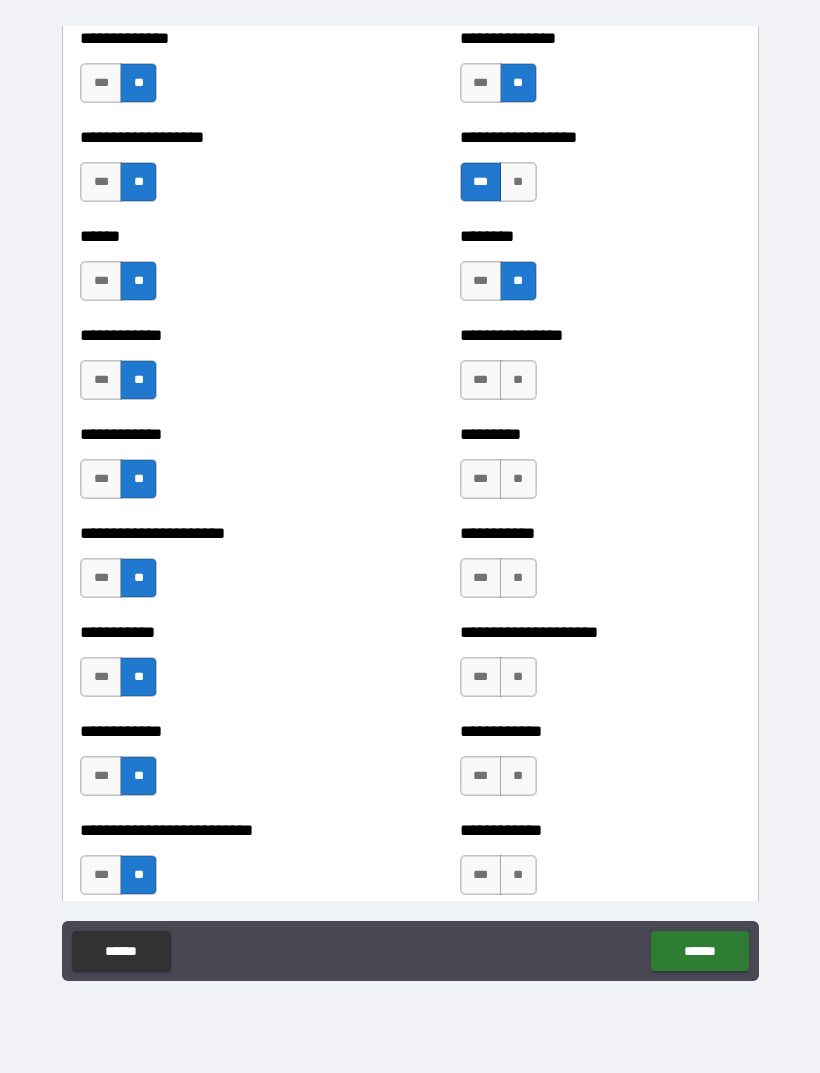 click on "***" at bounding box center (481, 479) 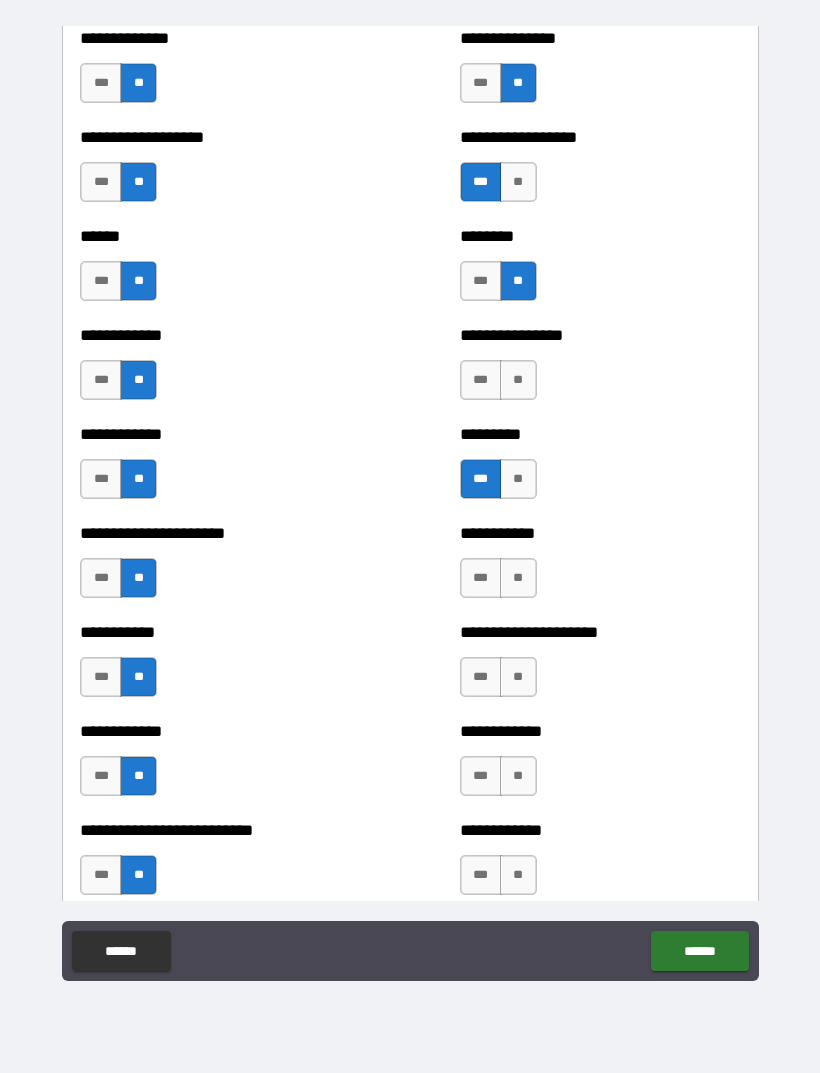 click on "**" at bounding box center [518, 380] 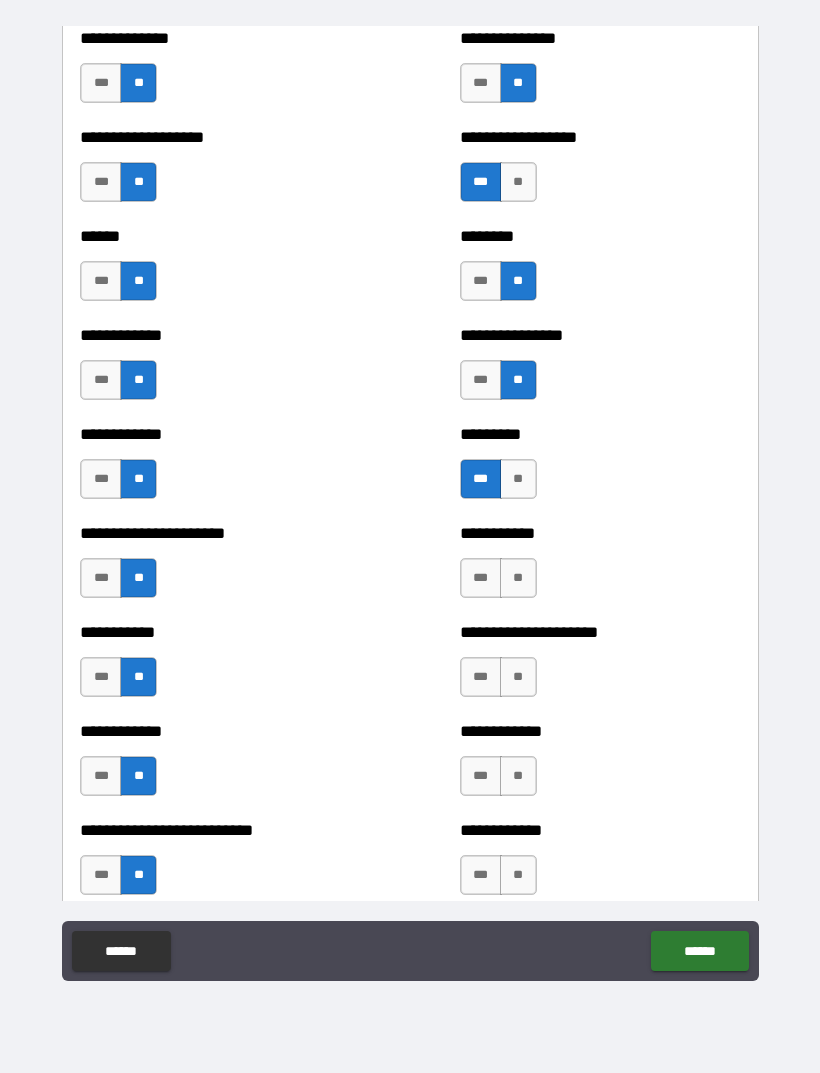 click on "**" at bounding box center (518, 578) 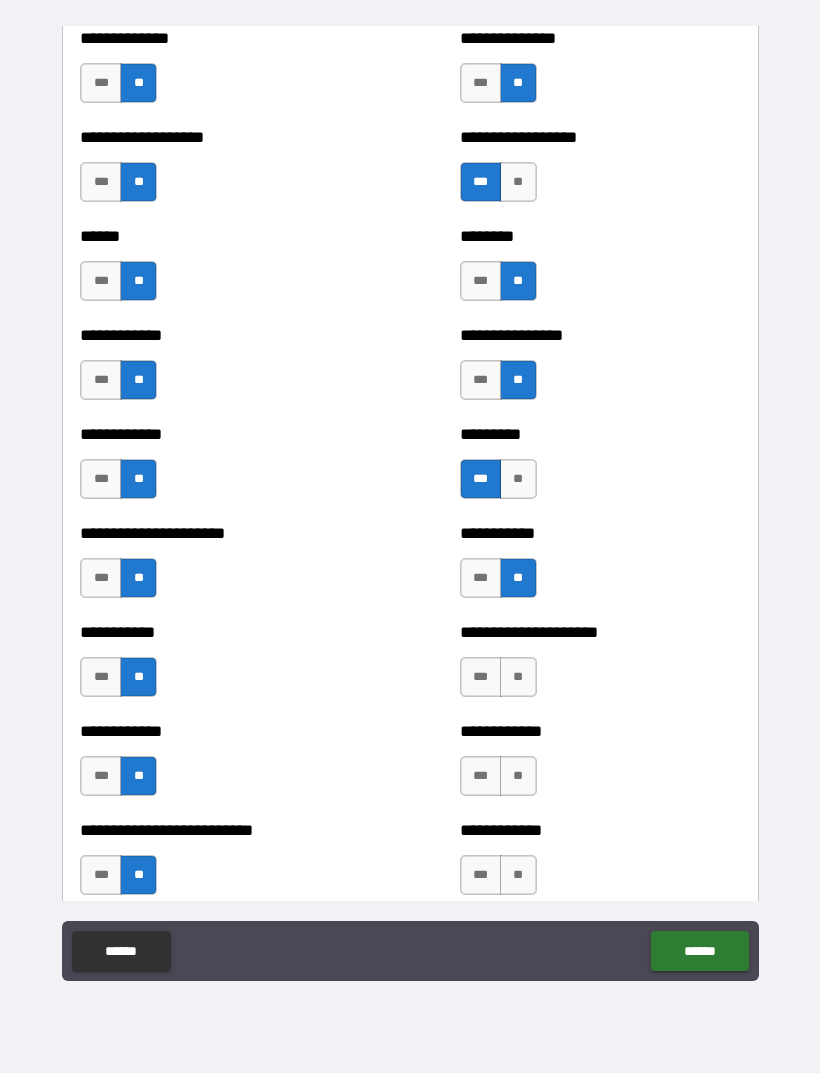 click on "**" at bounding box center [518, 875] 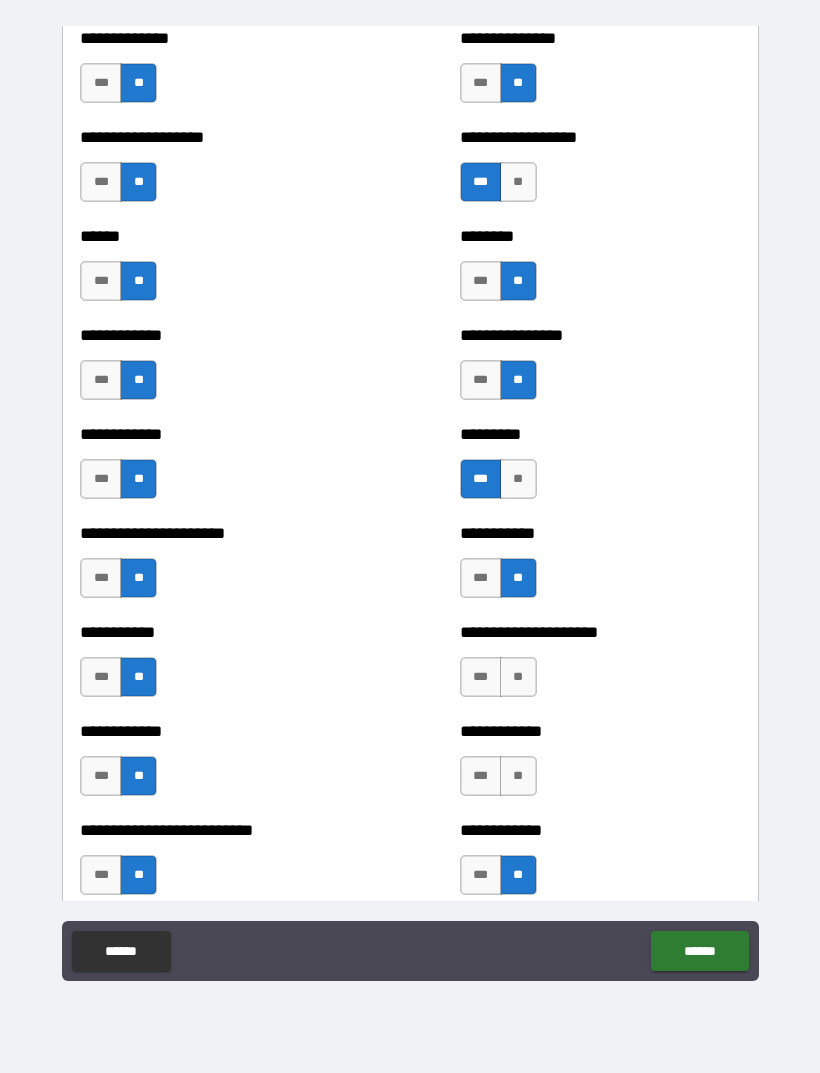 click on "**" at bounding box center (518, 776) 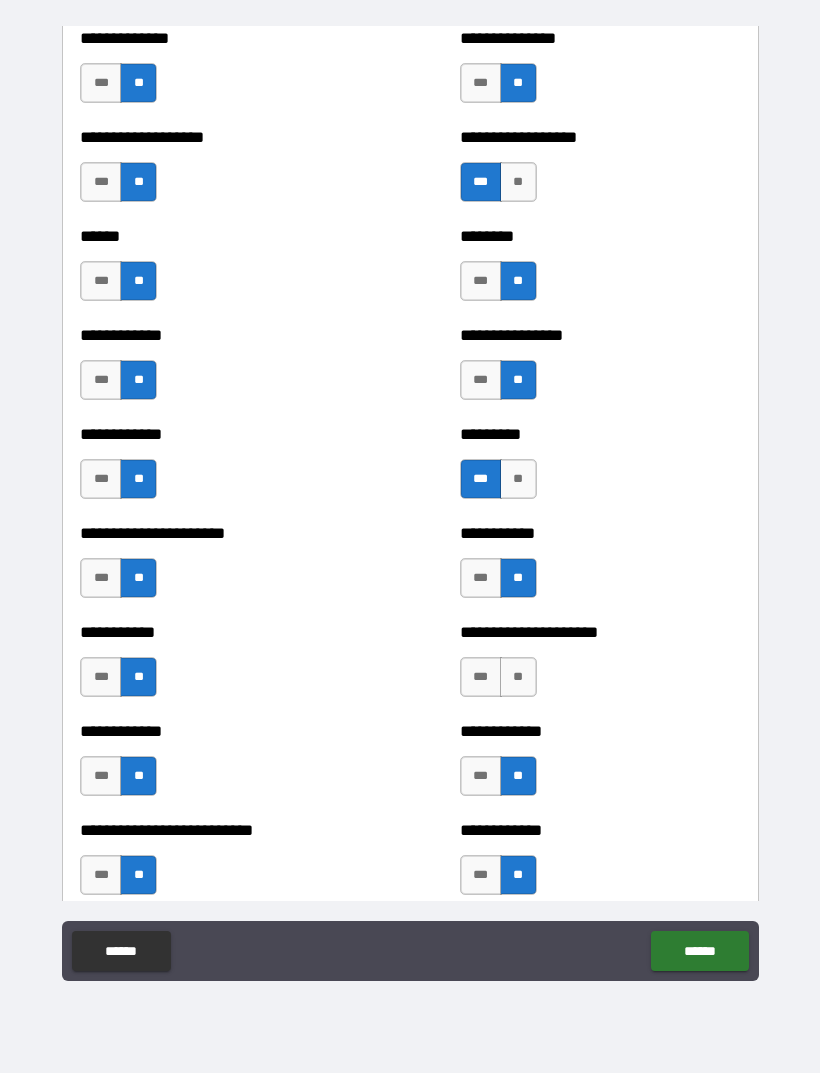 click on "**" at bounding box center (518, 677) 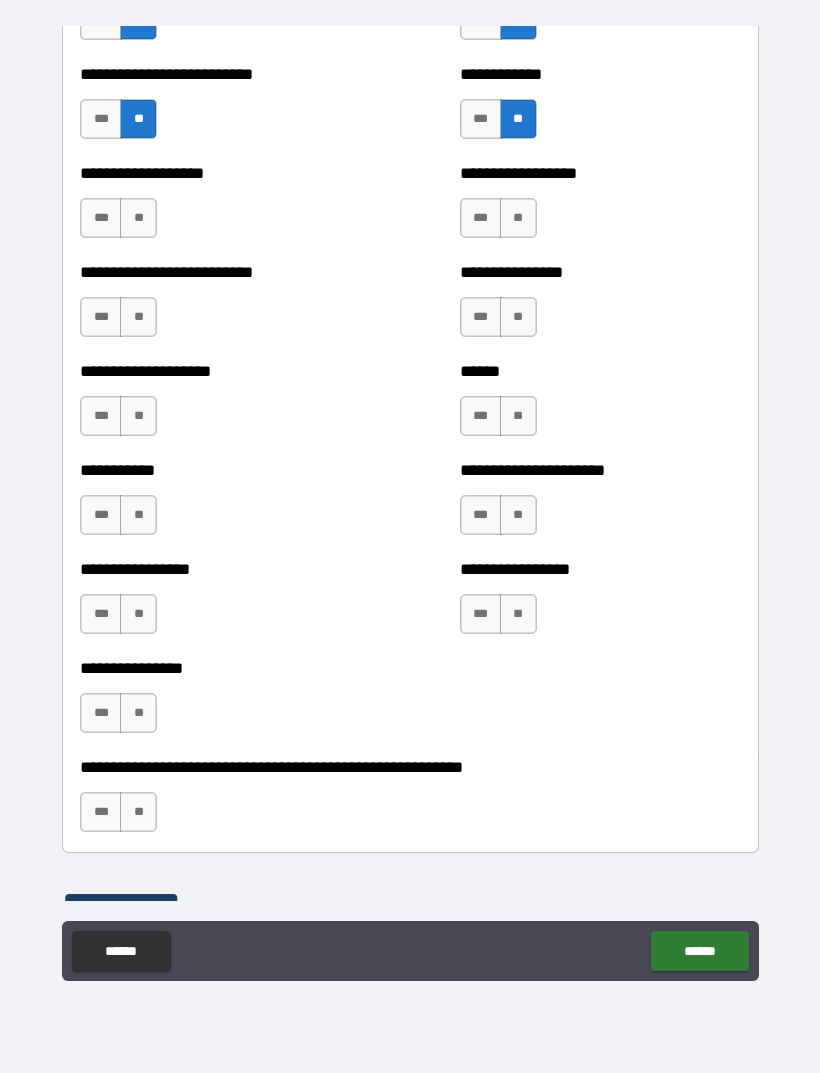 scroll, scrollTop: 5614, scrollLeft: 0, axis: vertical 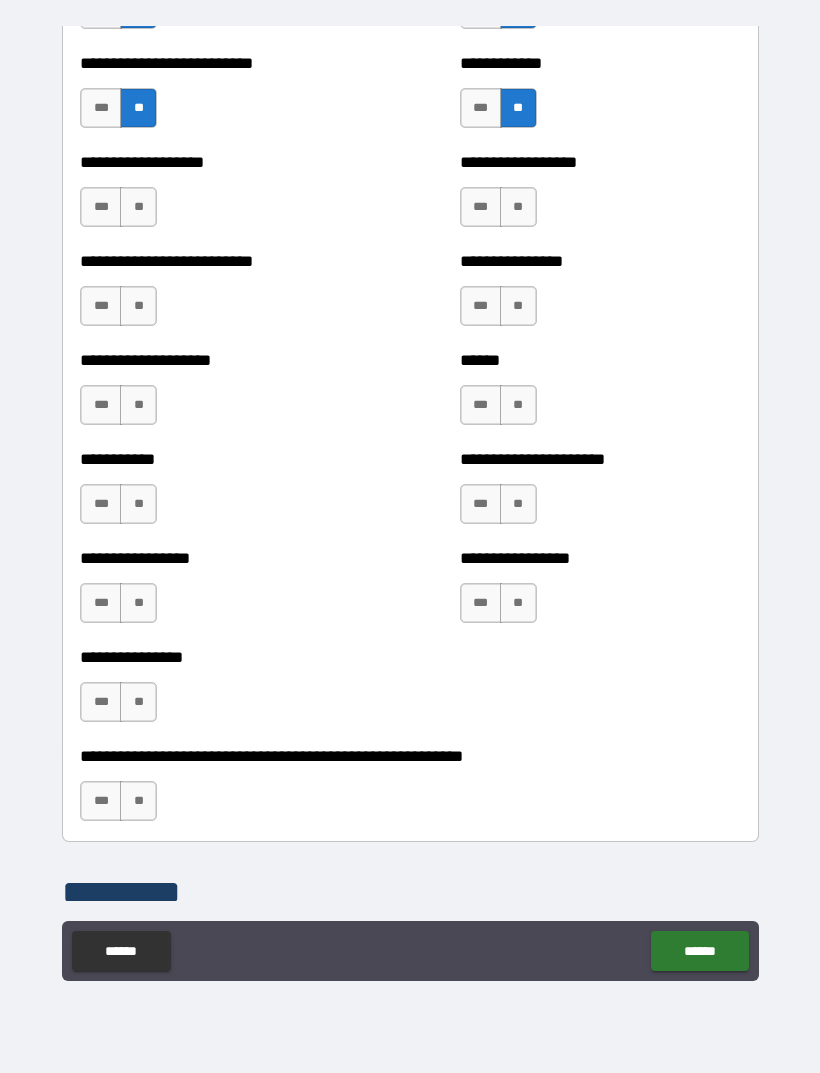 click on "***" at bounding box center [481, 108] 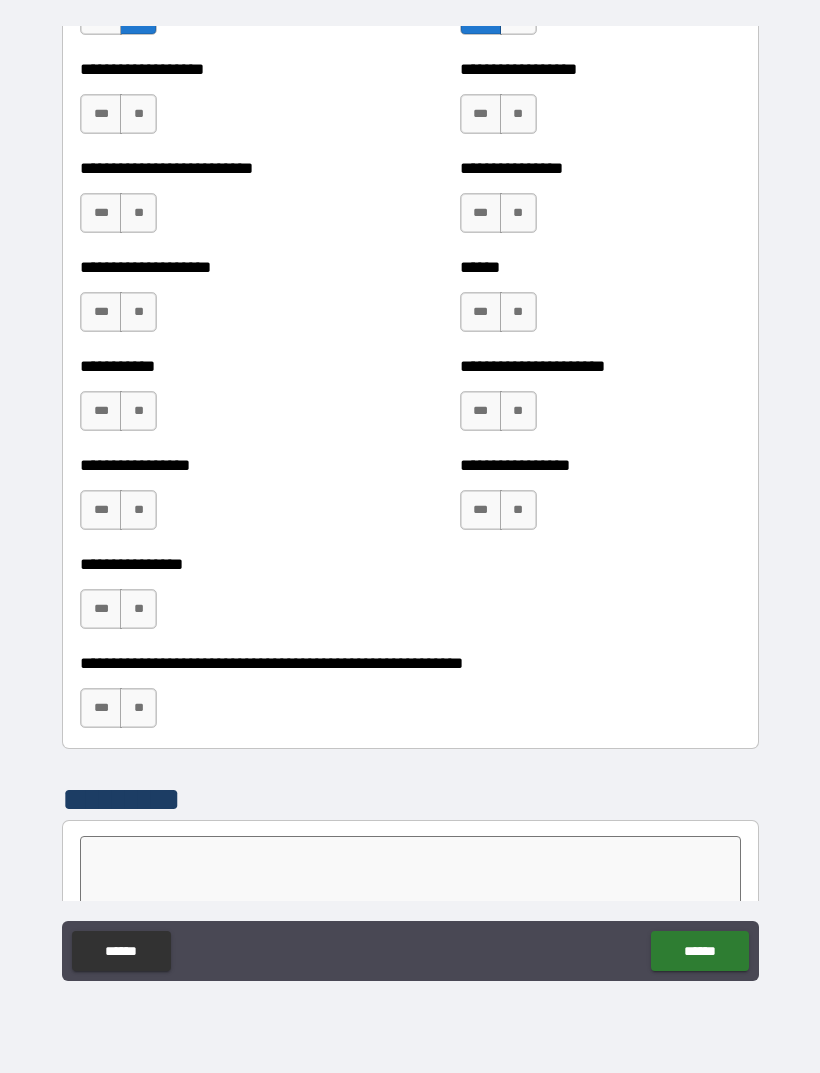 scroll, scrollTop: 5705, scrollLeft: 0, axis: vertical 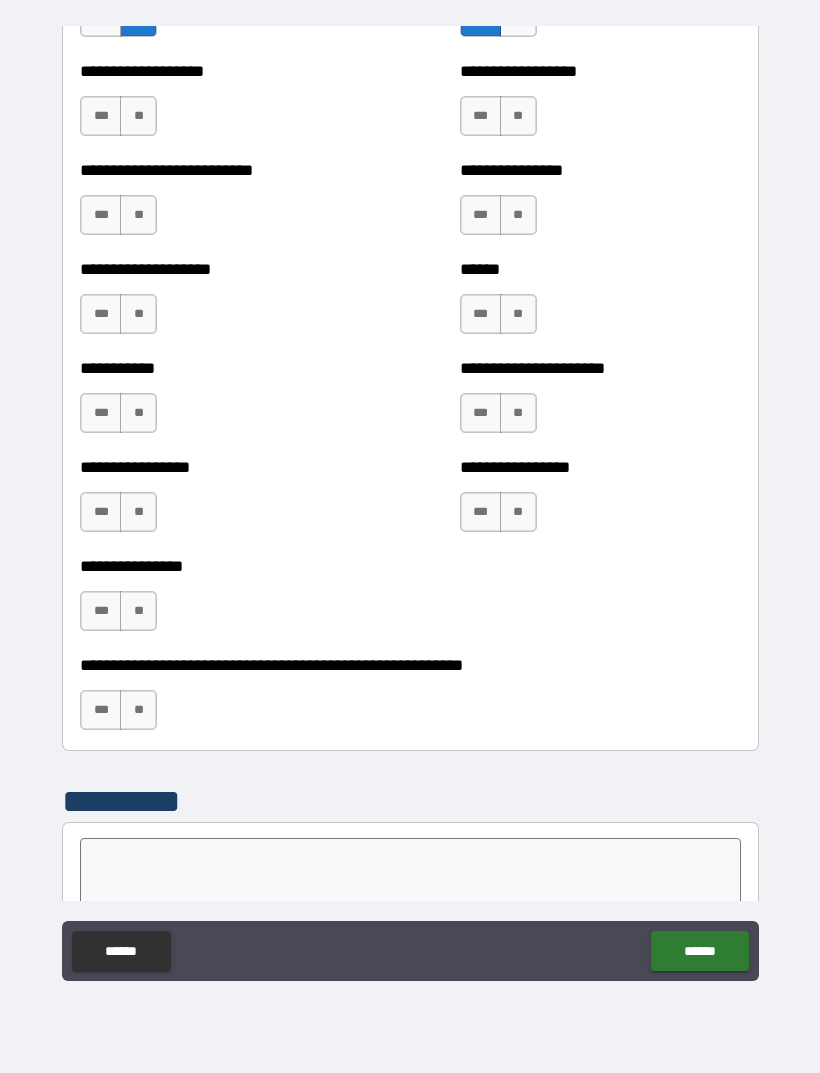 click on "**" at bounding box center [138, 116] 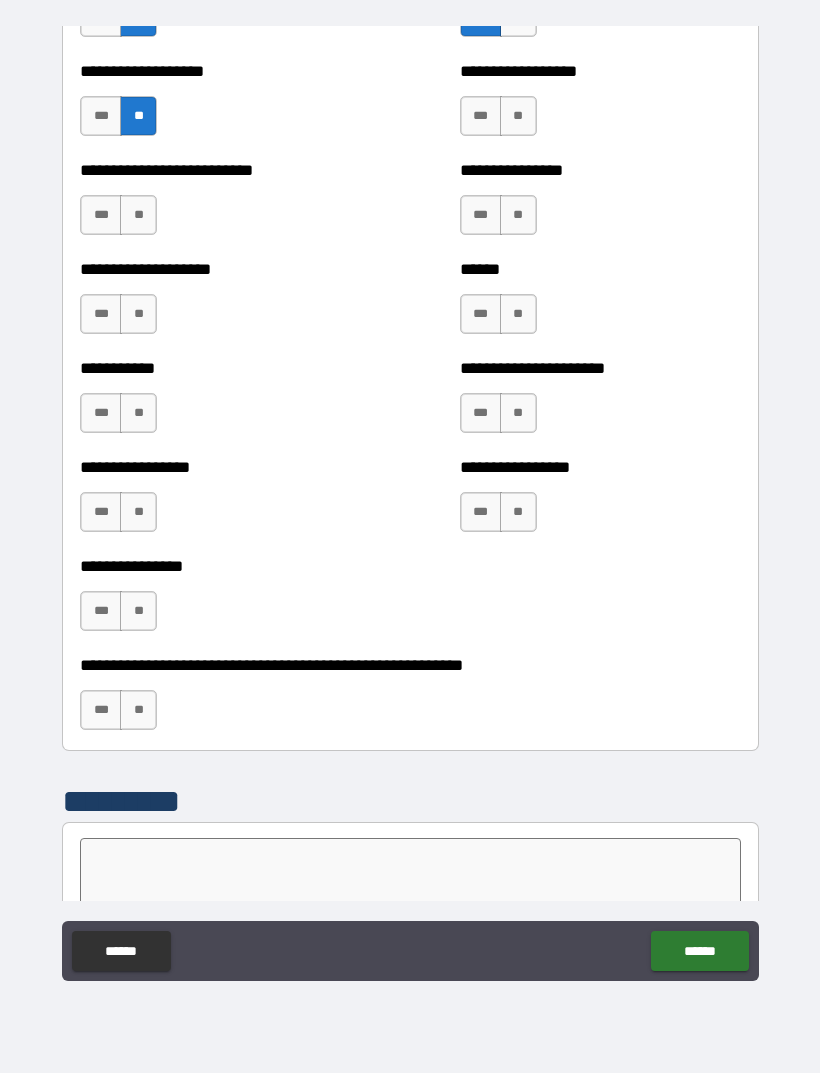 click on "**" at bounding box center (138, 215) 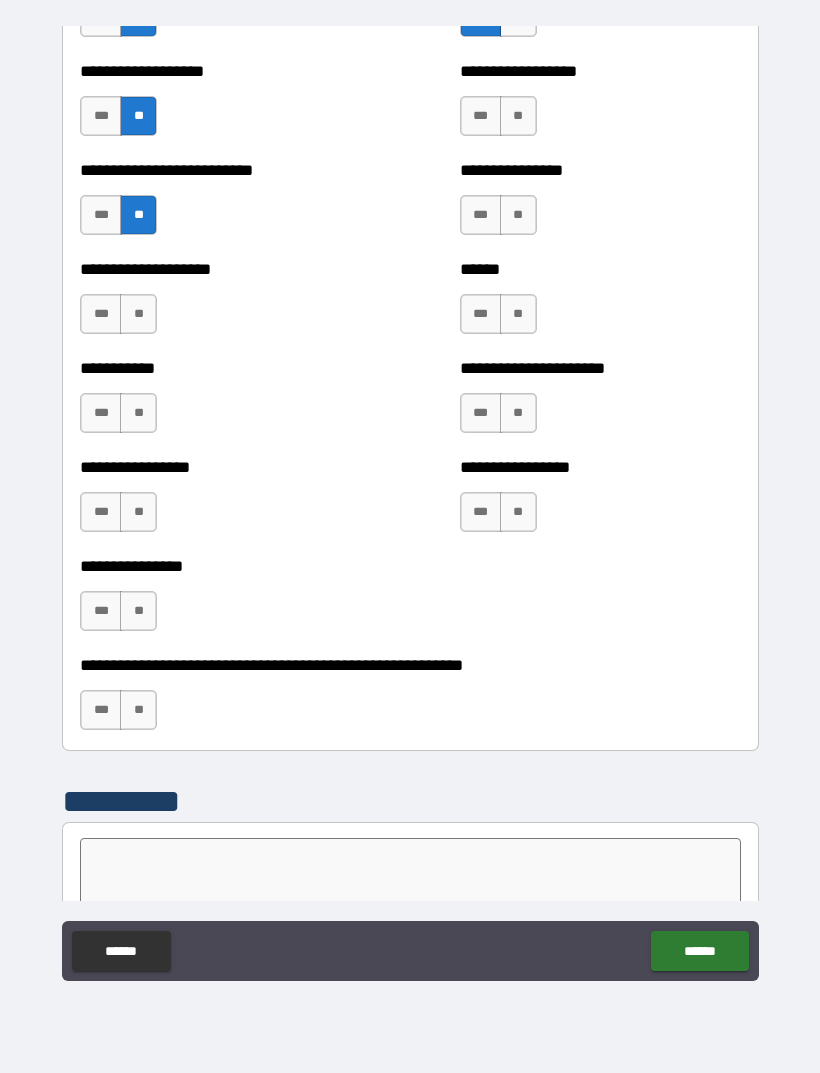 click on "**" at bounding box center (138, 314) 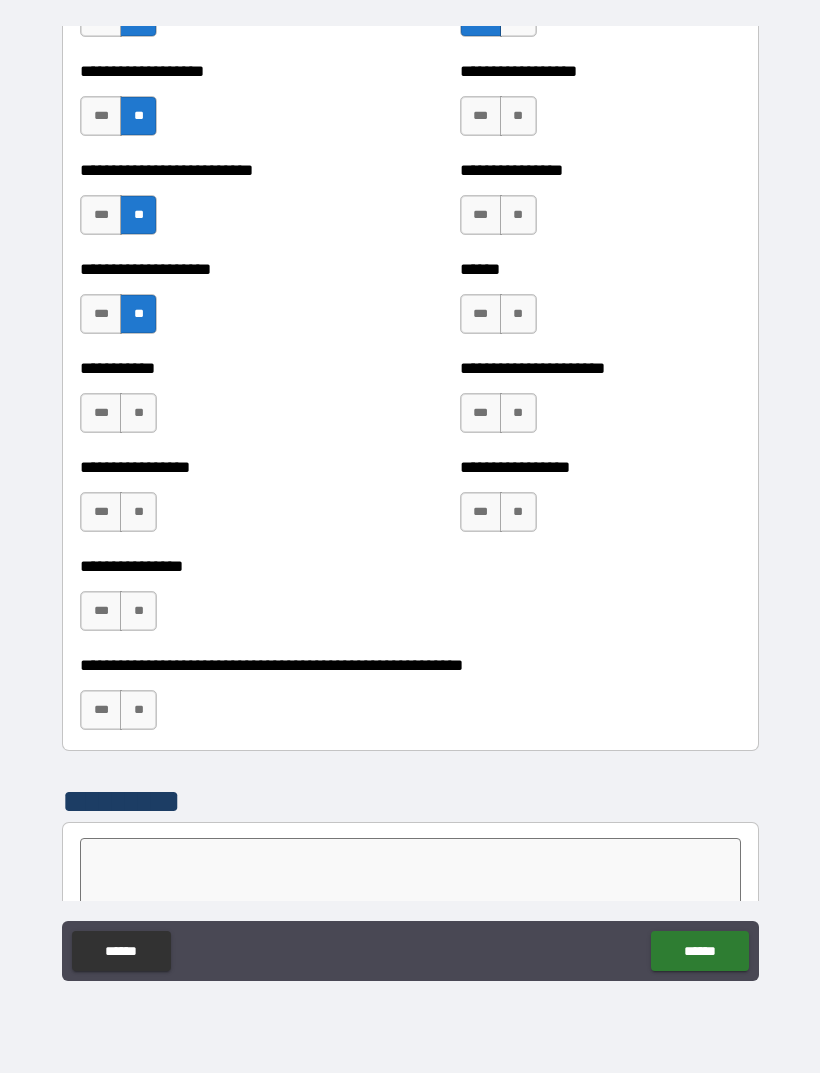 click on "**" at bounding box center (138, 413) 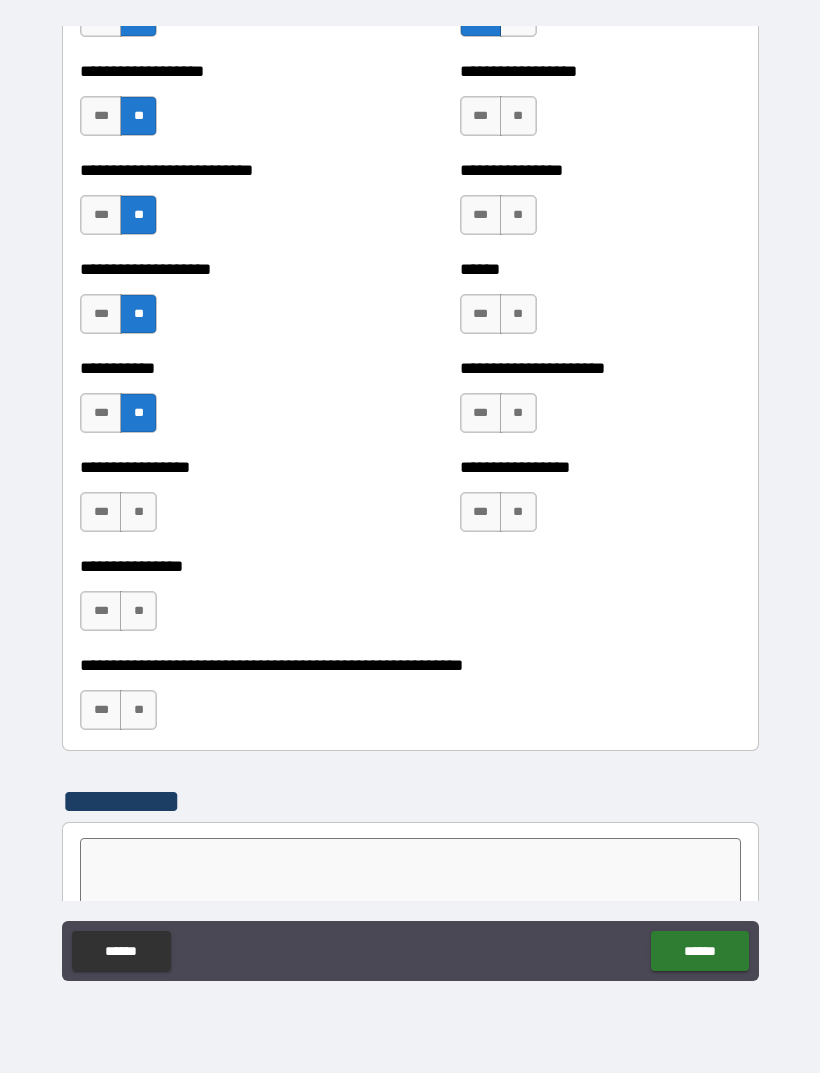 click on "**" at bounding box center [138, 512] 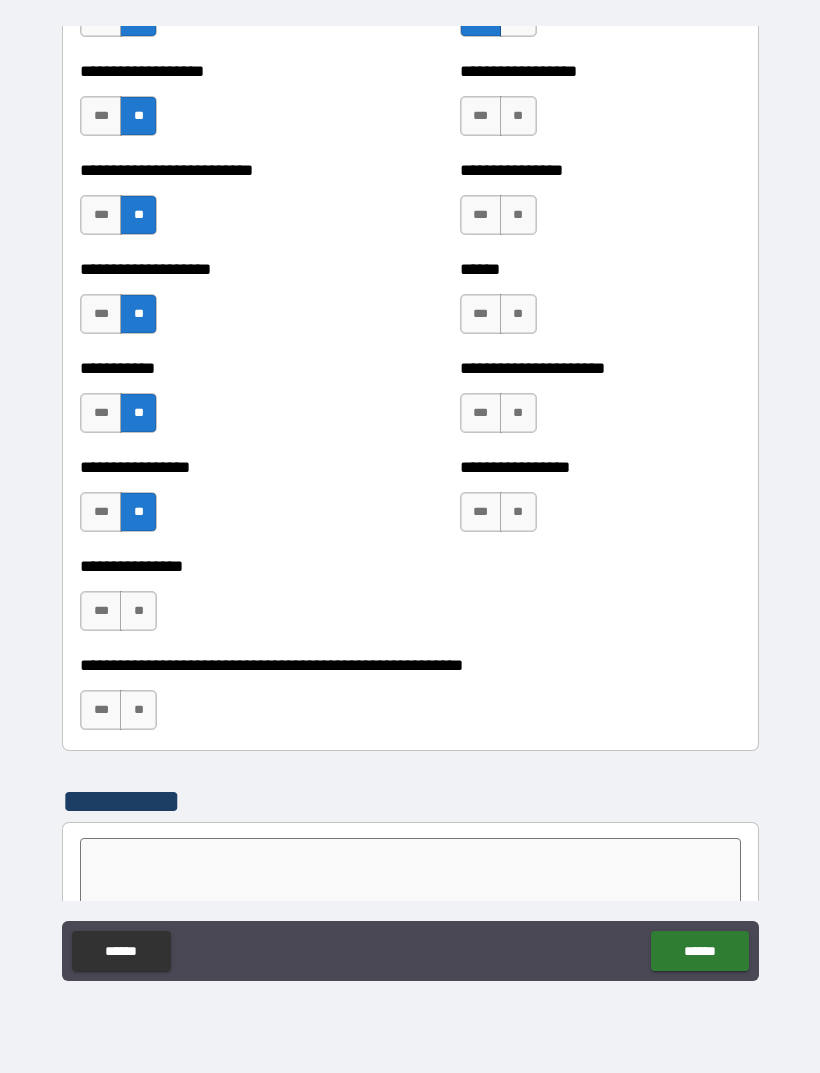 click on "**" at bounding box center [138, 611] 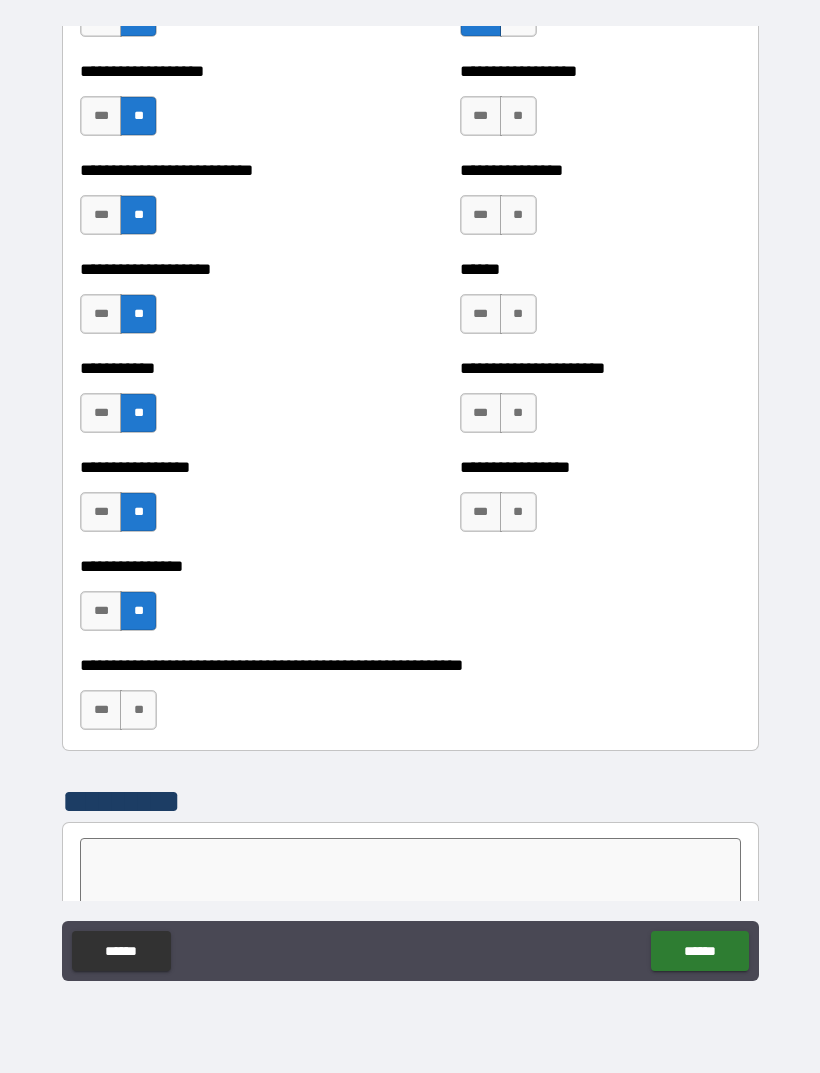 click on "**" at bounding box center [518, 116] 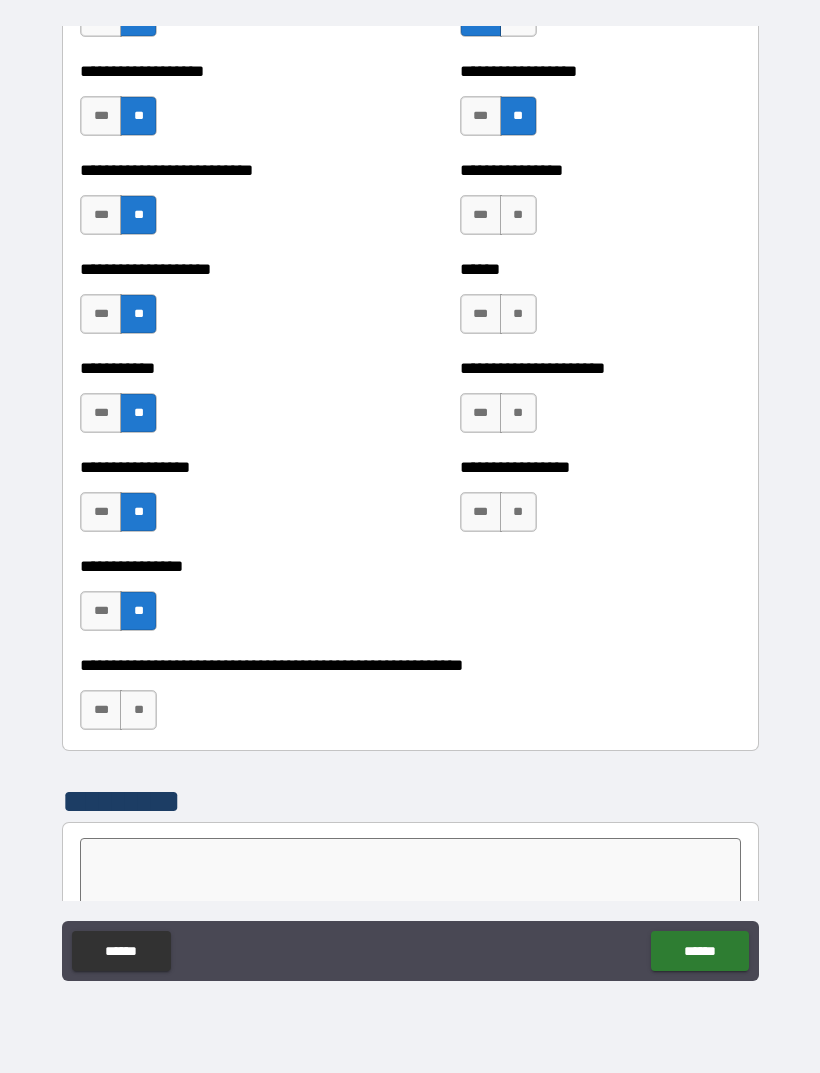 click on "**" at bounding box center (518, 215) 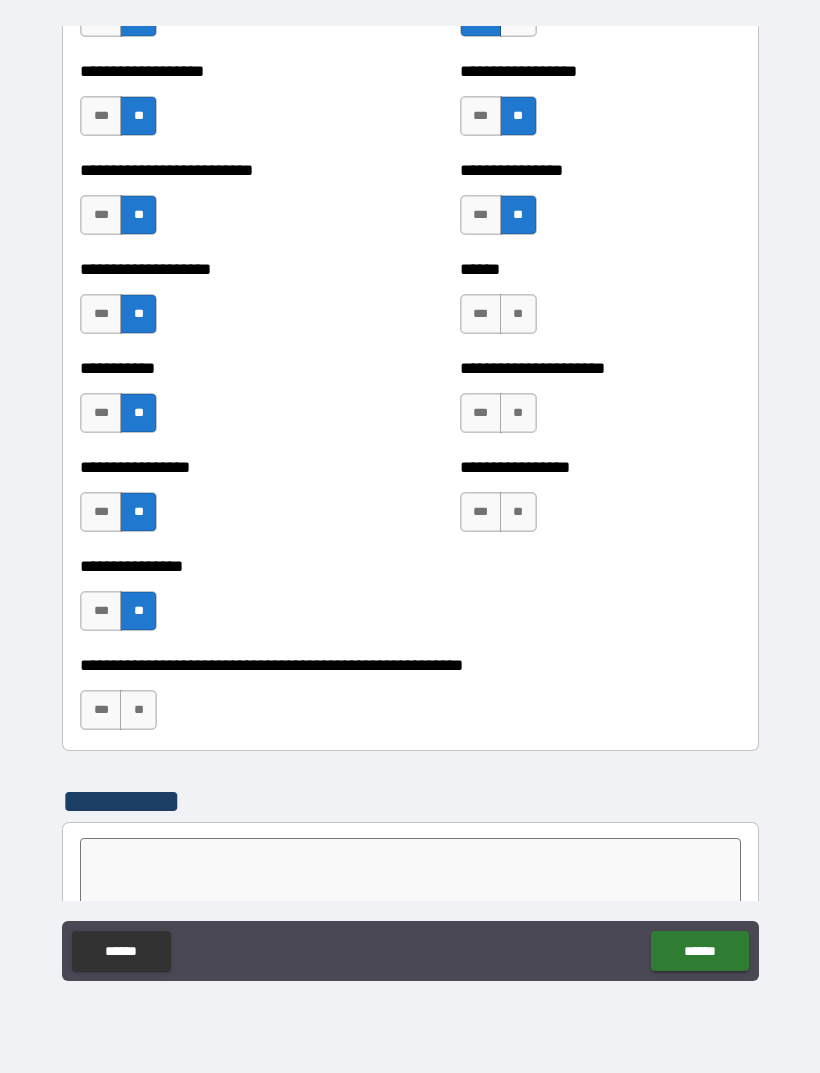 click on "**" at bounding box center (518, 314) 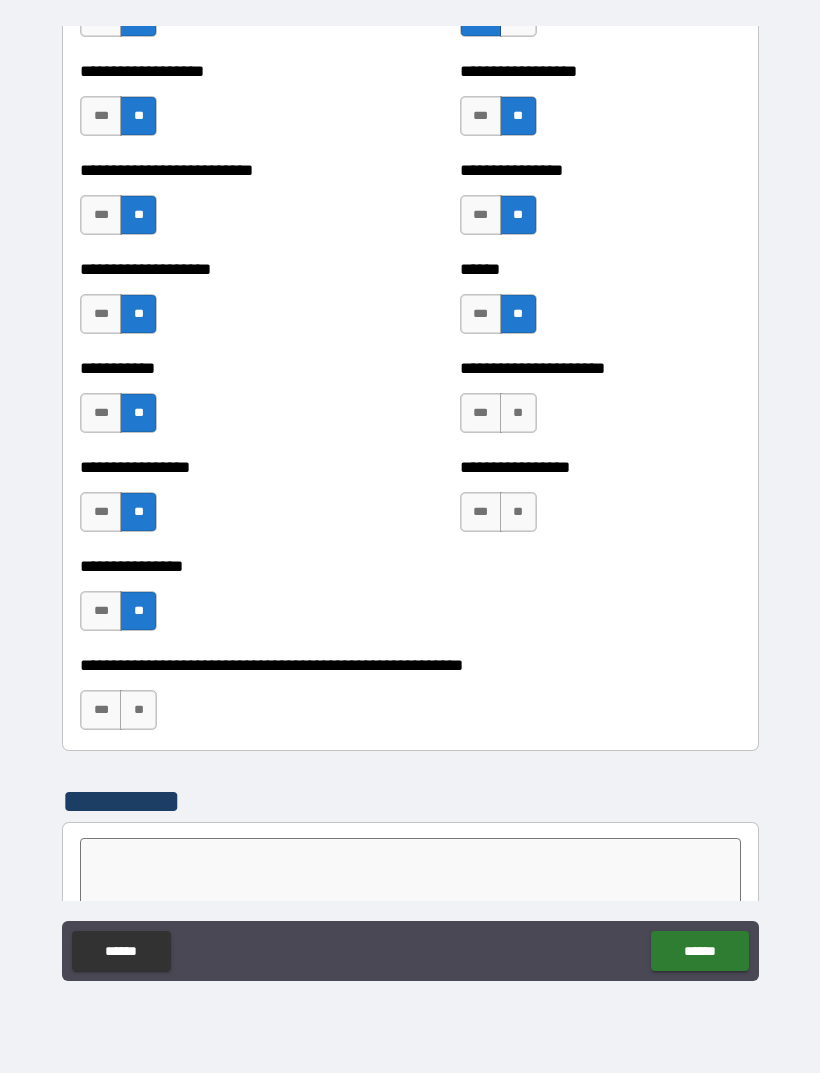 click on "**" at bounding box center [518, 413] 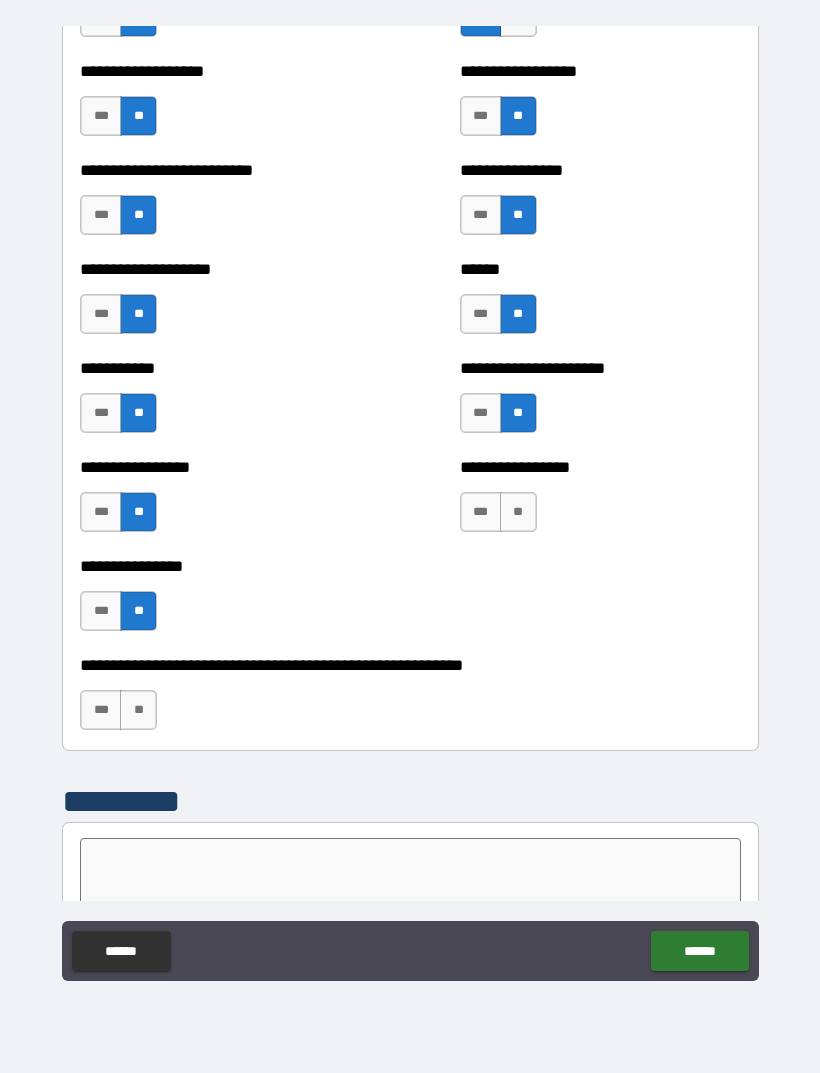 click on "**" at bounding box center (518, 512) 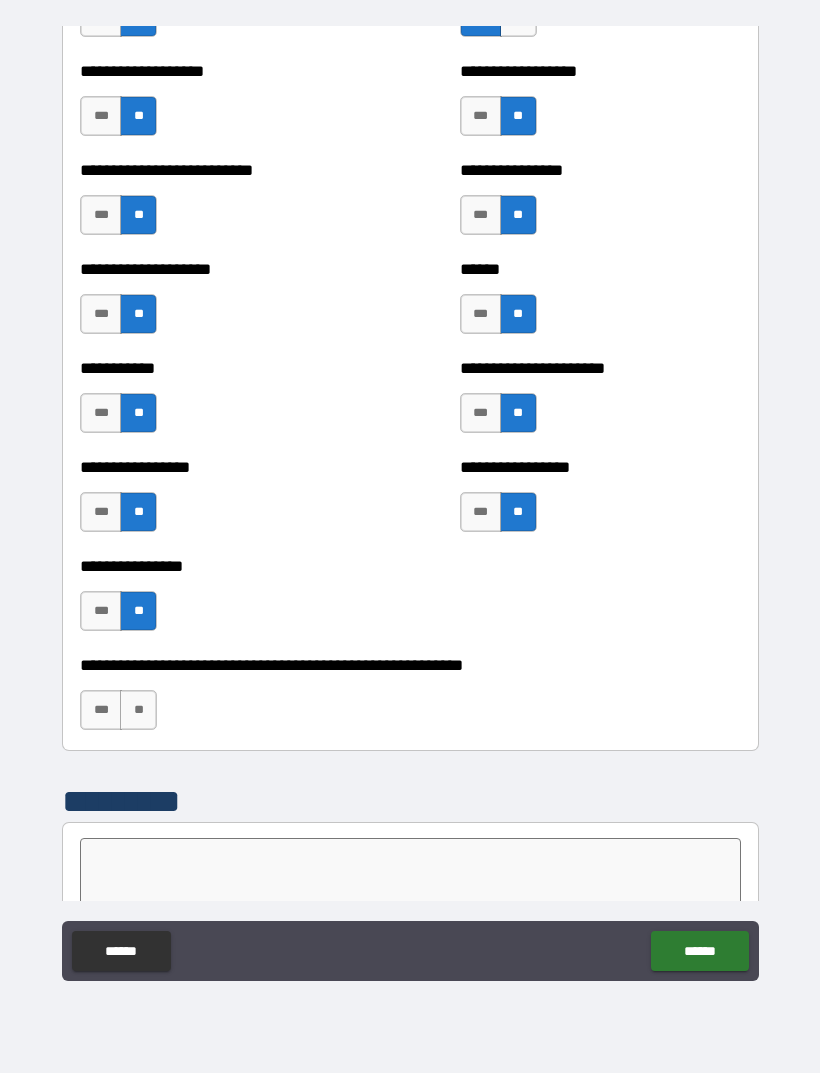 click on "***" at bounding box center (101, 710) 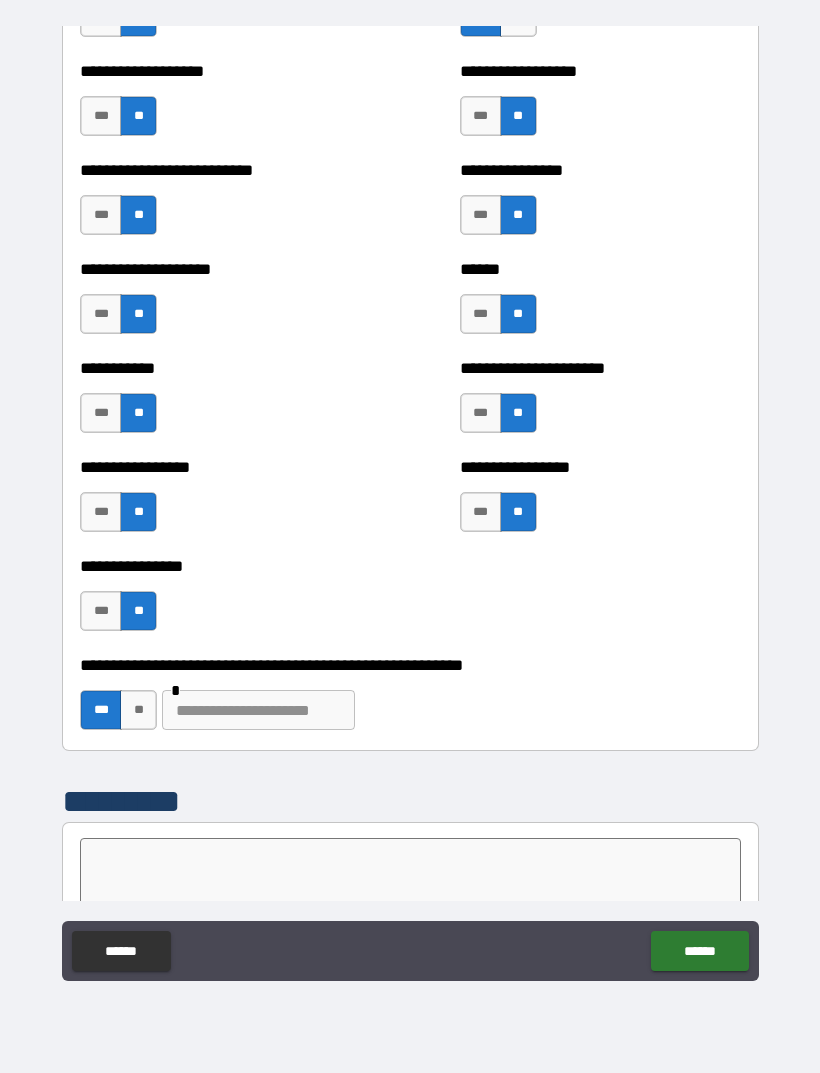 click at bounding box center (258, 710) 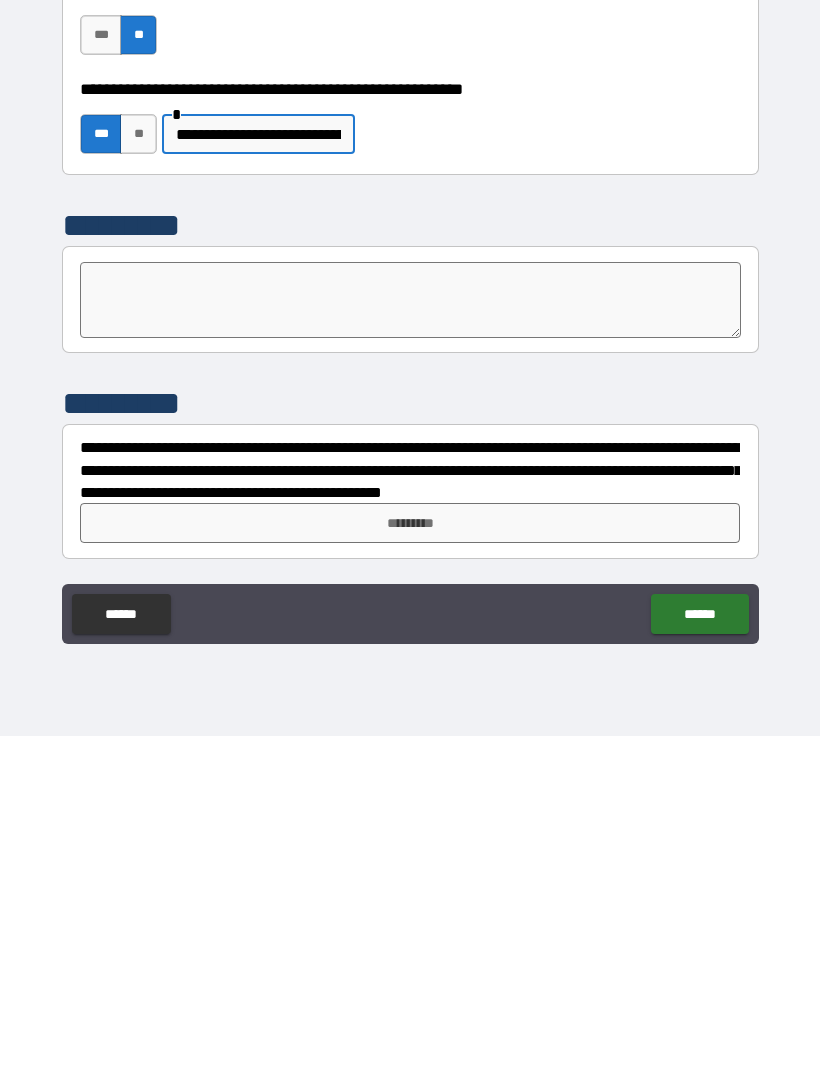 scroll, scrollTop: 5944, scrollLeft: 0, axis: vertical 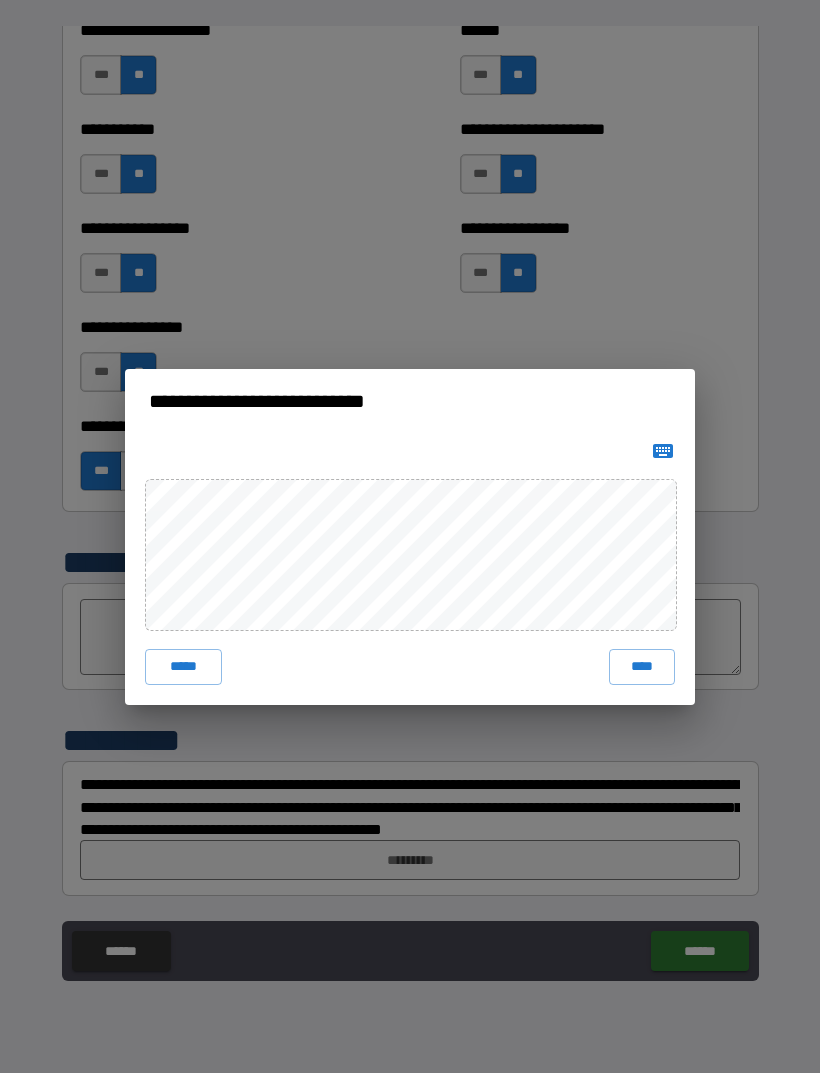 click on "****" at bounding box center (642, 667) 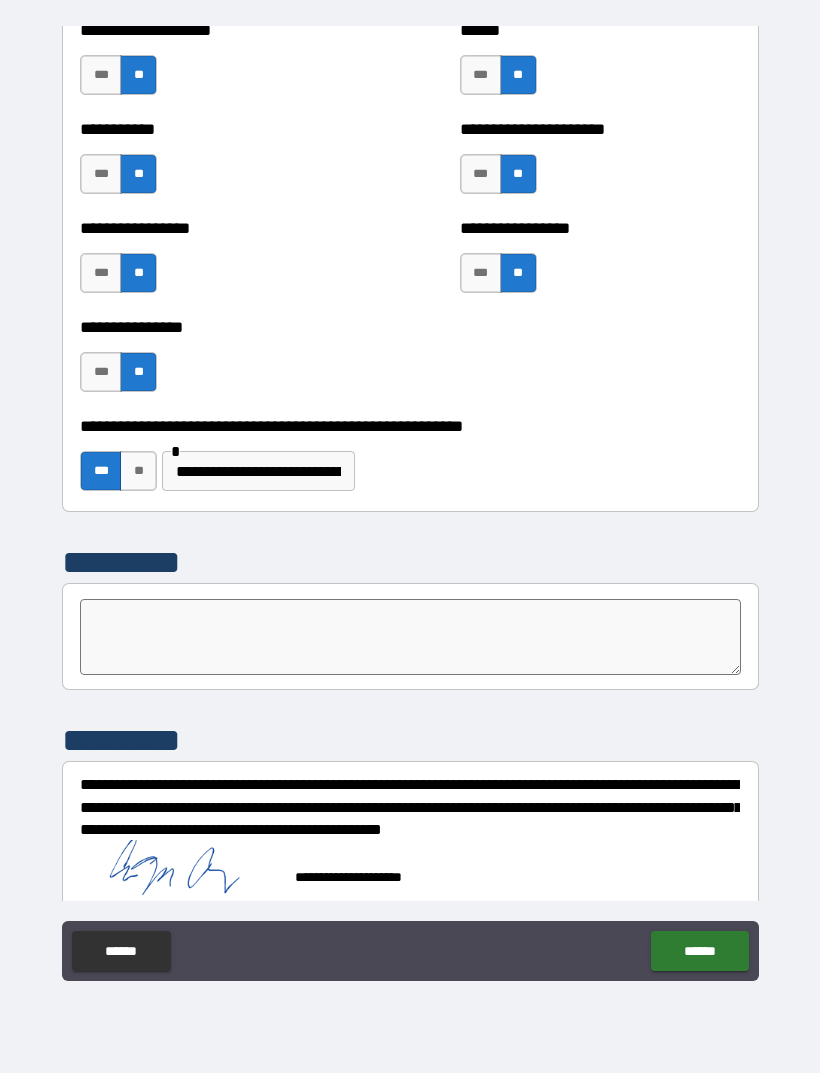 scroll, scrollTop: 5934, scrollLeft: 0, axis: vertical 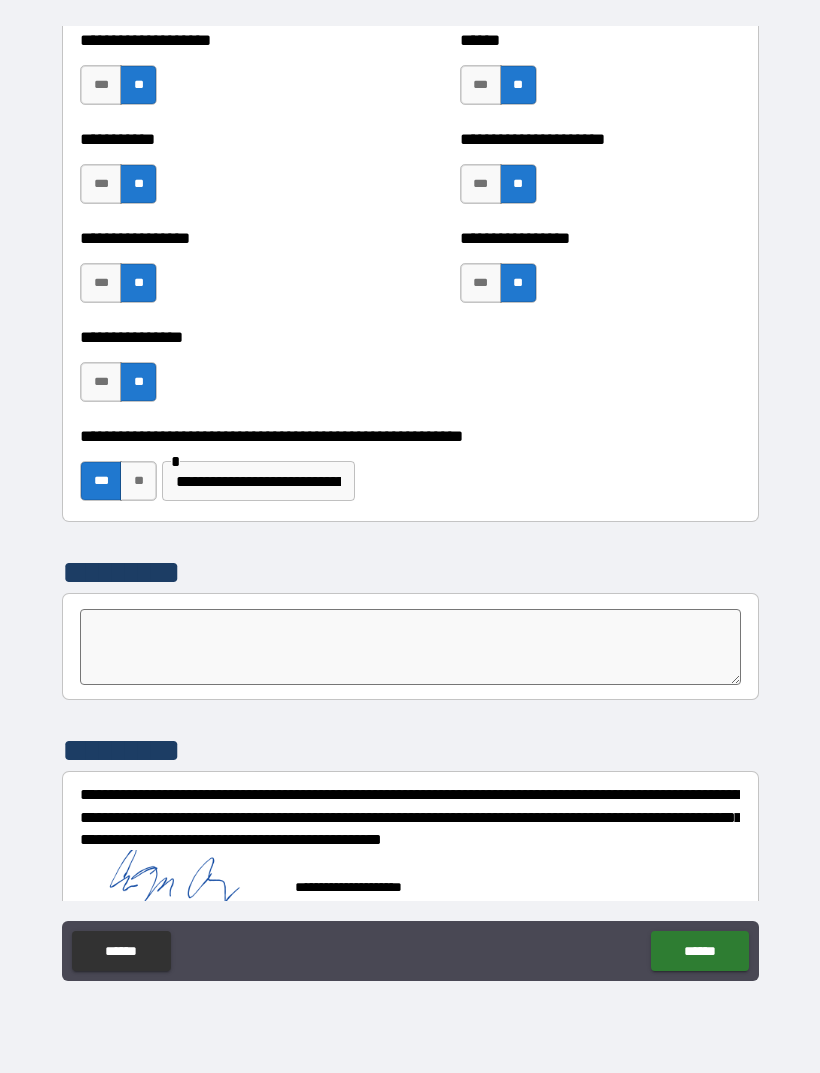 click on "******" at bounding box center [699, 951] 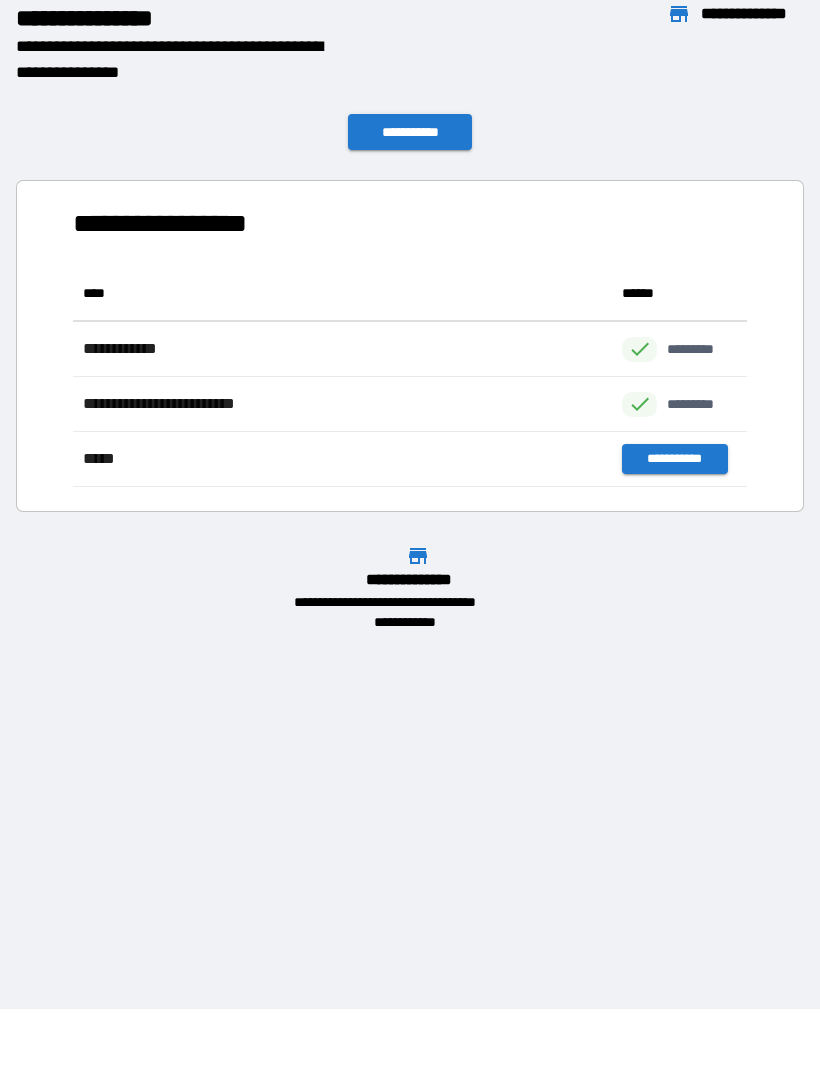 scroll, scrollTop: 1, scrollLeft: 1, axis: both 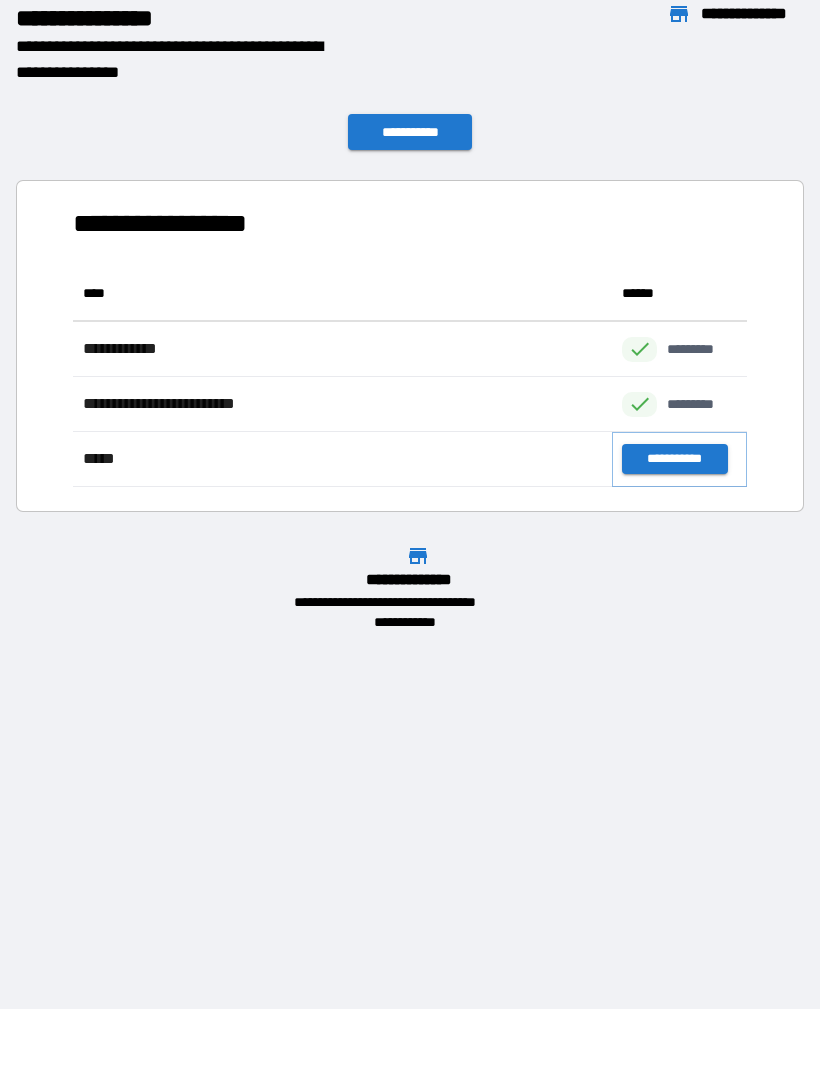 click on "**********" at bounding box center [674, 459] 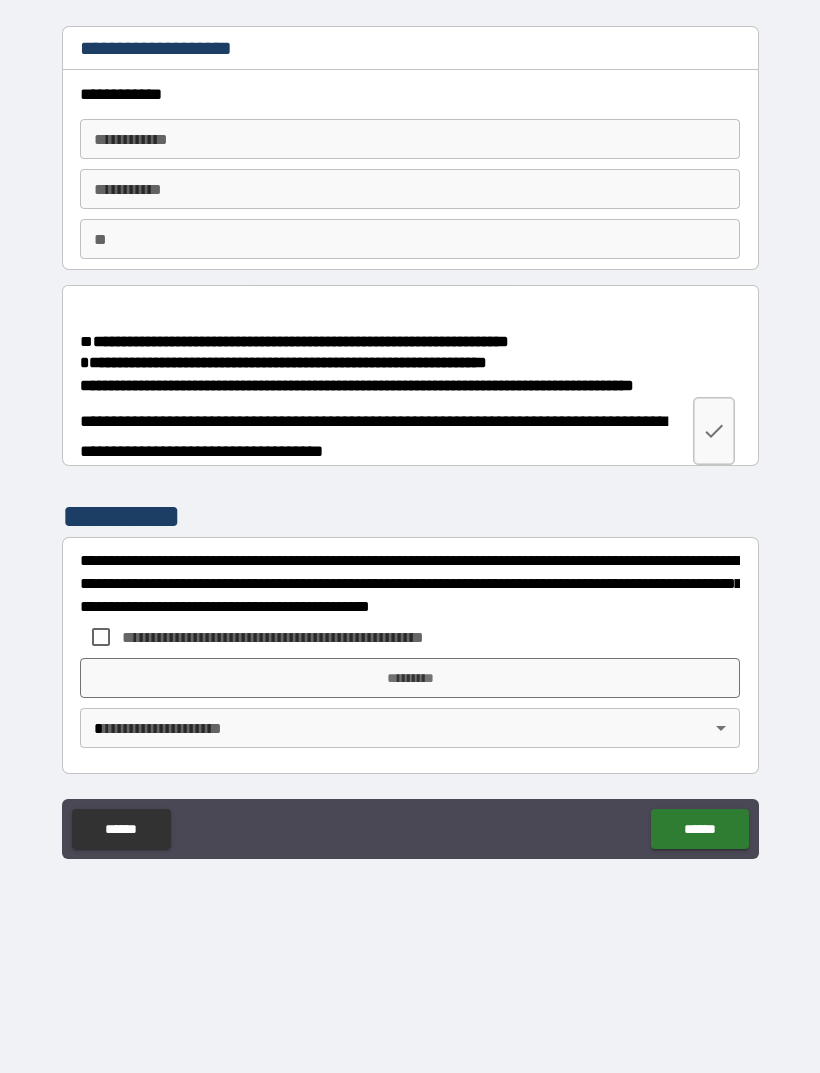 click on "**********" at bounding box center (410, 139) 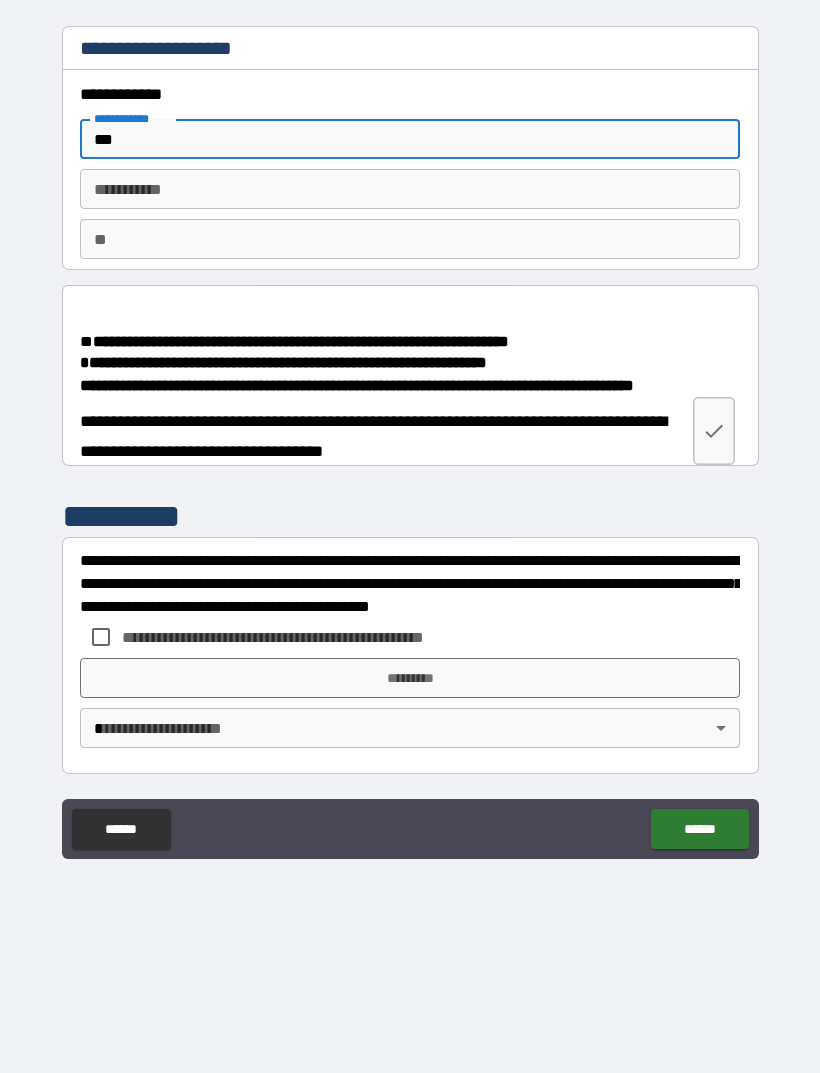 type on "***" 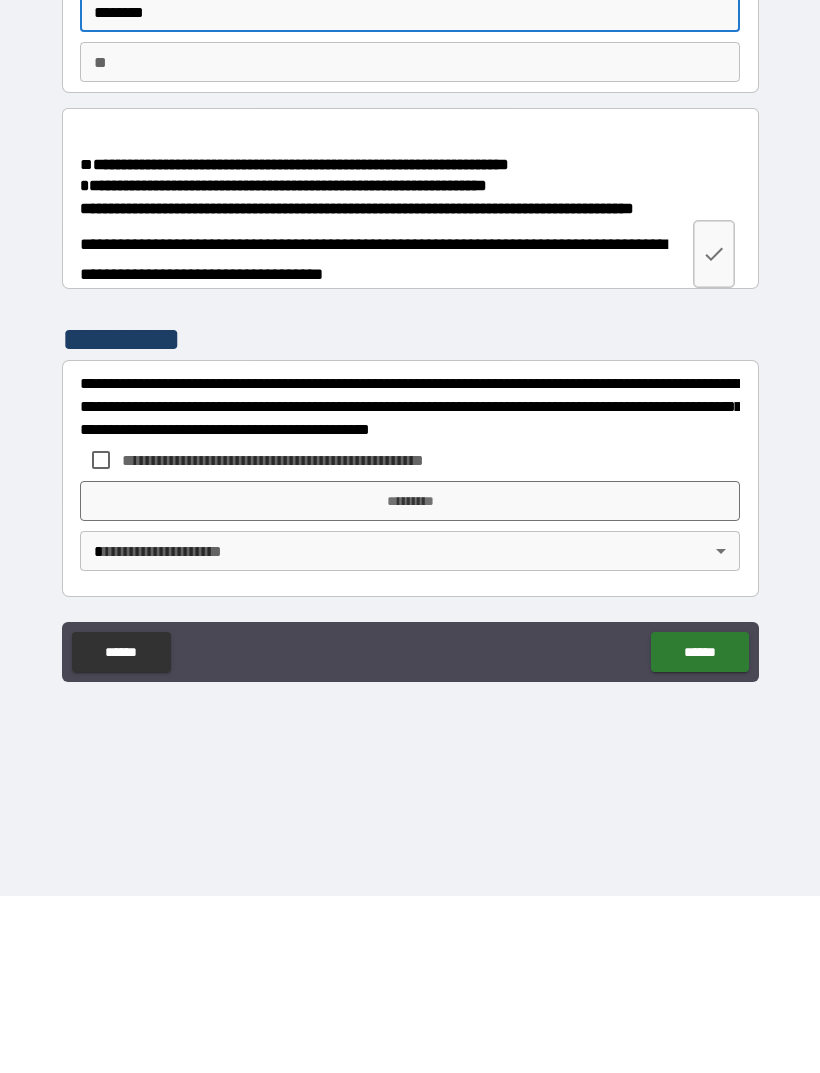 type on "********" 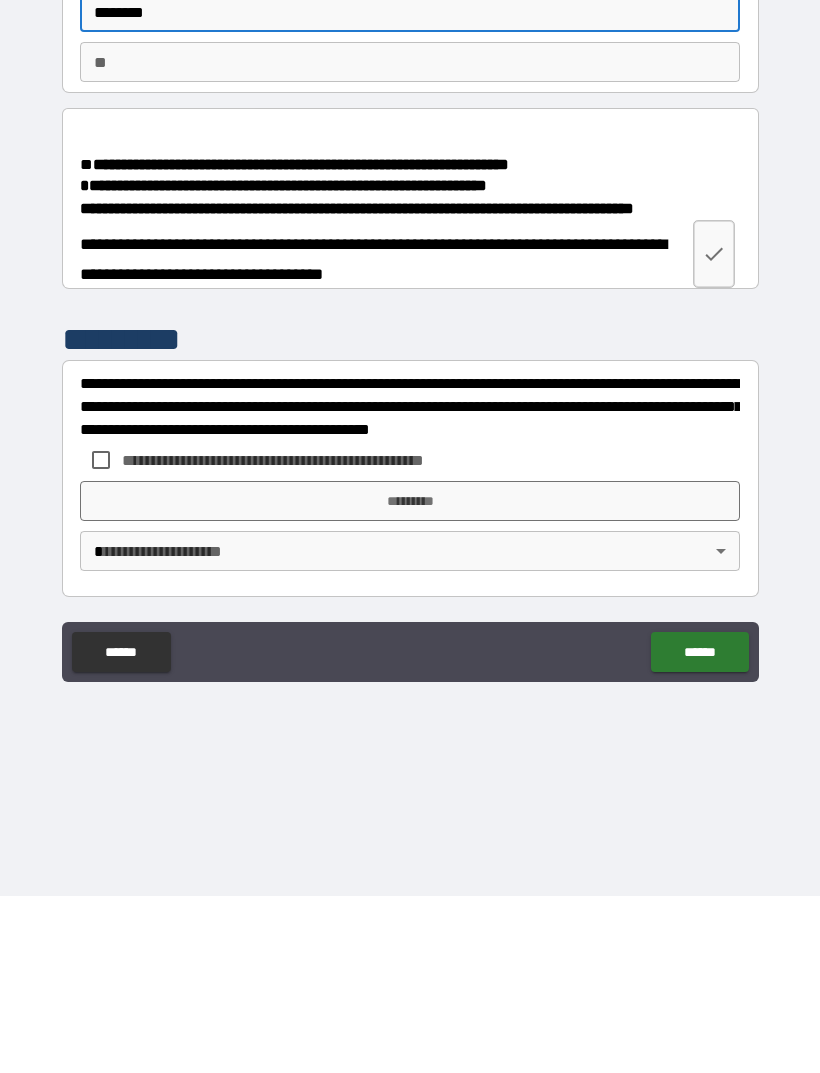click 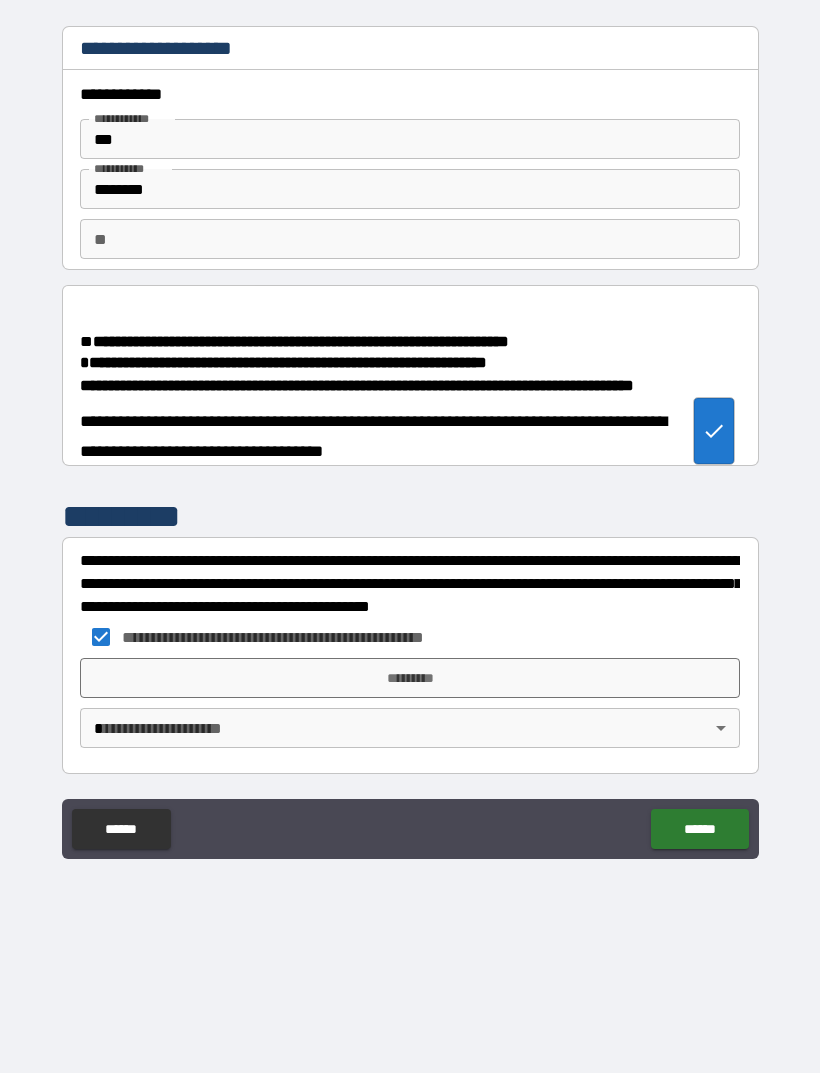 click on "*********" at bounding box center (410, 678) 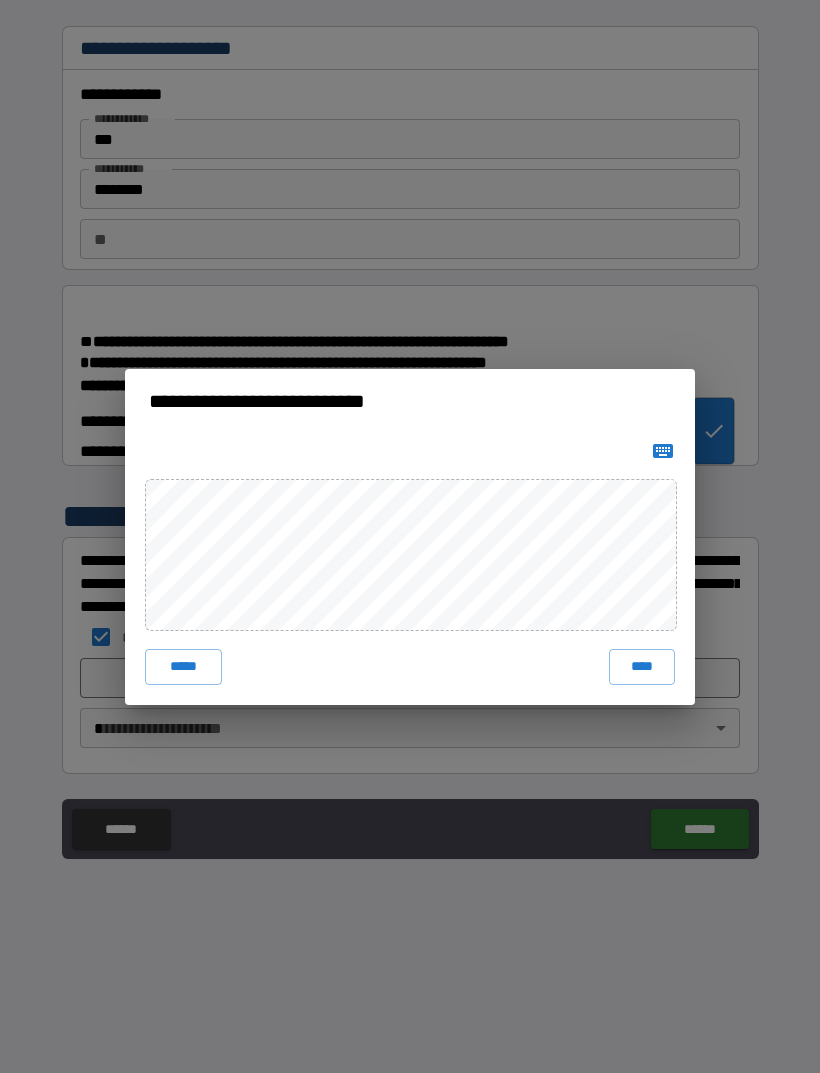 click on "****" at bounding box center [642, 667] 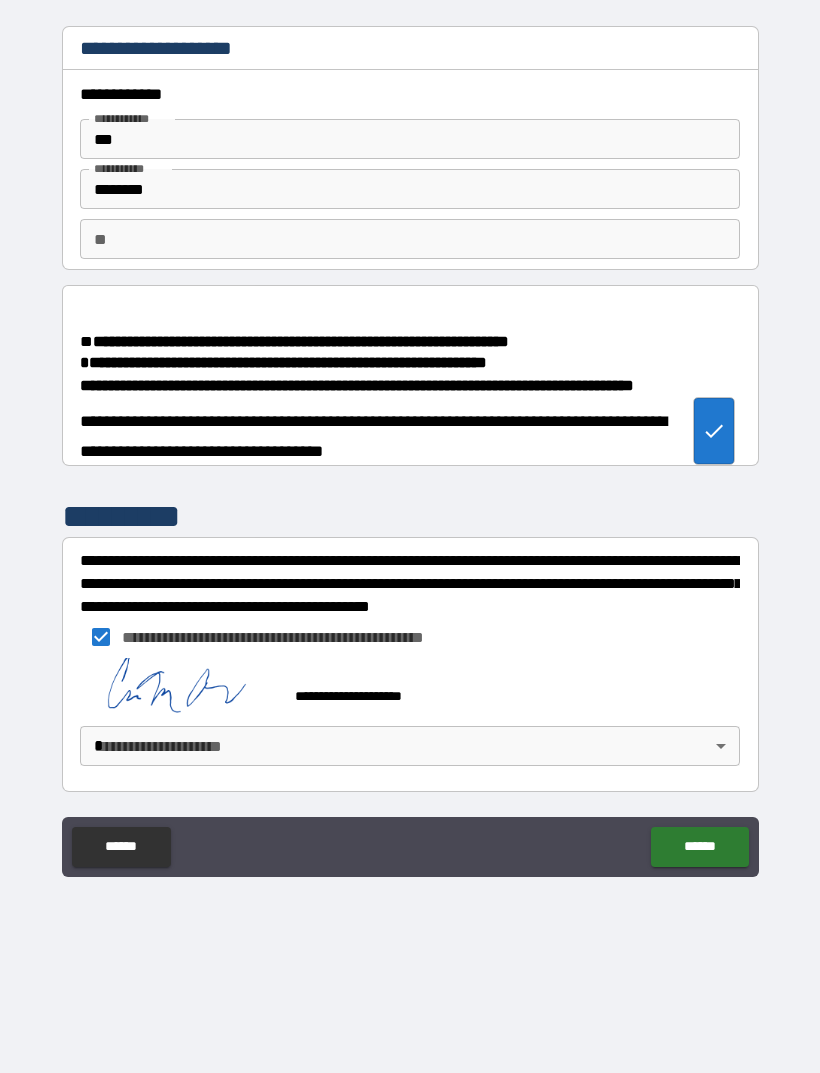 click on "**********" at bounding box center (410, 504) 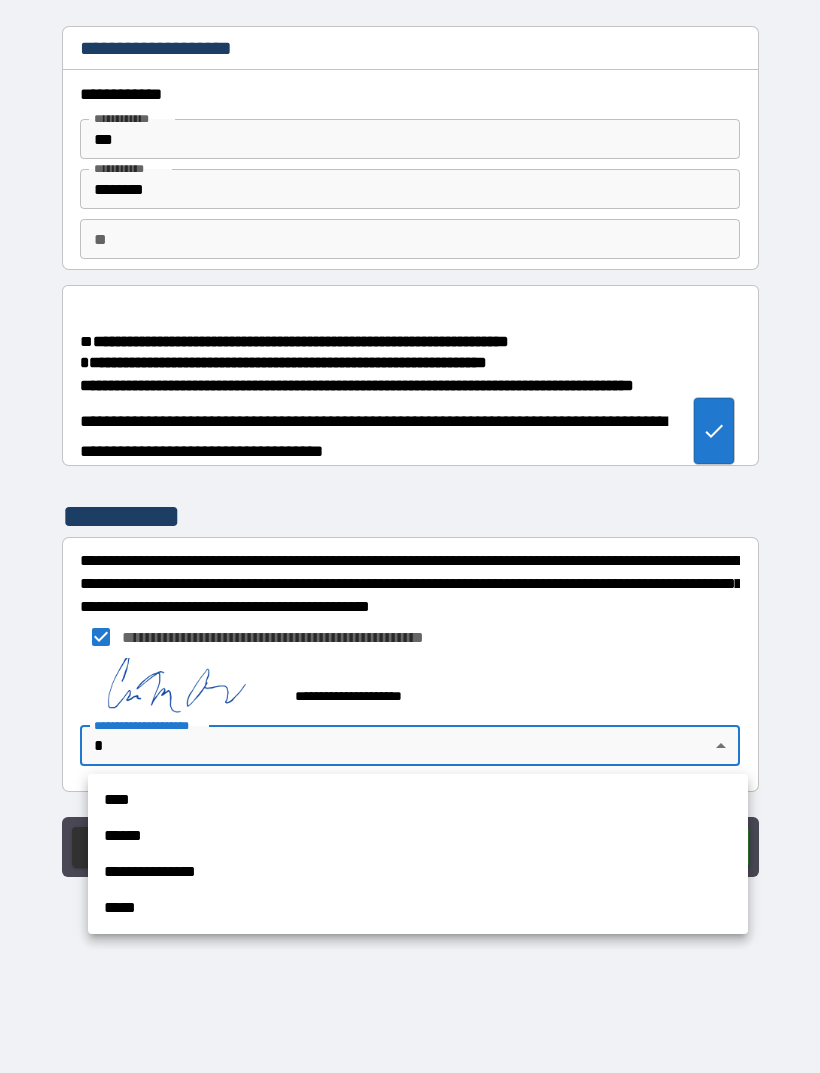 click on "****" at bounding box center (418, 800) 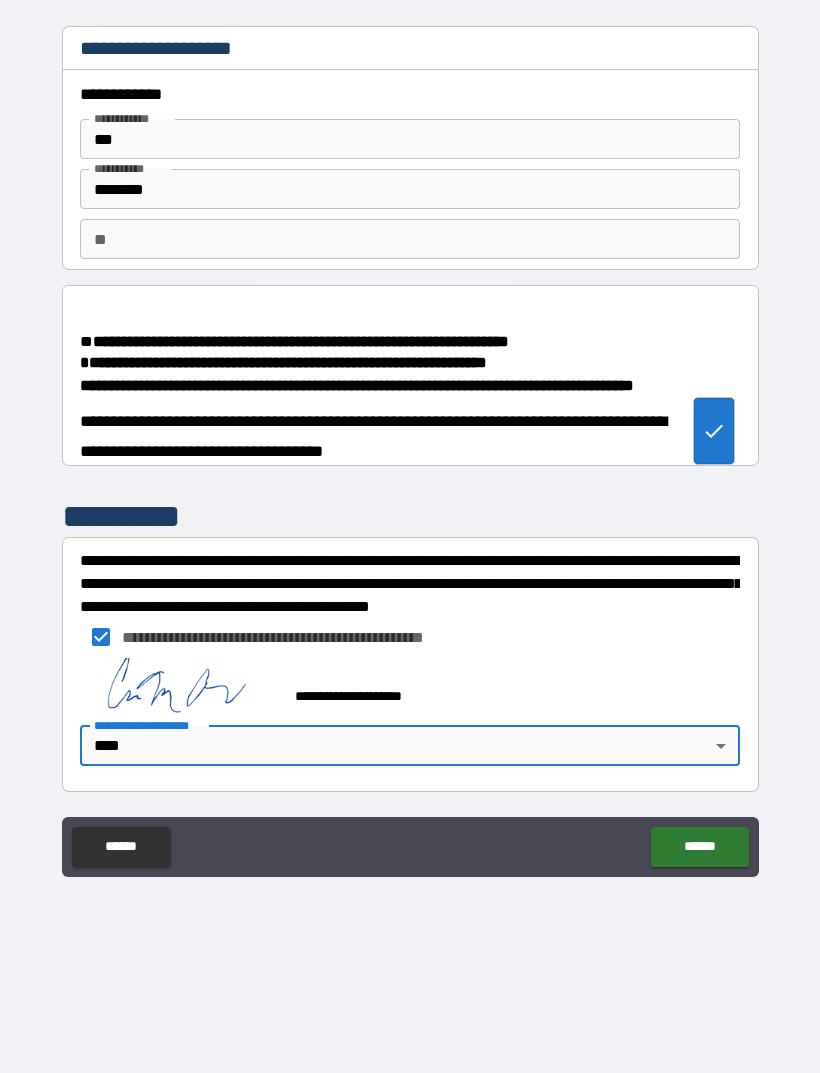 click on "******" at bounding box center (699, 847) 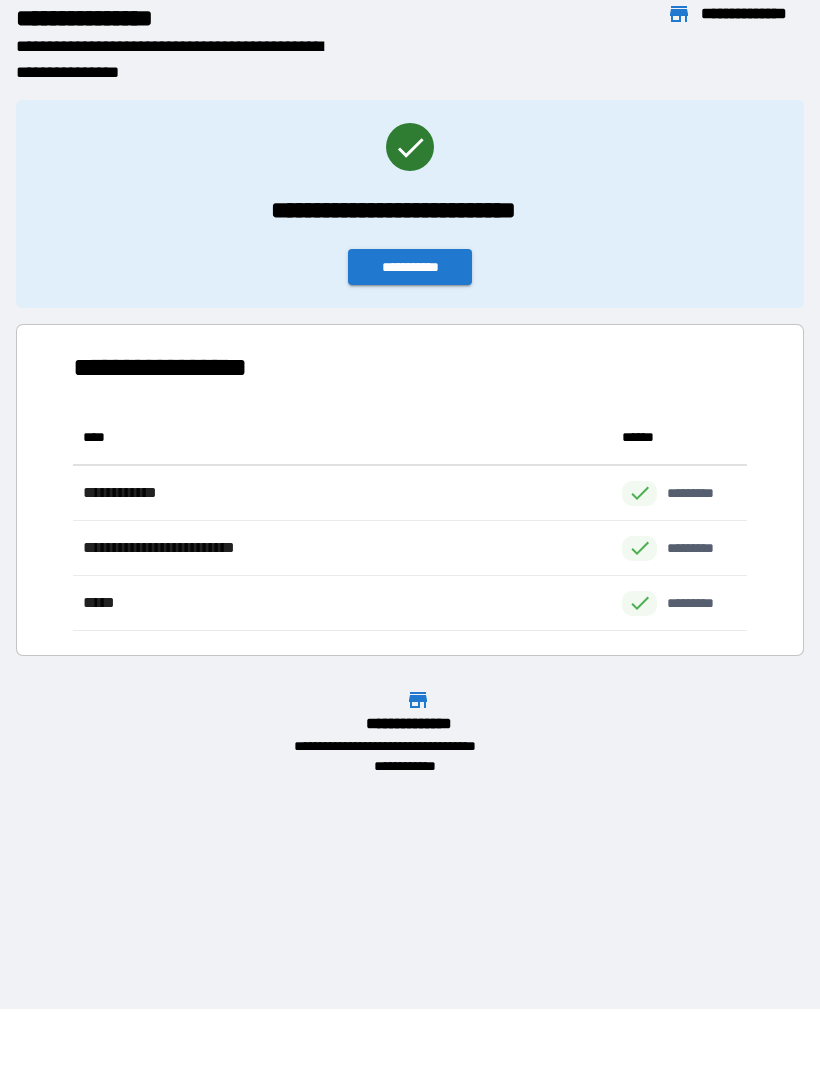 scroll, scrollTop: 1, scrollLeft: 1, axis: both 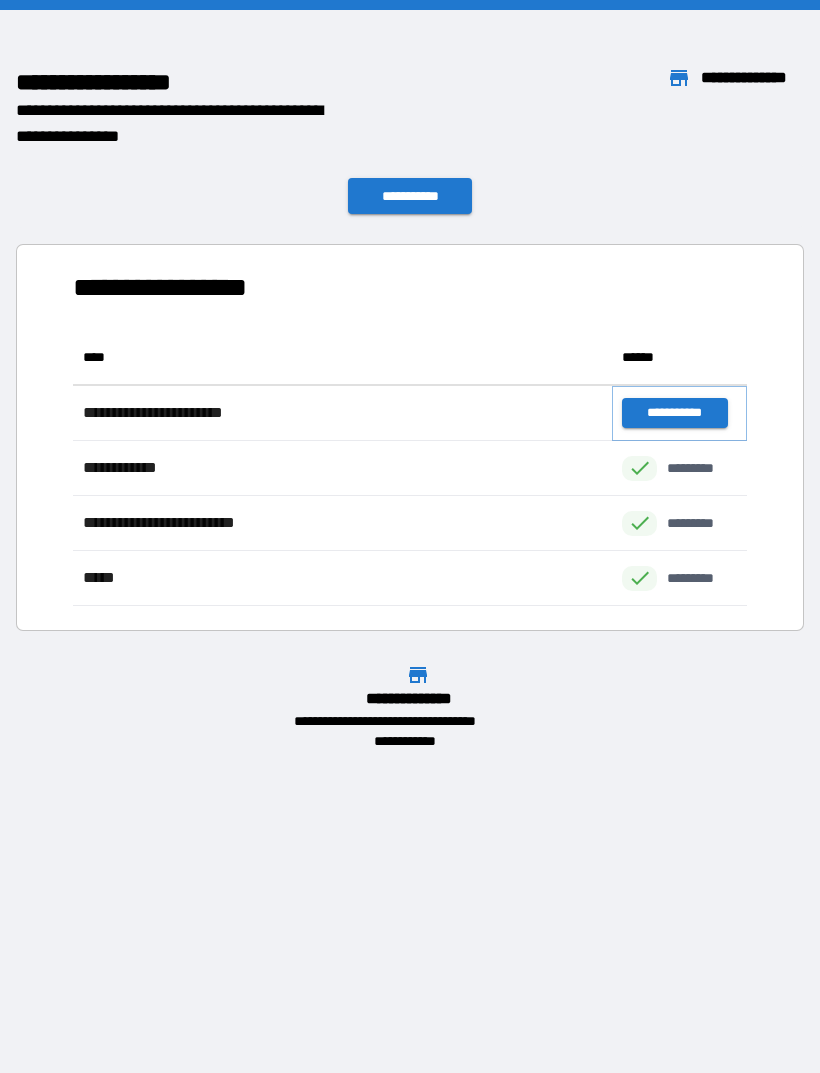 click on "**********" at bounding box center (674, 413) 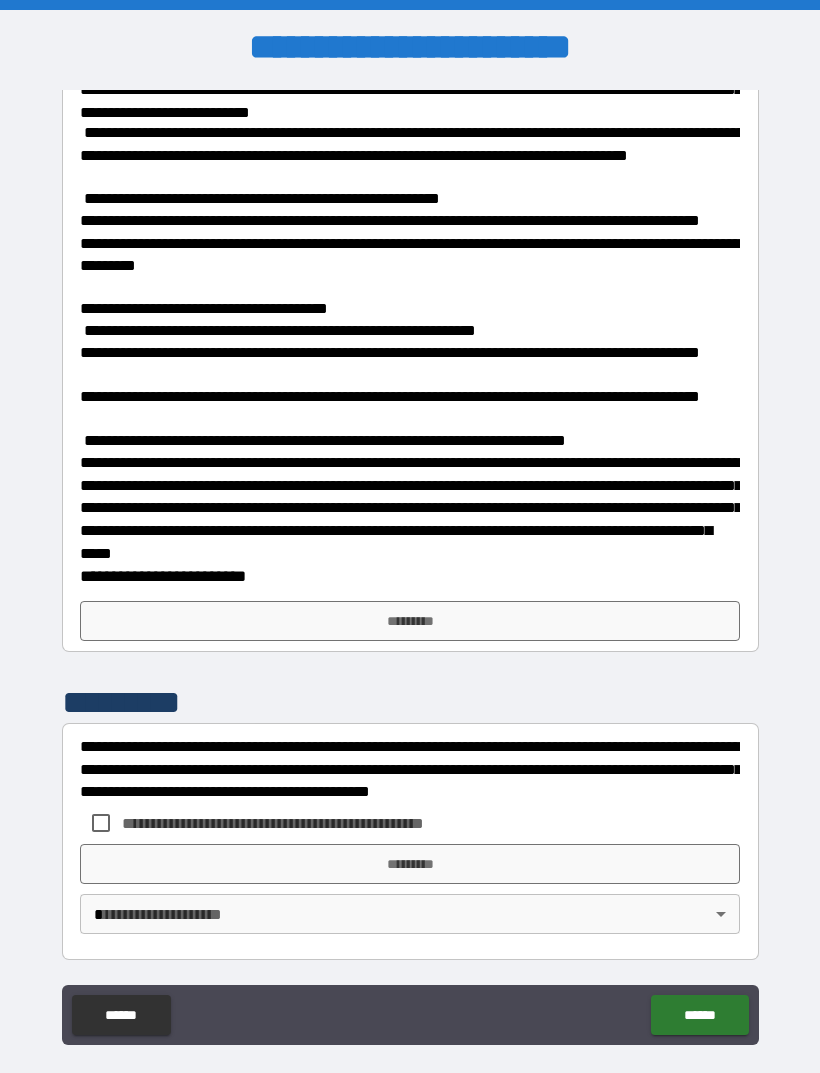 scroll, scrollTop: 535, scrollLeft: 0, axis: vertical 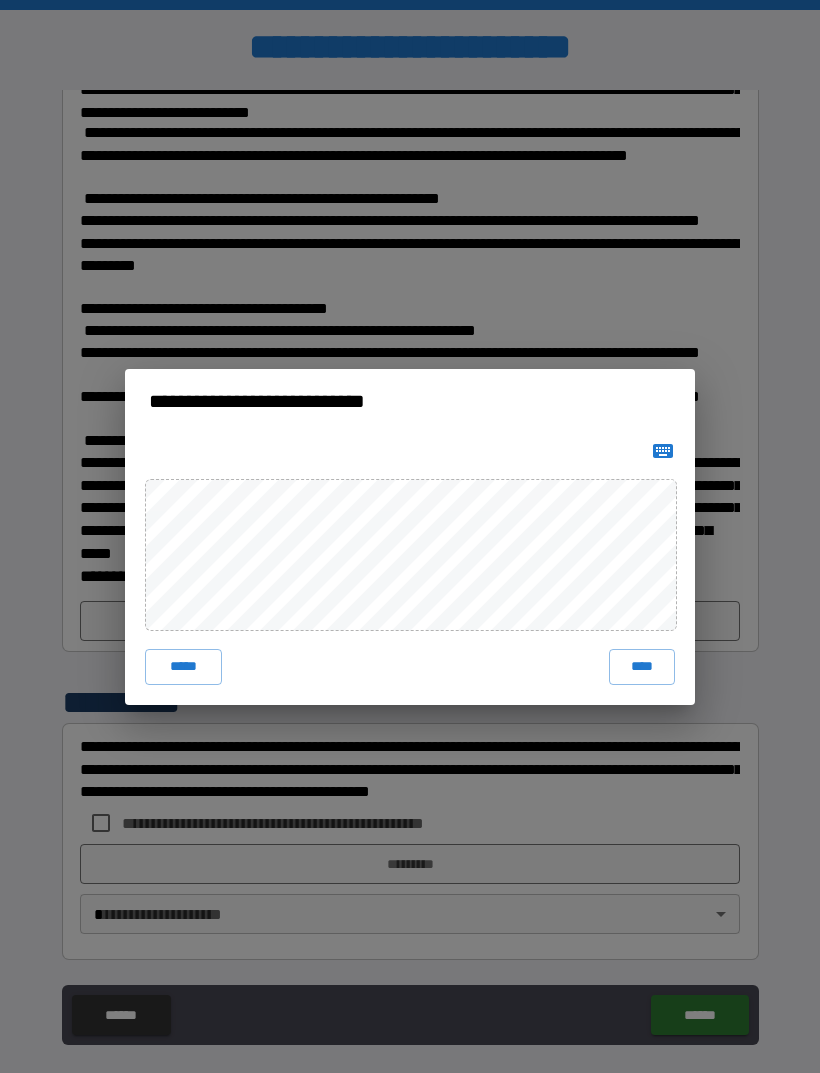click on "***** ****" at bounding box center (410, 569) 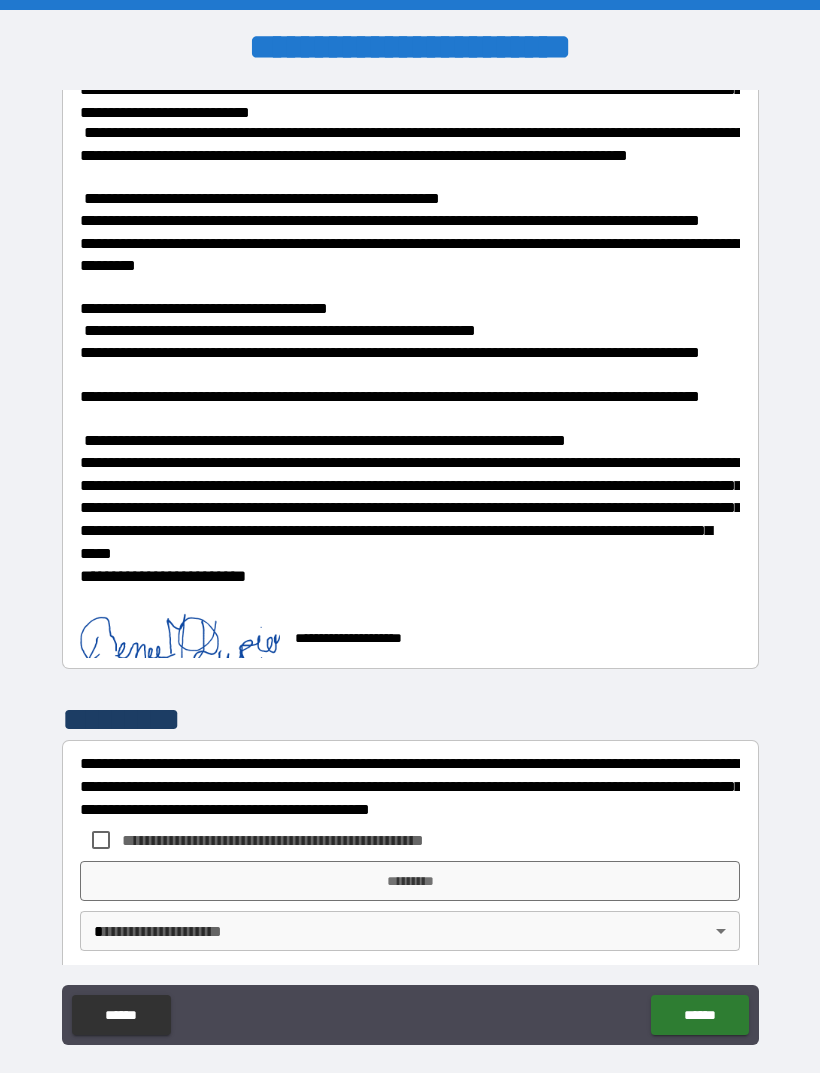 scroll, scrollTop: 525, scrollLeft: 0, axis: vertical 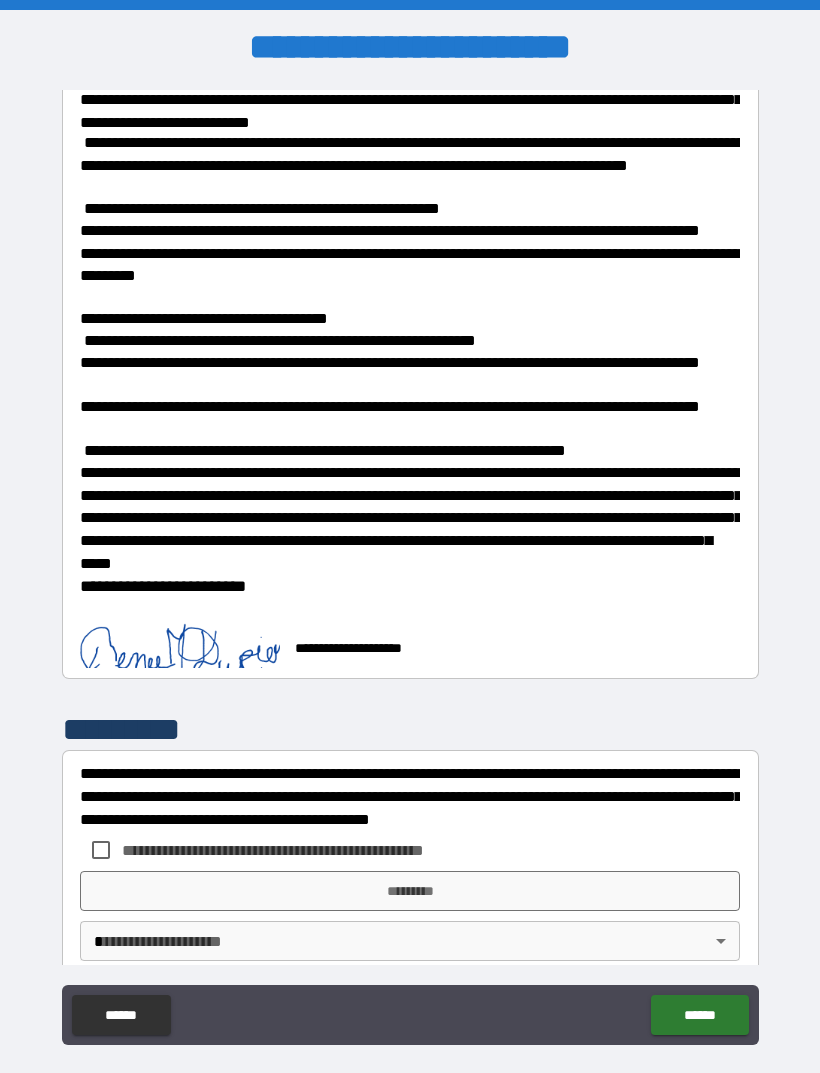 click on "*********" at bounding box center (410, 891) 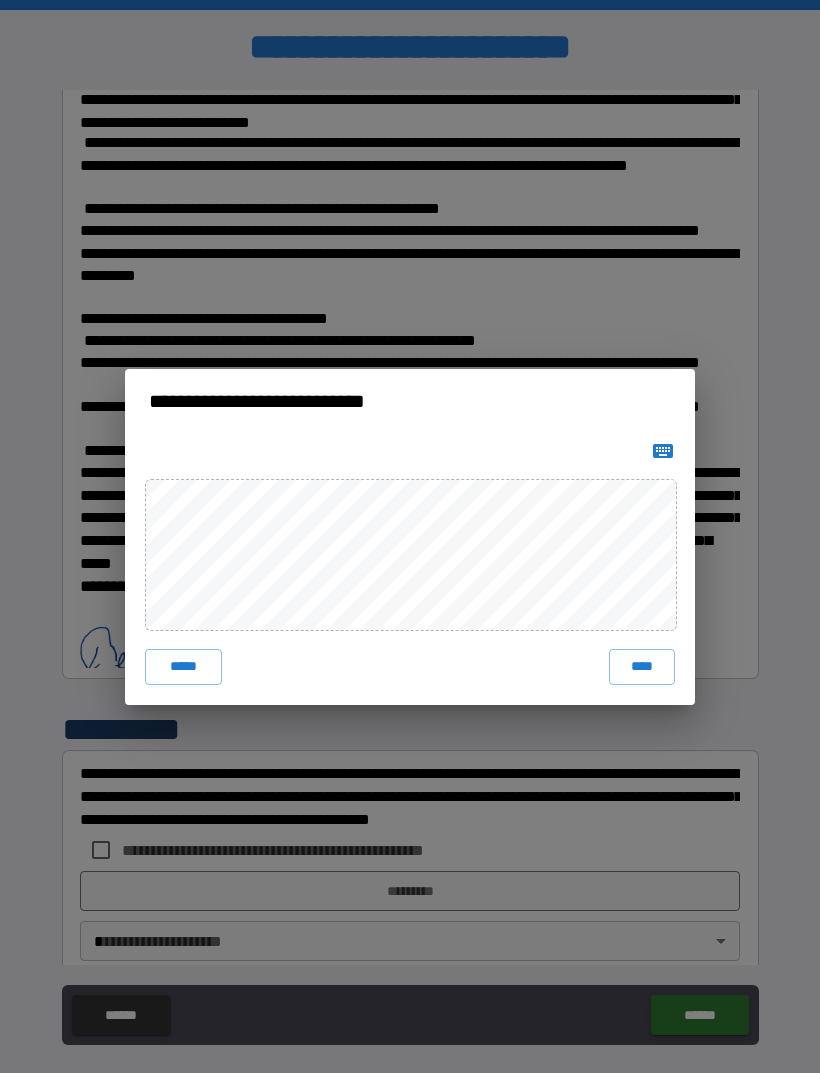 click on "****" at bounding box center (642, 667) 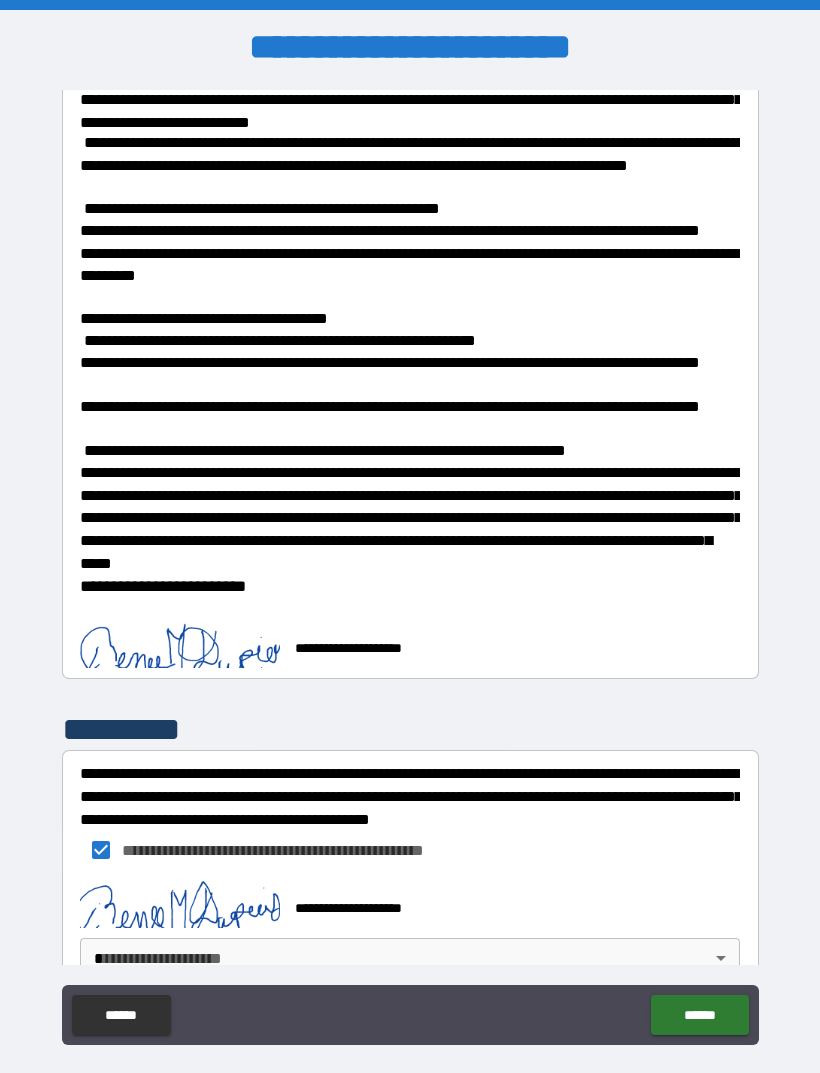 click at bounding box center [180, 899] 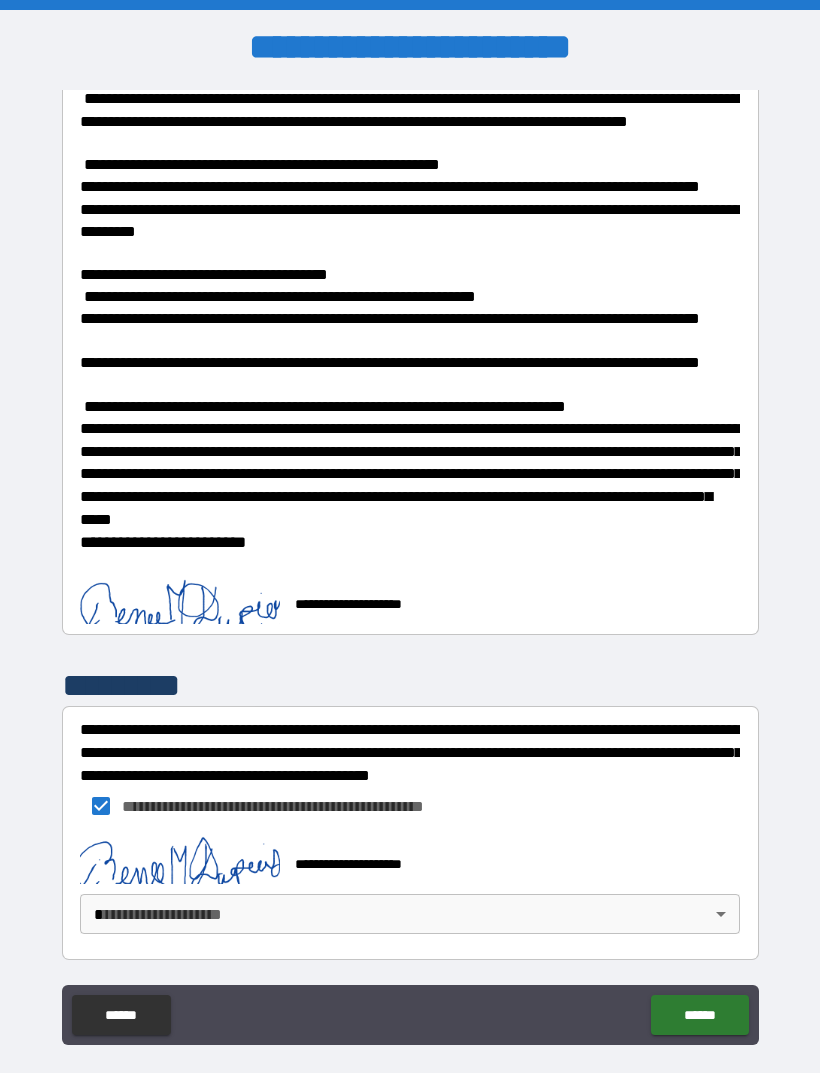 scroll, scrollTop: 569, scrollLeft: 0, axis: vertical 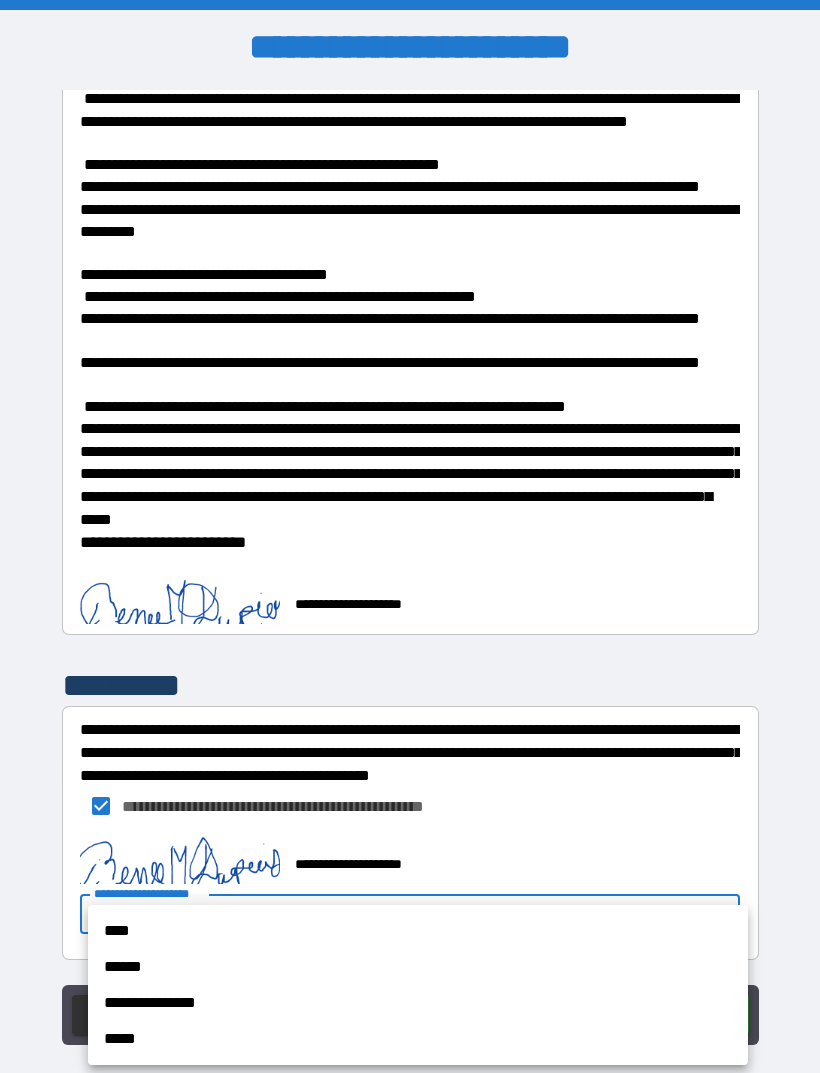 click on "****" at bounding box center (418, 931) 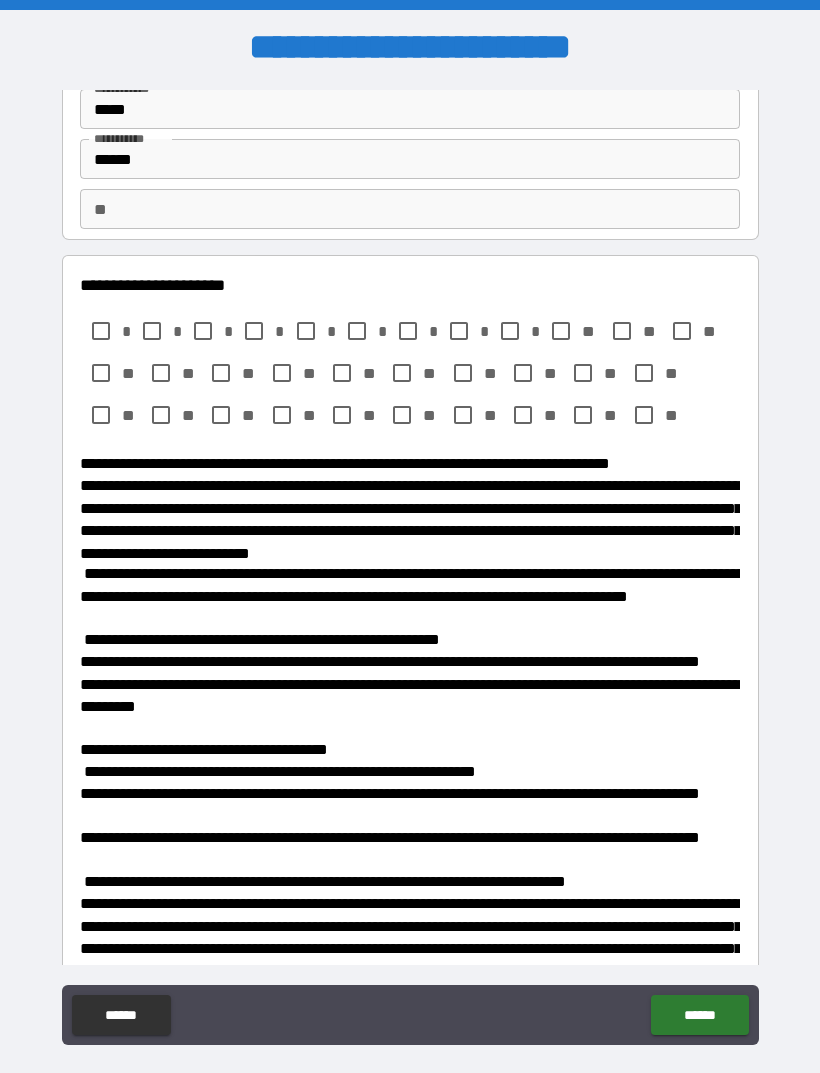 scroll, scrollTop: 85, scrollLeft: 0, axis: vertical 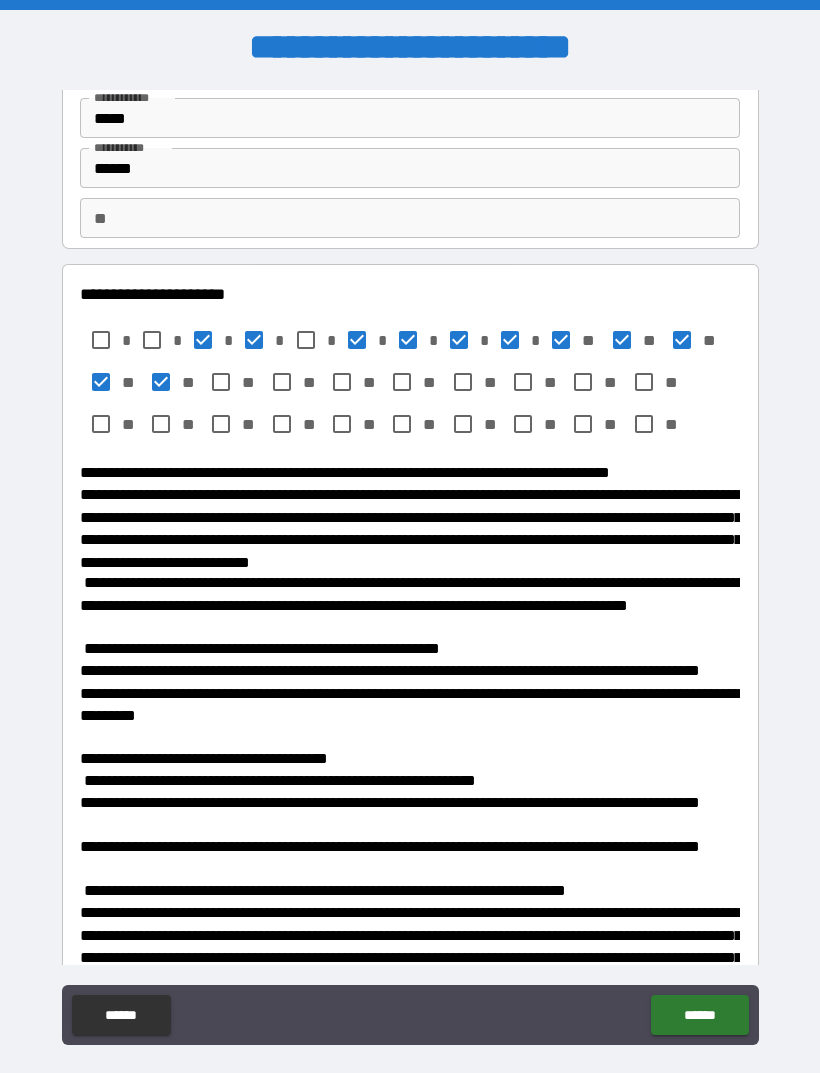 click on "******" at bounding box center (699, 1015) 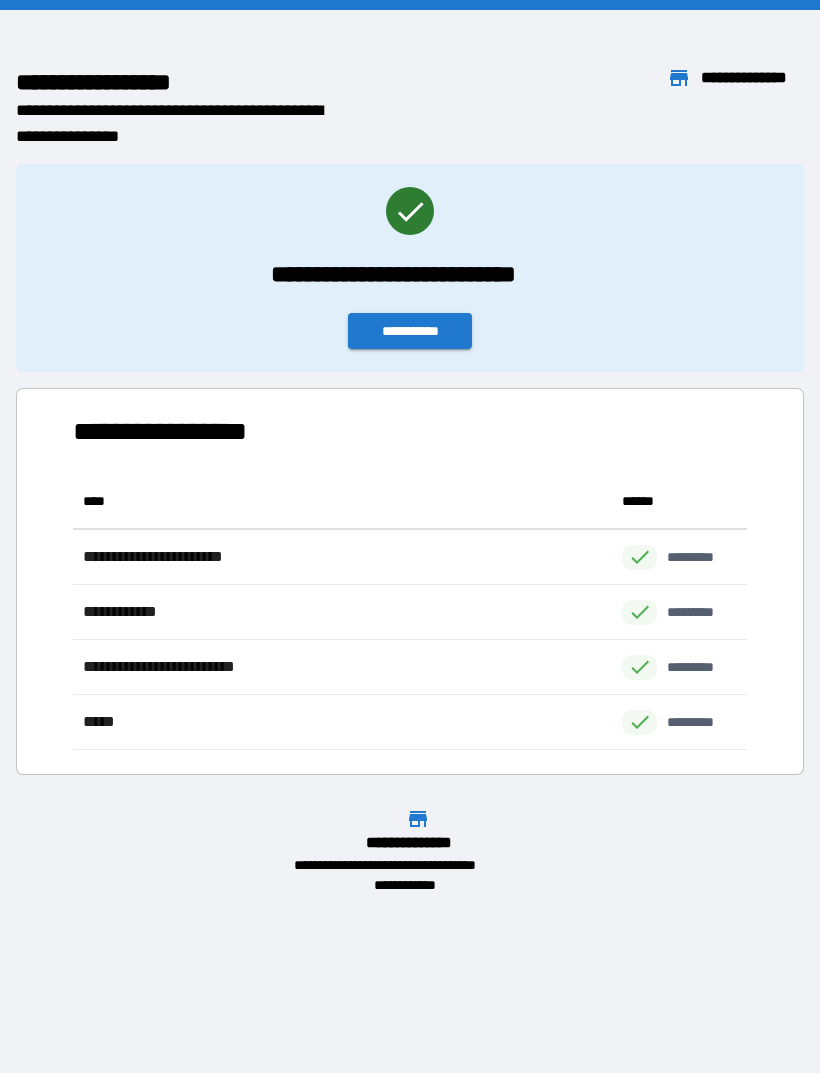 scroll, scrollTop: 1, scrollLeft: 1, axis: both 